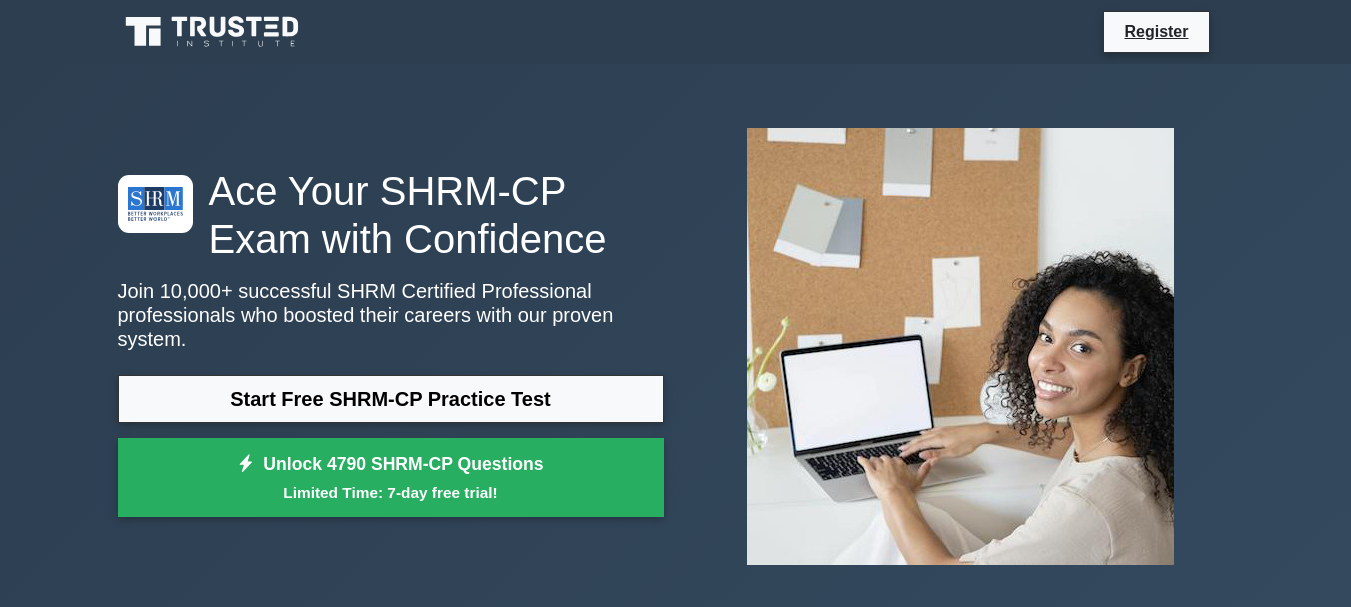 scroll, scrollTop: 0, scrollLeft: 0, axis: both 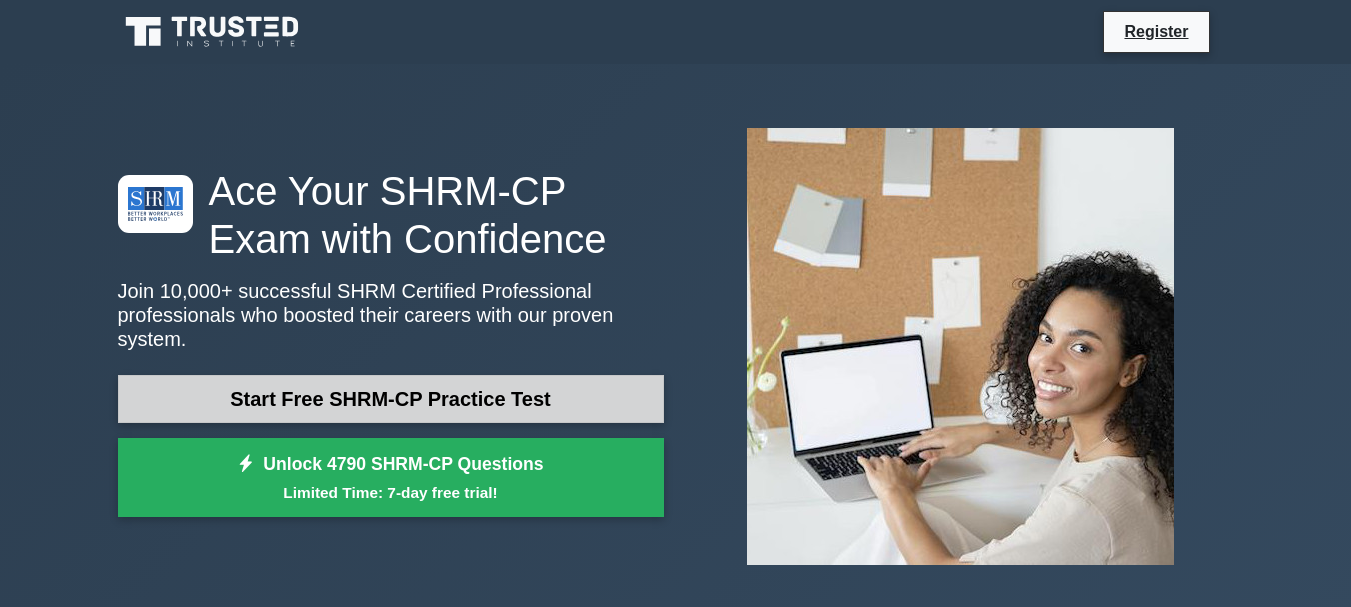 click on "Start Free SHRM-CP Practice Test" at bounding box center [391, 399] 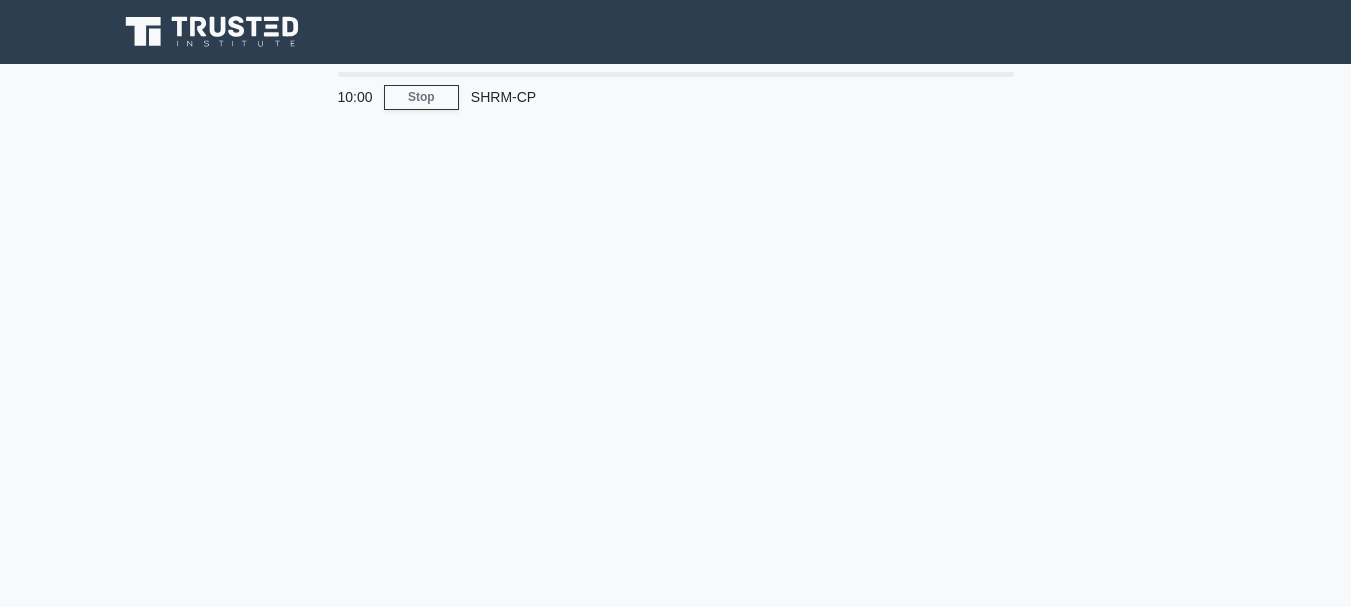 scroll, scrollTop: 0, scrollLeft: 0, axis: both 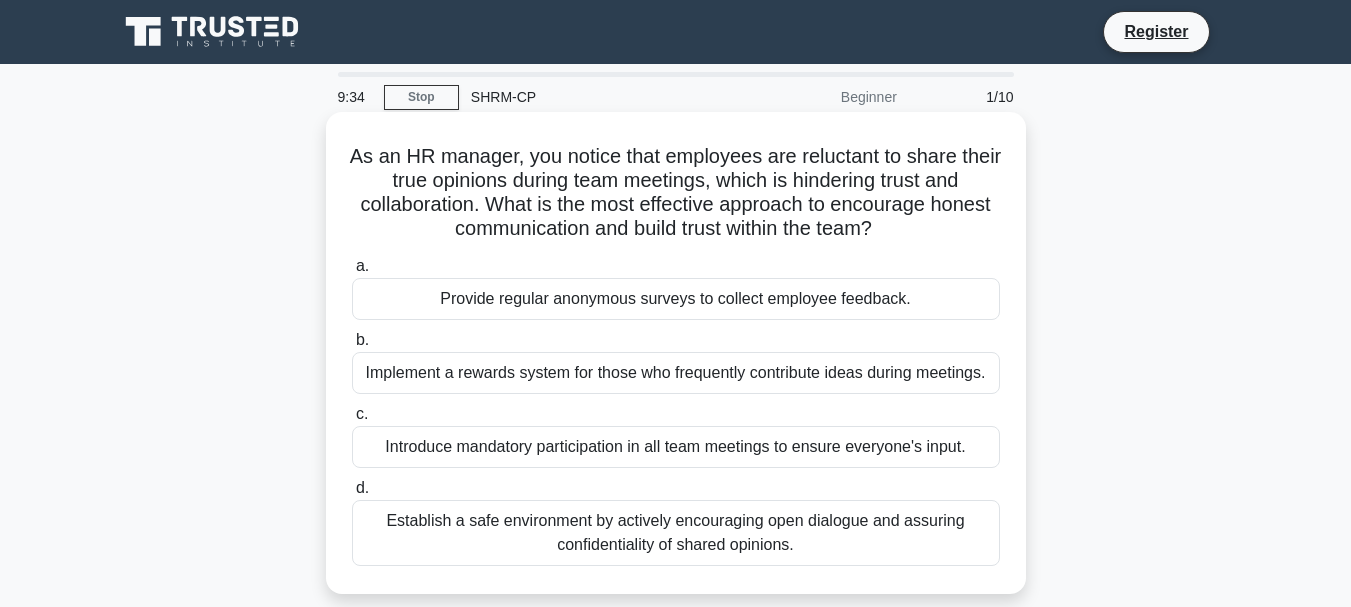 click on "Establish a safe environment by actively encouraging open dialogue and assuring confidentiality of shared opinions." at bounding box center (676, 533) 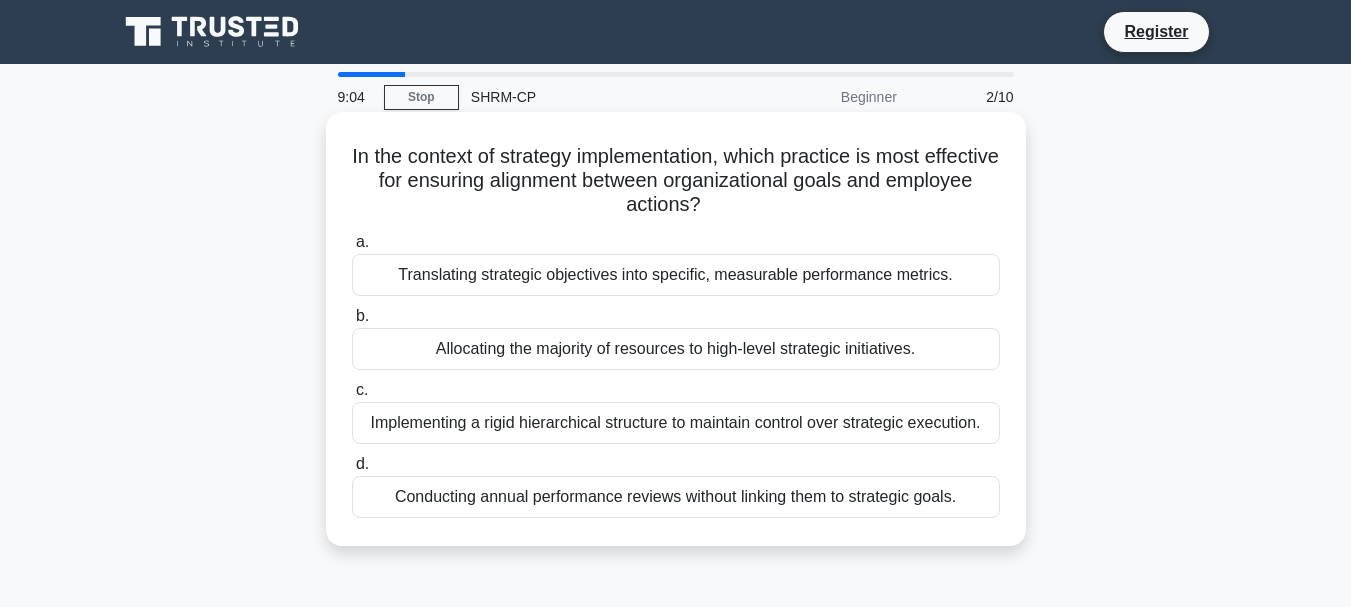 click on "Translating strategic objectives into specific, measurable performance metrics." at bounding box center [676, 275] 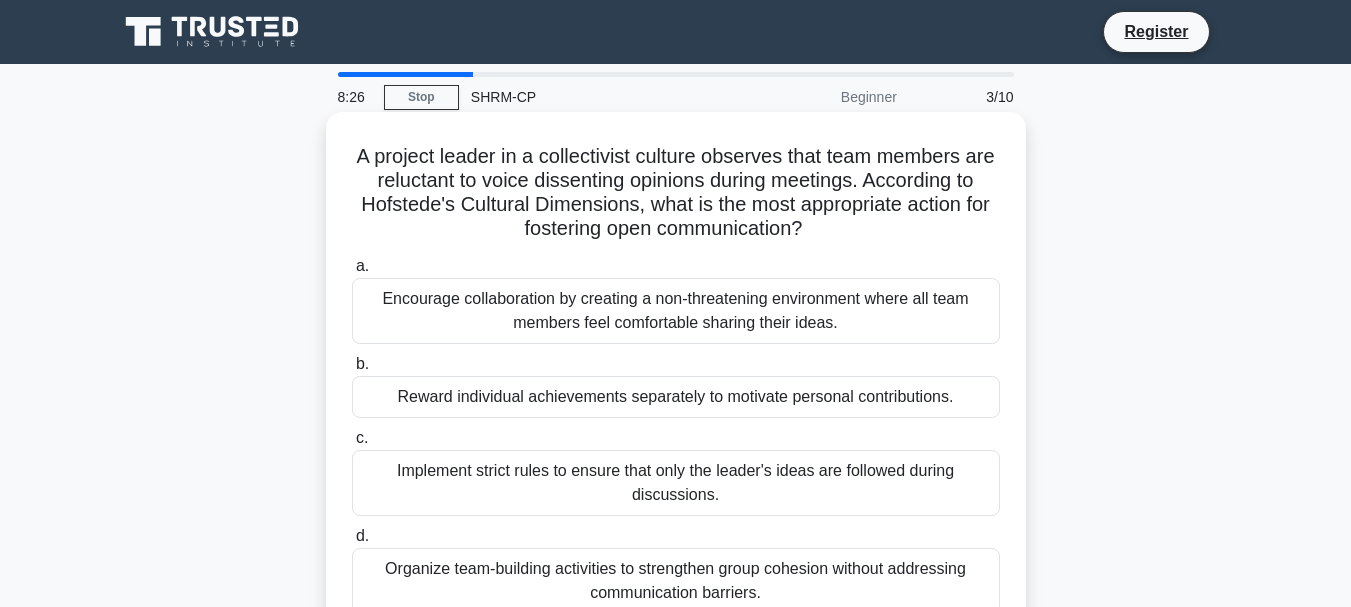 click on "Encourage collaboration by creating a non-threatening environment where all team members feel comfortable sharing their ideas." at bounding box center (676, 311) 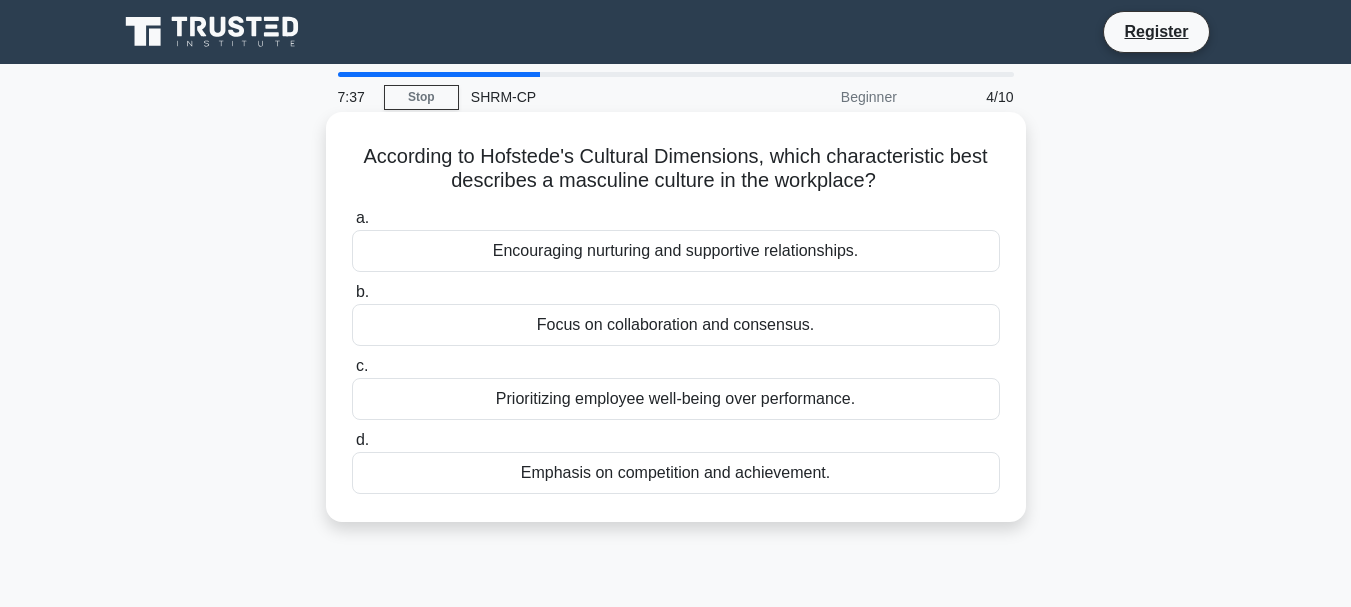 click on "Focus on collaboration and consensus." at bounding box center (676, 325) 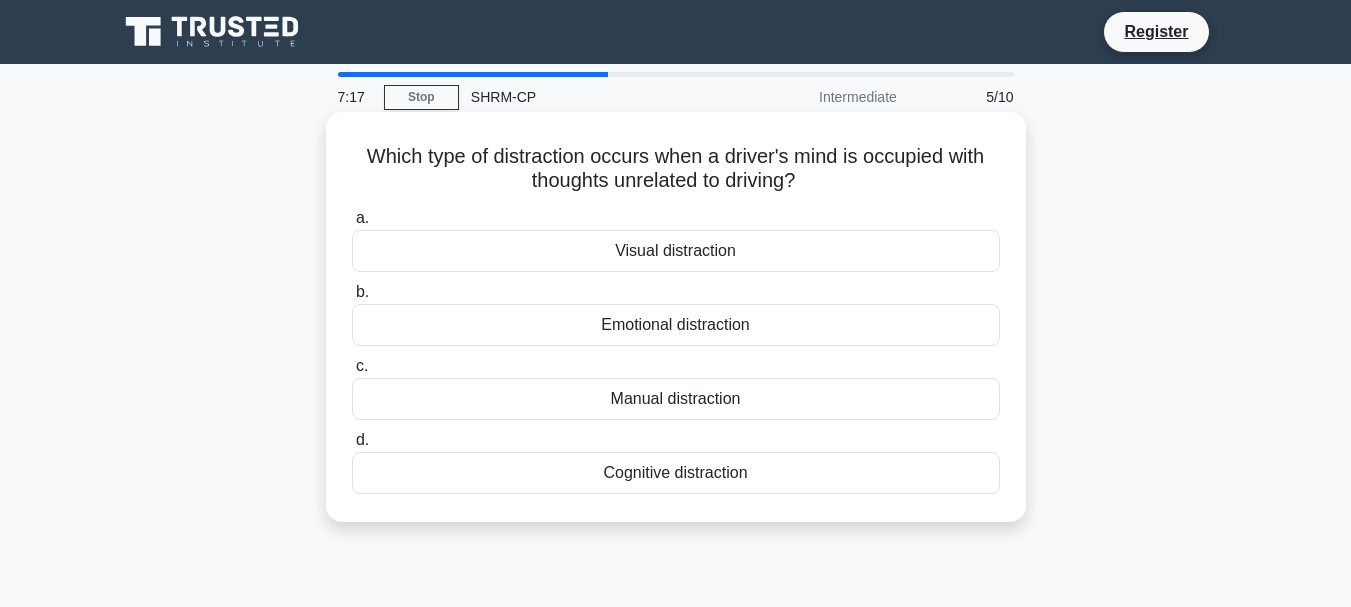 click on "Cognitive distraction" at bounding box center (676, 473) 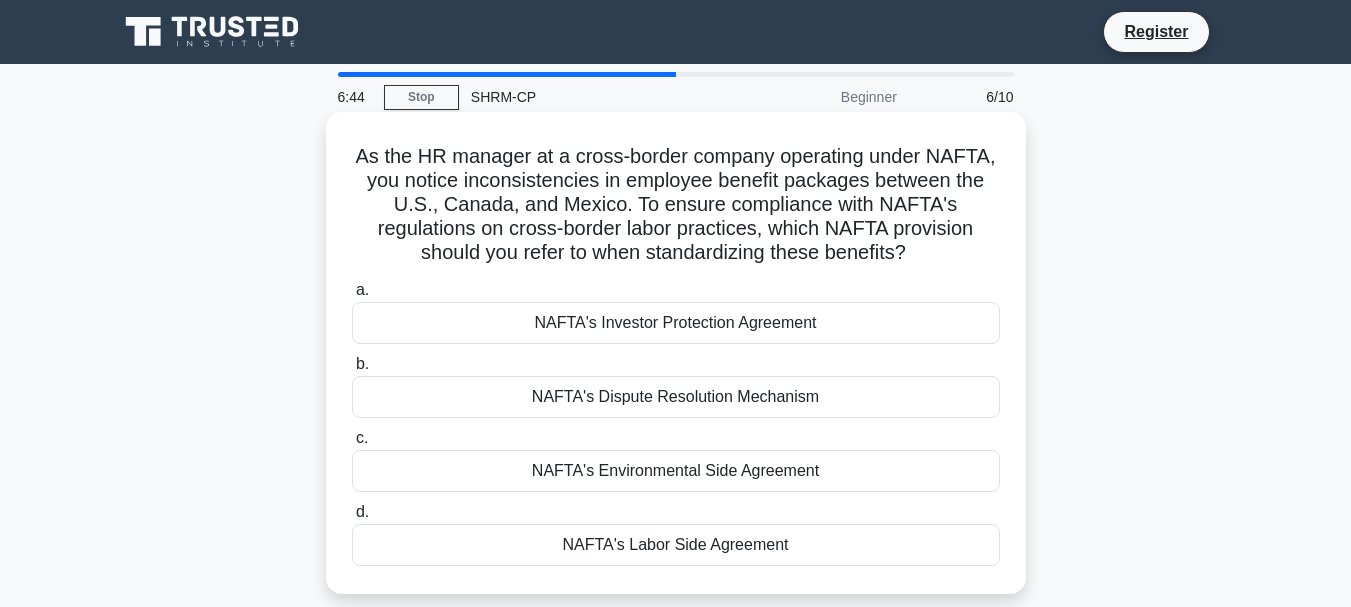 click on "NAFTA's Labor Side Agreement" at bounding box center [676, 545] 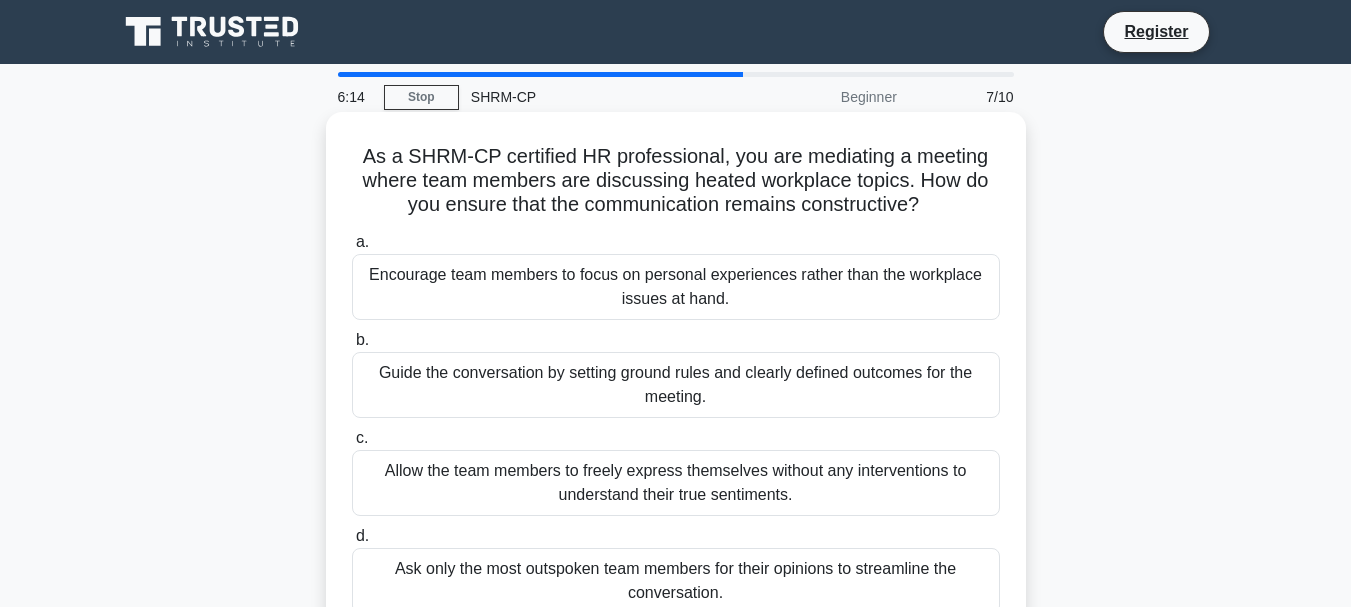 click on "Guide the conversation by setting ground rules and clearly defined outcomes for the meeting." at bounding box center [676, 385] 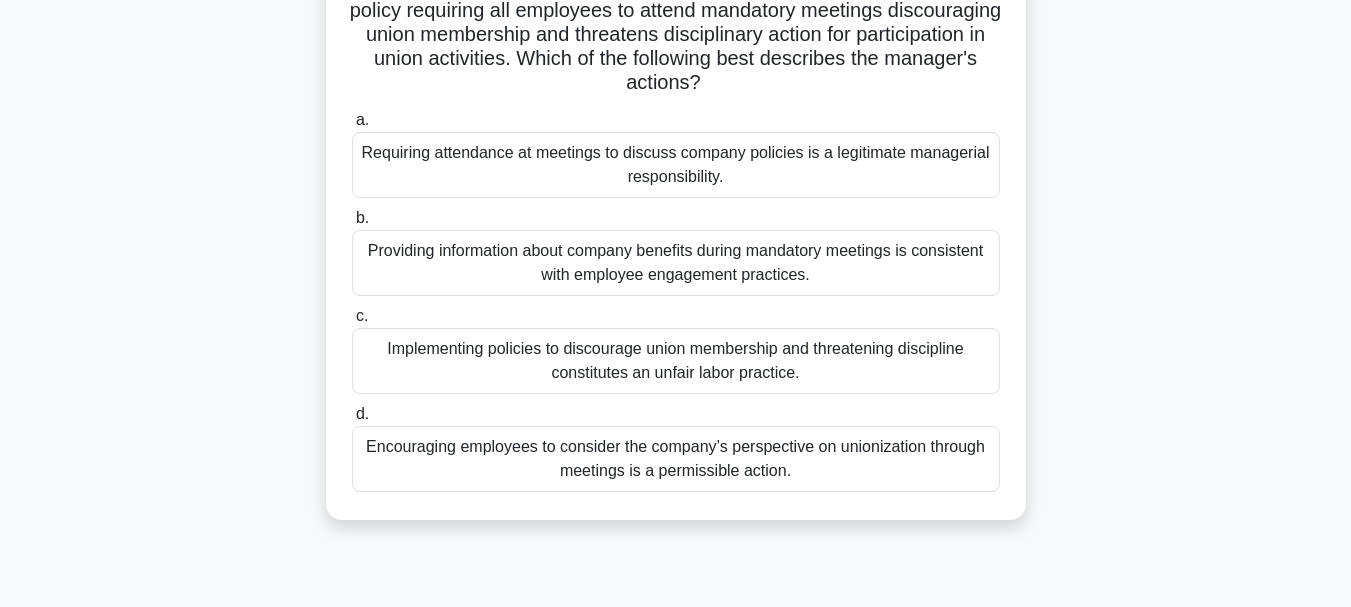 scroll, scrollTop: 205, scrollLeft: 0, axis: vertical 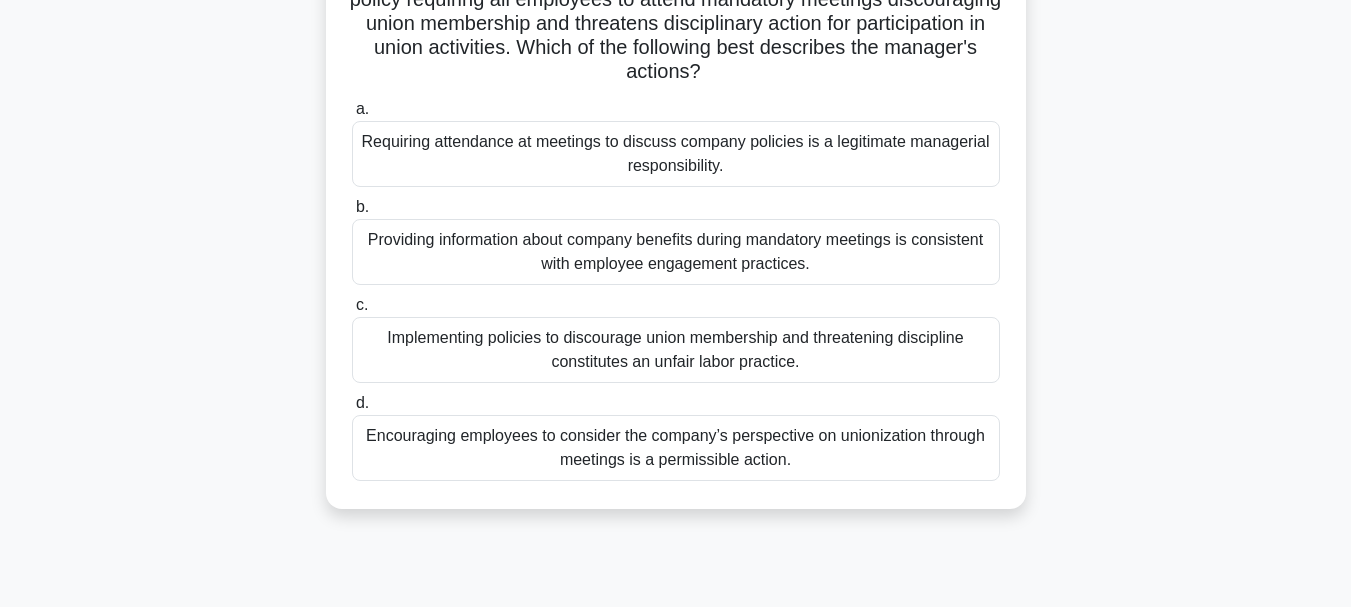 click on "Implementing policies to discourage union membership and threatening discipline constitutes an unfair labor practice." at bounding box center (676, 350) 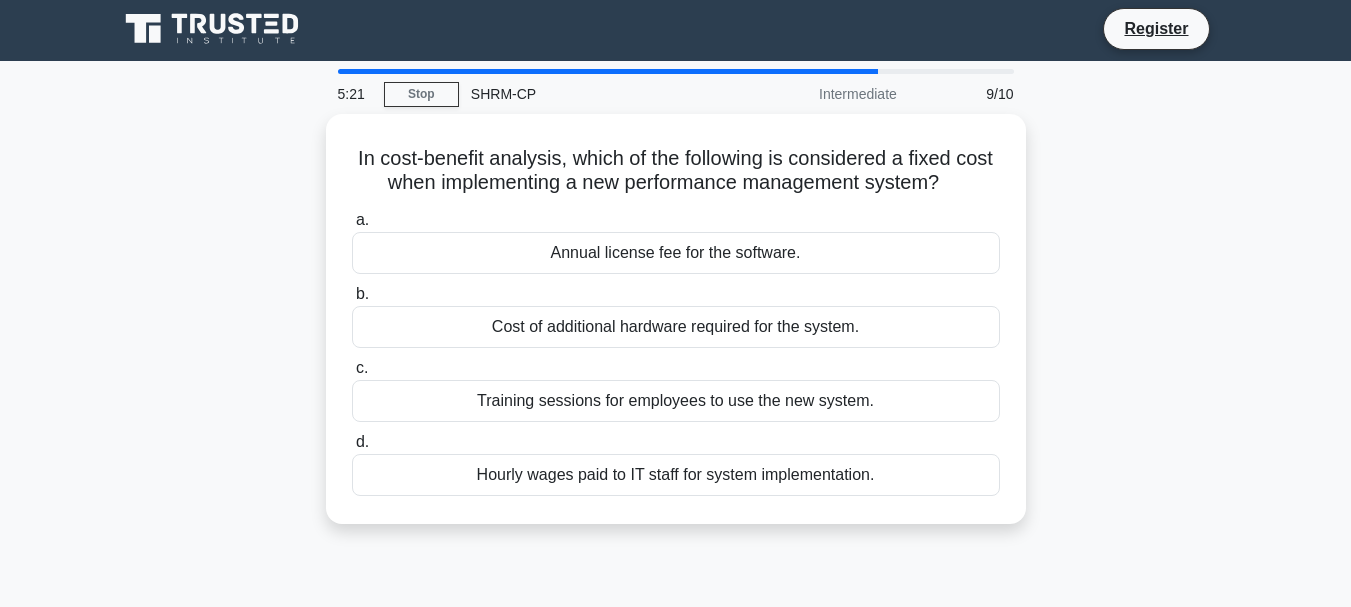 scroll, scrollTop: 0, scrollLeft: 0, axis: both 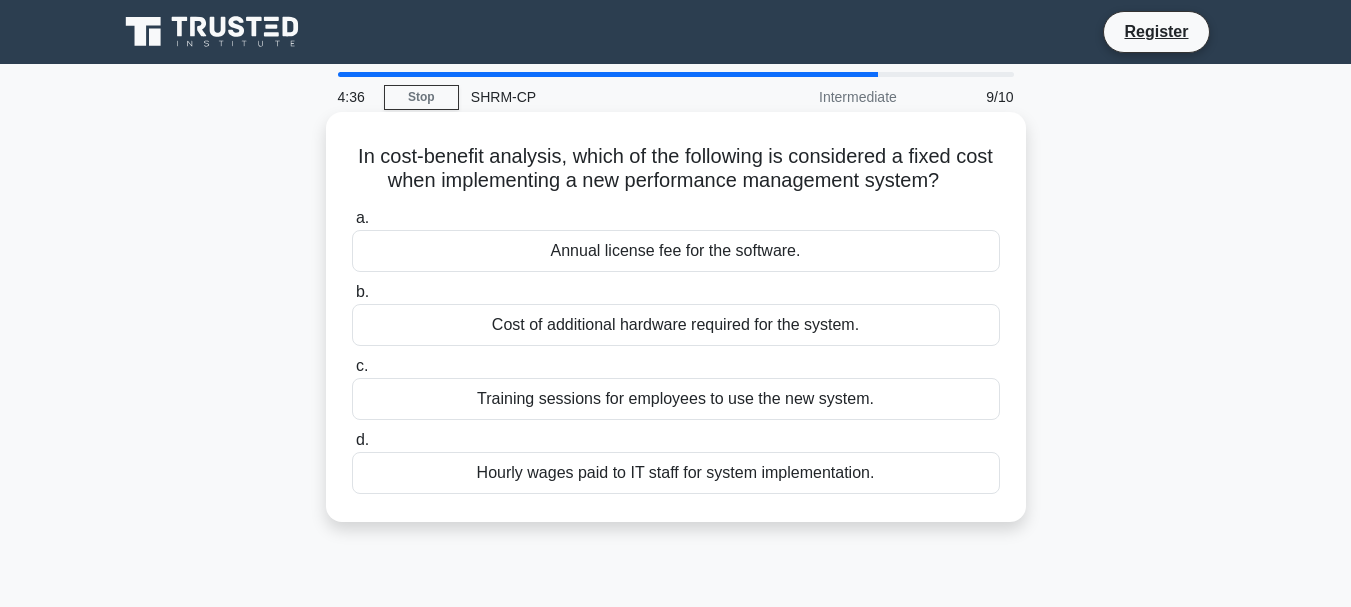click on "Training sessions for employees to use the new system." at bounding box center [676, 399] 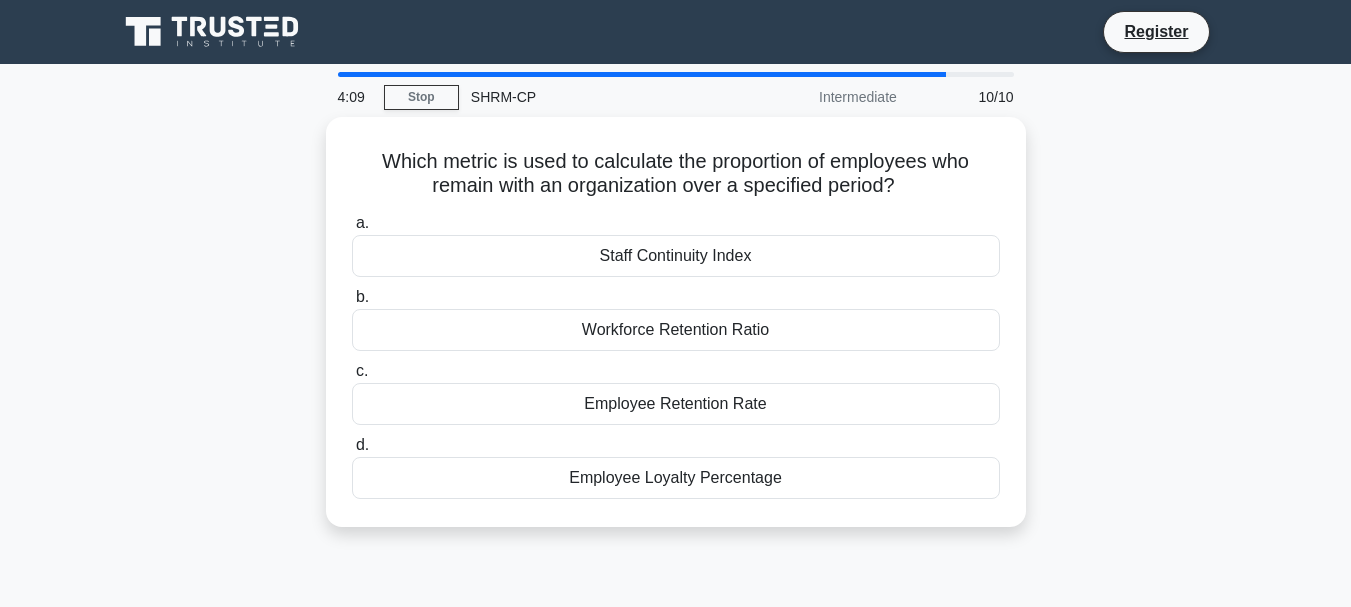 click on "Employee Retention Rate" at bounding box center [676, 404] 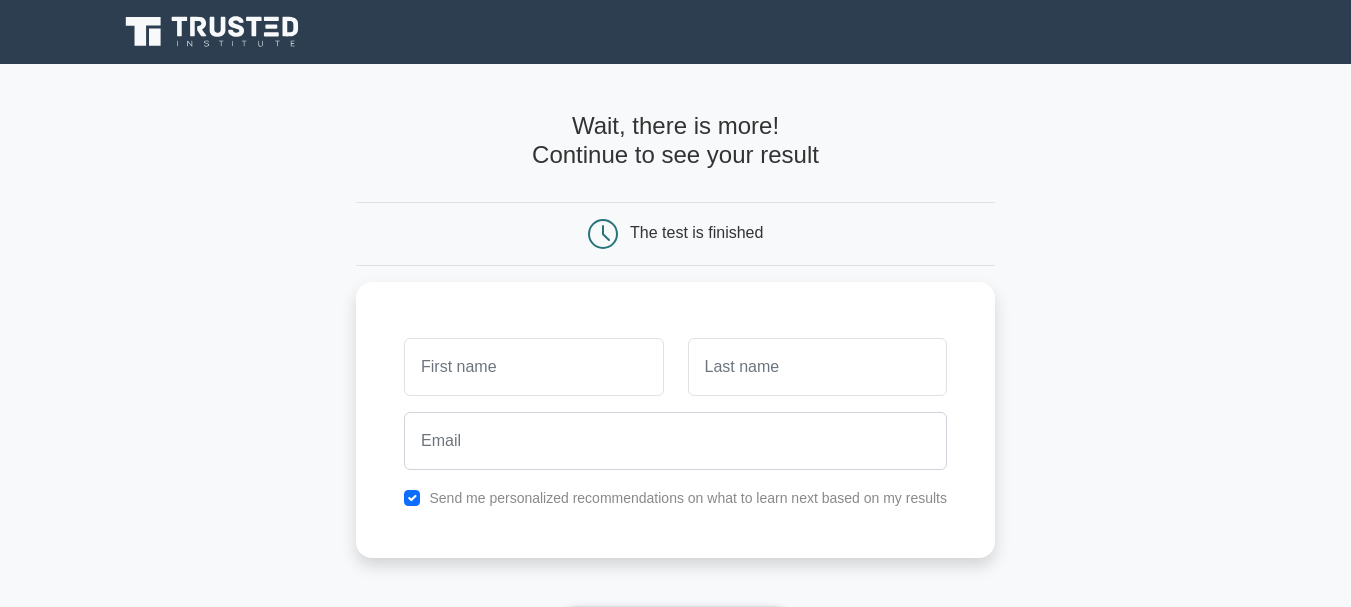 scroll, scrollTop: 0, scrollLeft: 0, axis: both 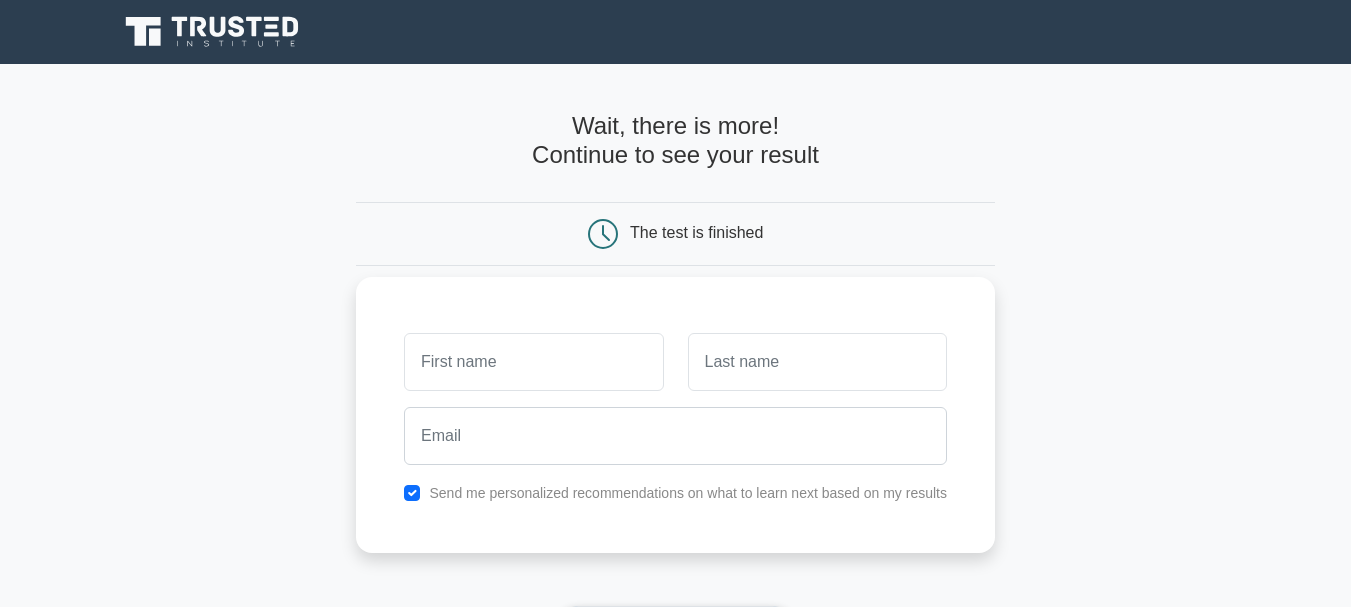 click at bounding box center (533, 362) 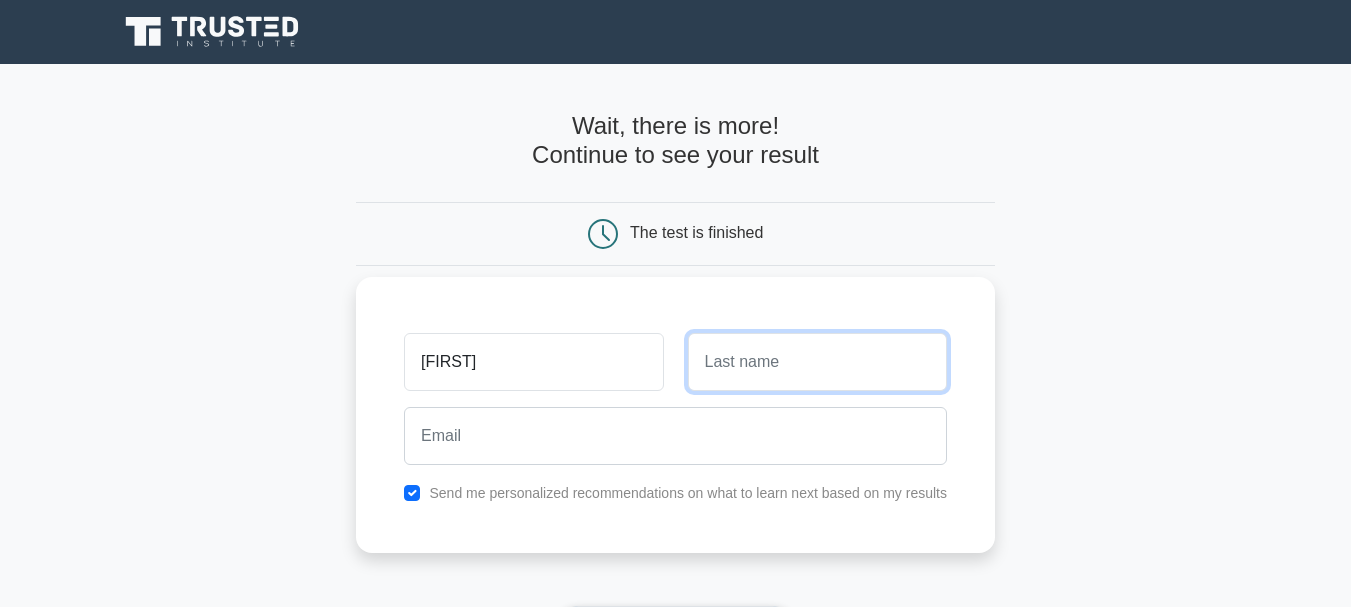 click at bounding box center (817, 362) 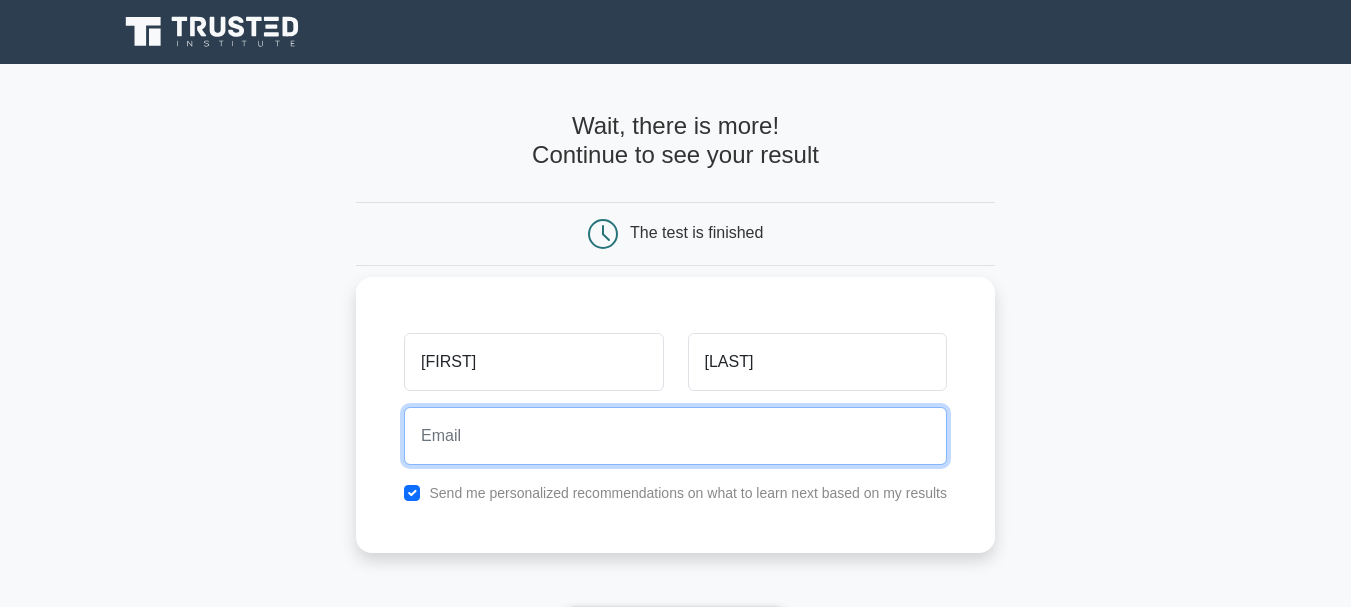 click at bounding box center [675, 436] 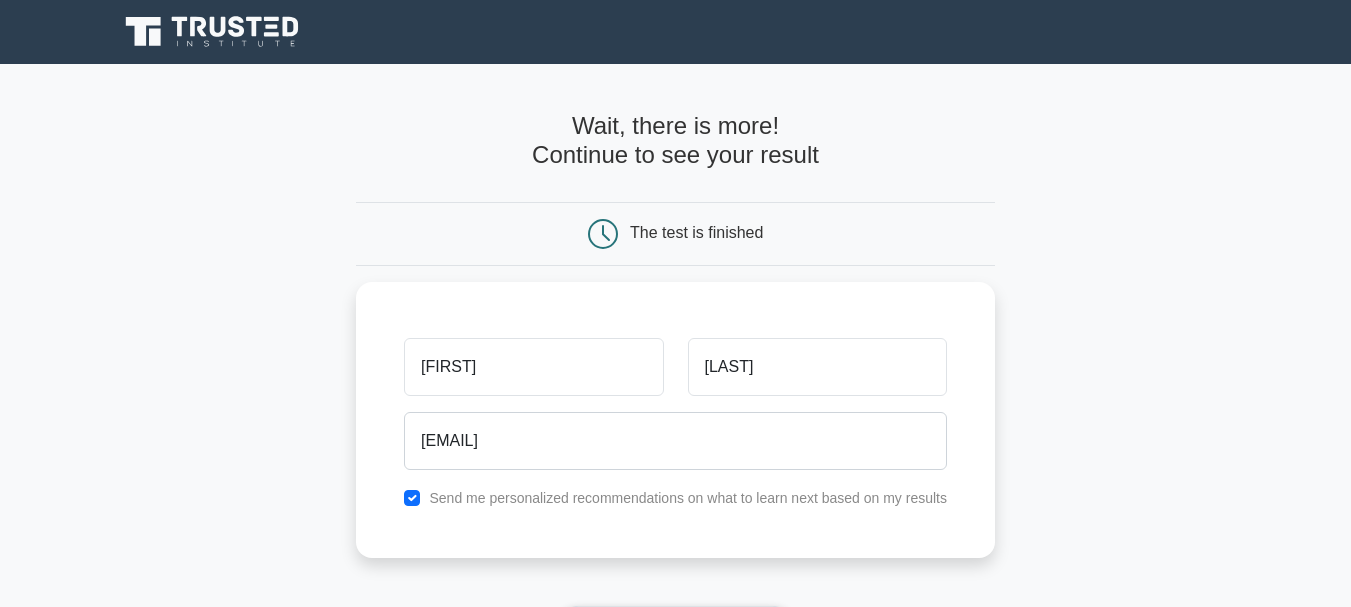 click on "Wait, there is more! Continue to see your result
The test is finished
Funmi Peters" at bounding box center [675, 424] 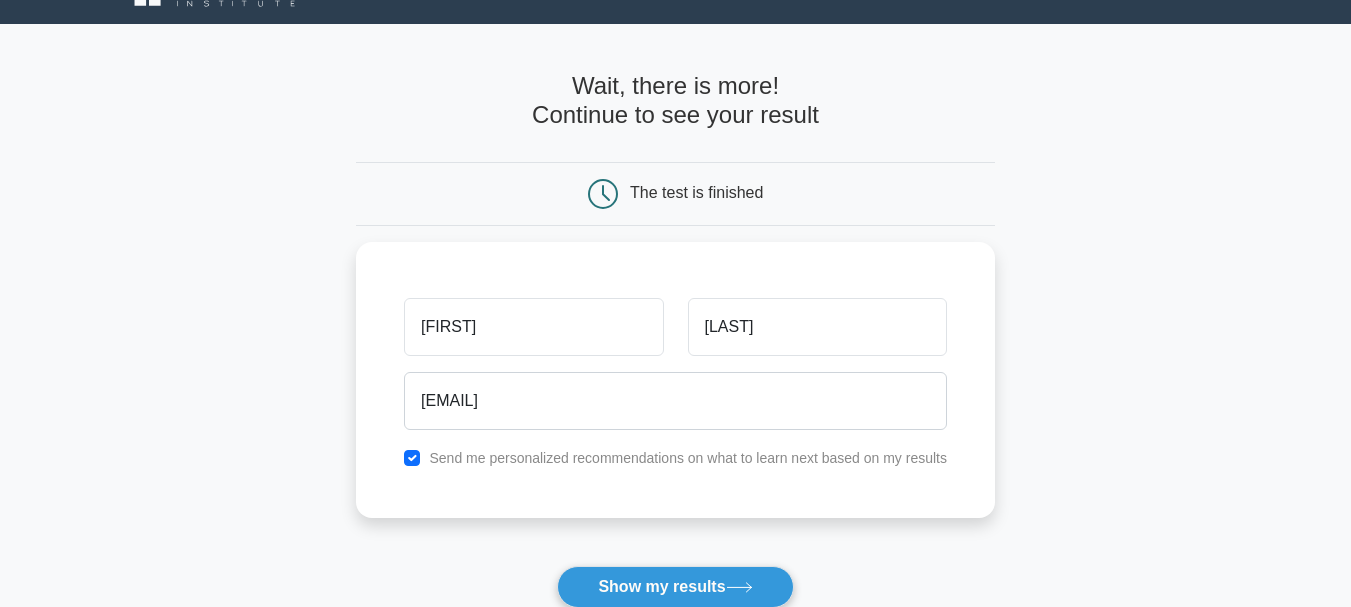 scroll, scrollTop: 80, scrollLeft: 0, axis: vertical 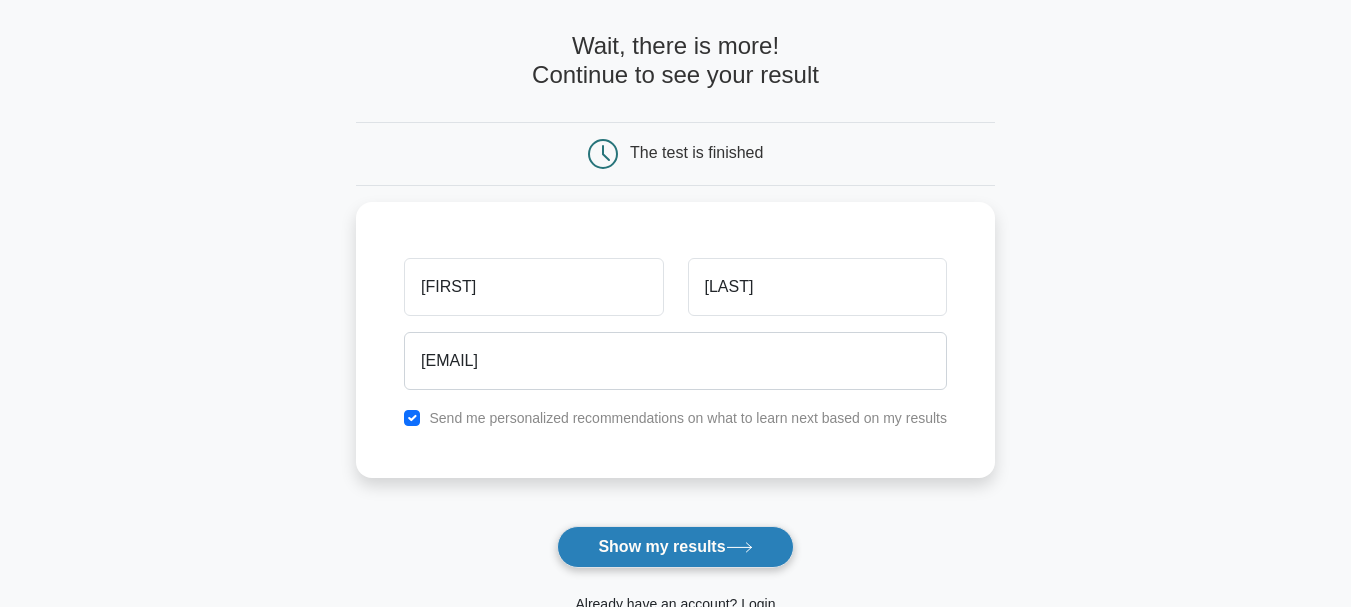 click 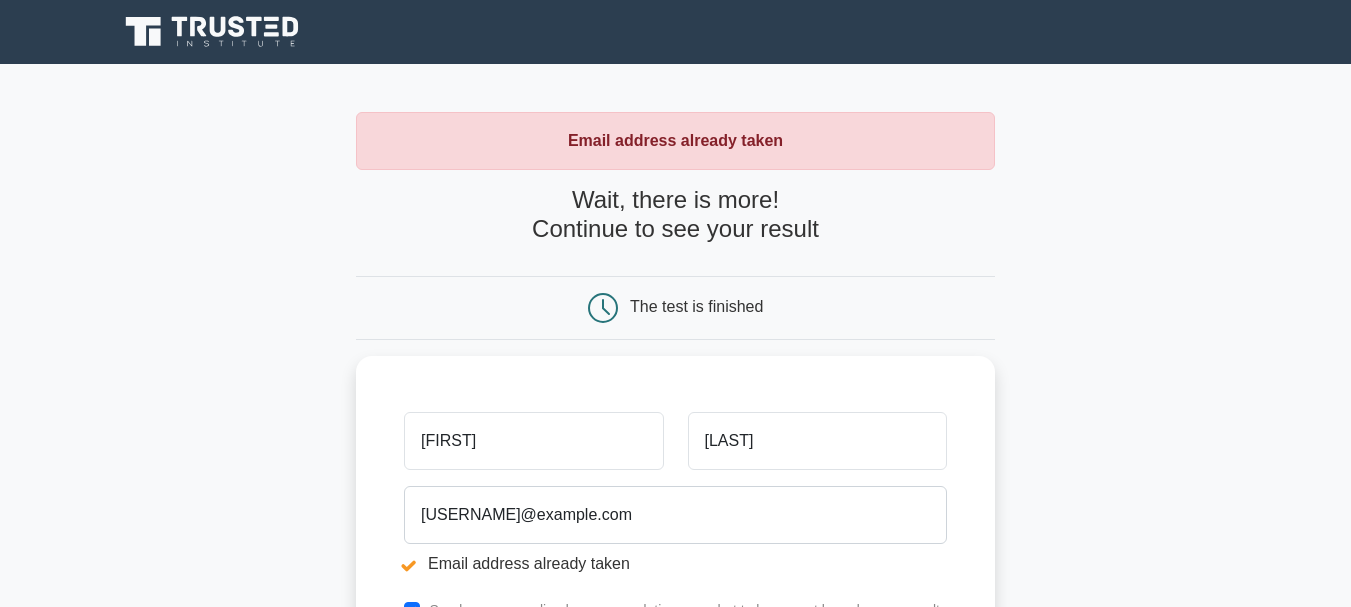 scroll, scrollTop: 0, scrollLeft: 0, axis: both 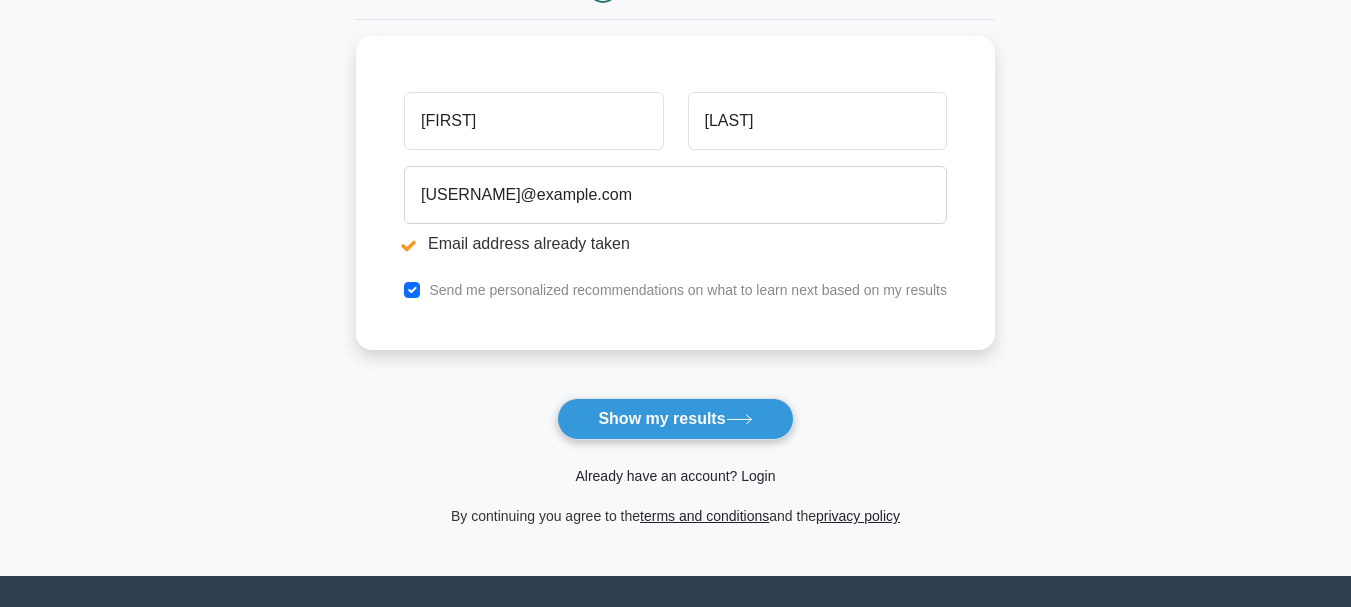 click on "Already have an account? Login" at bounding box center (675, 476) 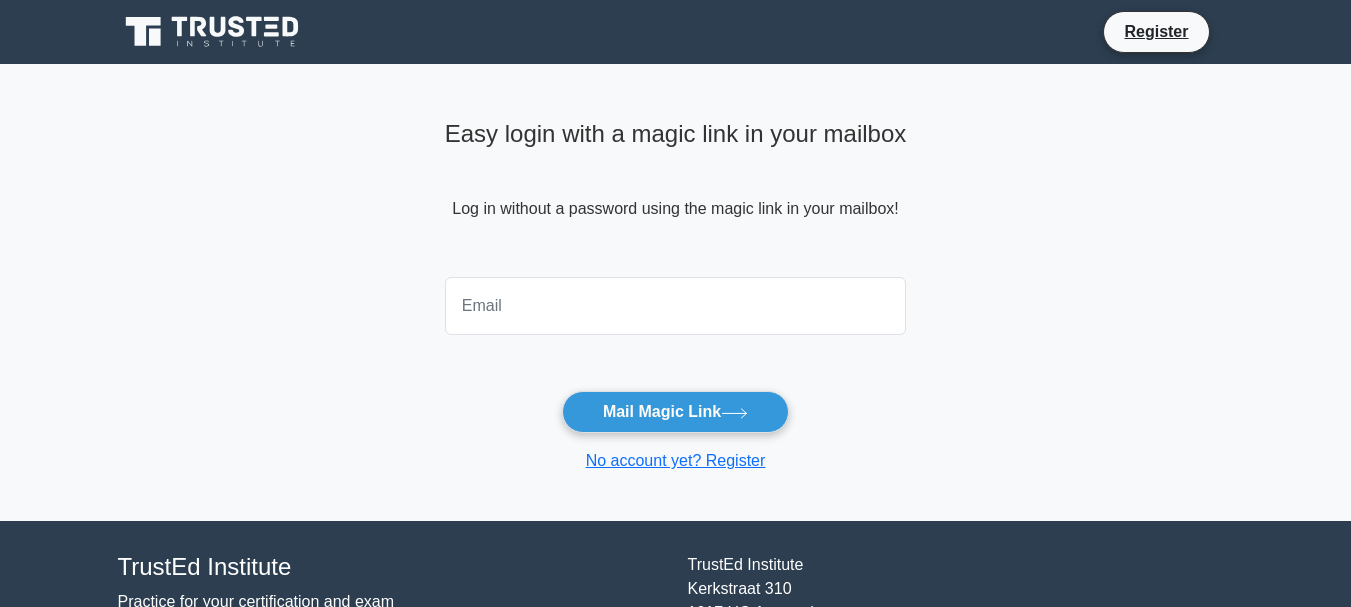 scroll, scrollTop: 0, scrollLeft: 0, axis: both 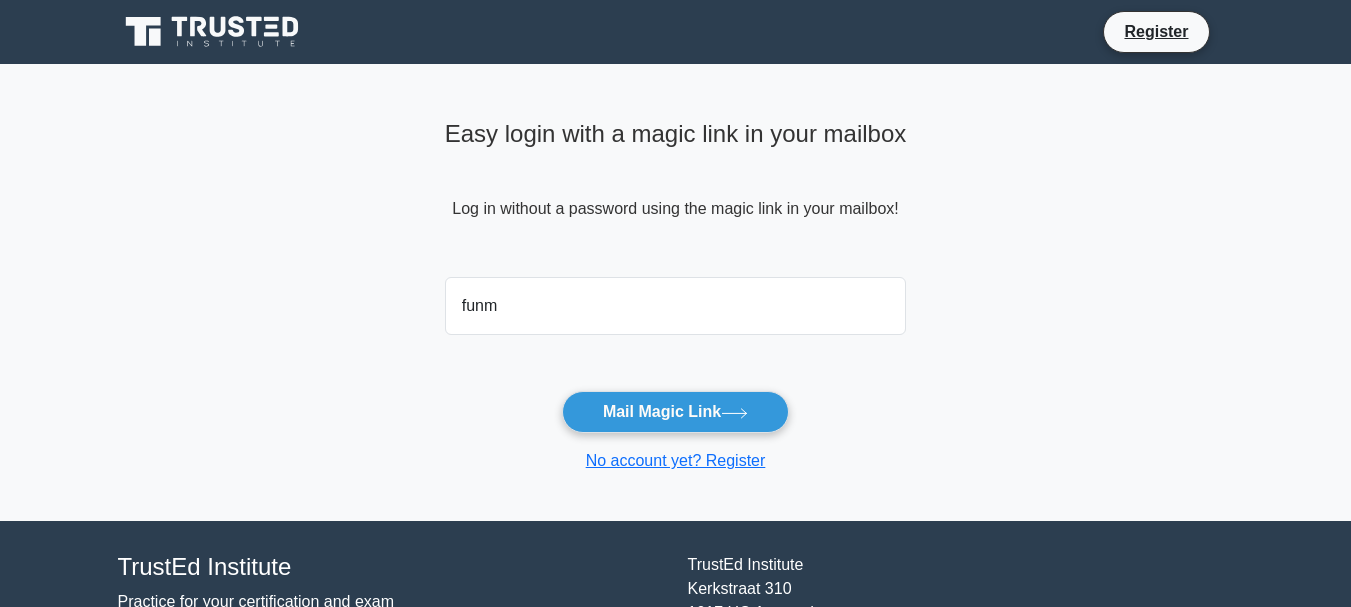 type on "[USERNAME]@[DOMAIN].com" 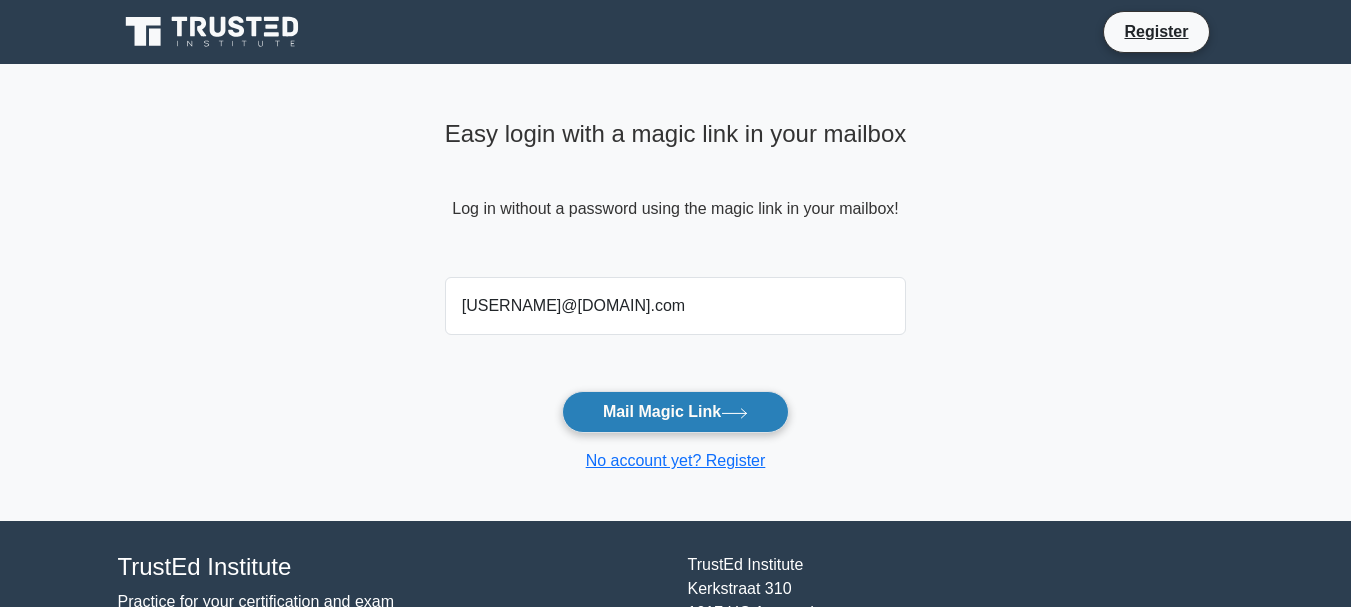 click on "Mail Magic Link" at bounding box center [675, 412] 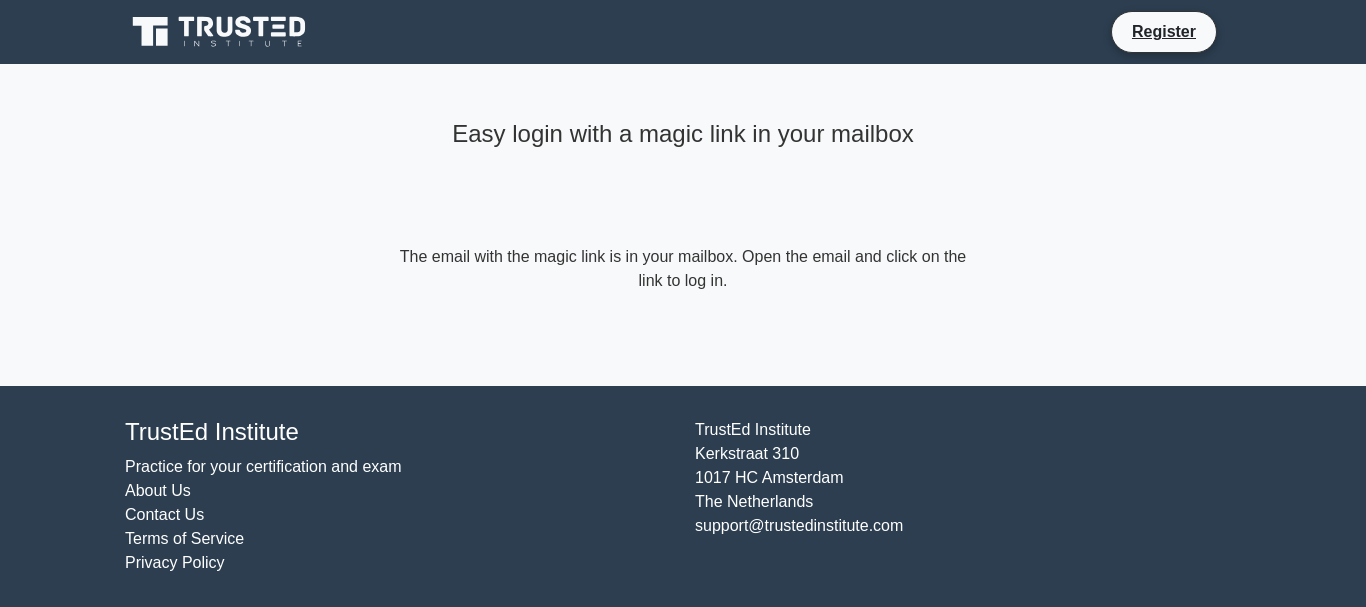 scroll, scrollTop: 0, scrollLeft: 0, axis: both 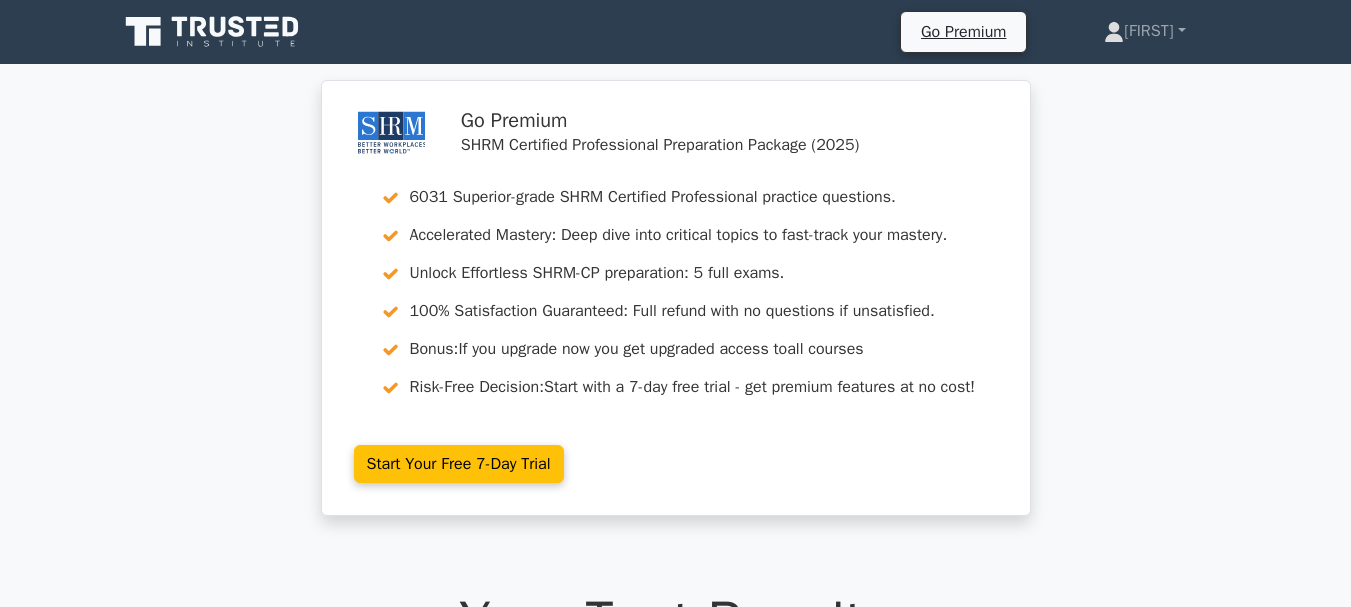 click on "Go Premium
SHRM Certified Professional Preparation Package (2025)
6031 Superior-grade  SHRM Certified Professional practice questions.
Accelerated Mastery: Deep dive into critical topics to fast-track your mastery.
Unlock Effortless SHRM-CP preparation: 5 full exams.
100% Satisfaction Guaranteed: Full refund with no questions if unsatisfied.
Bonus:  If you upgrade now you get upgraded access to  all courses" at bounding box center [675, 309] 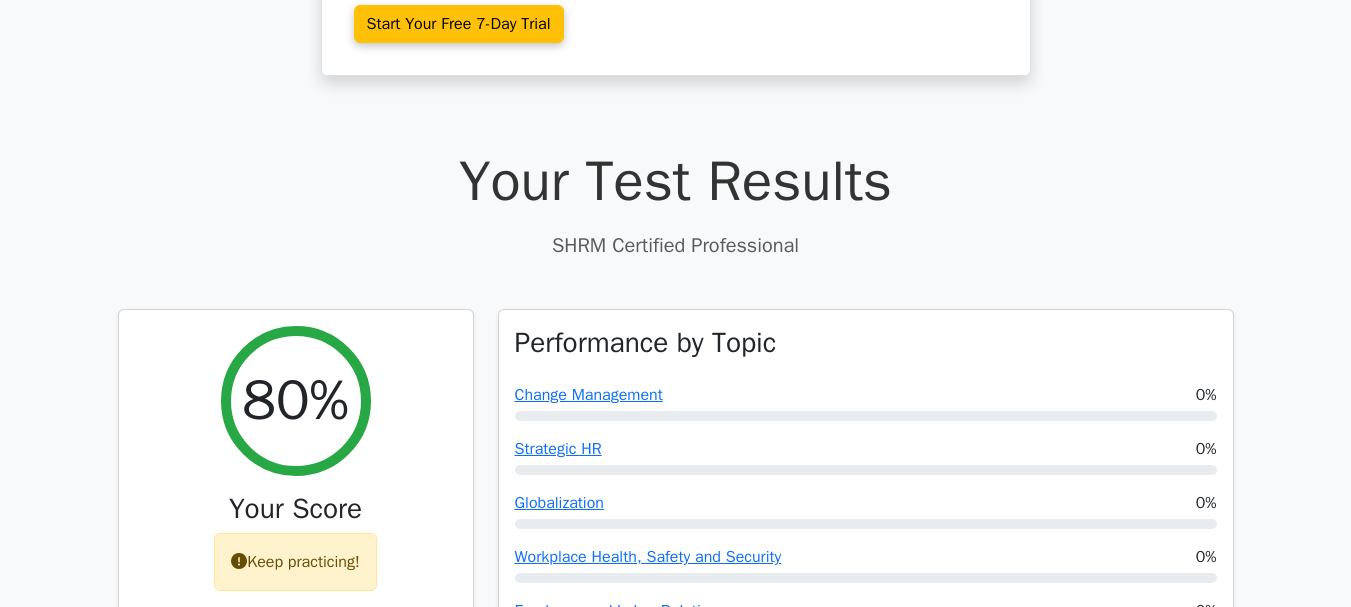 scroll, scrollTop: 480, scrollLeft: 0, axis: vertical 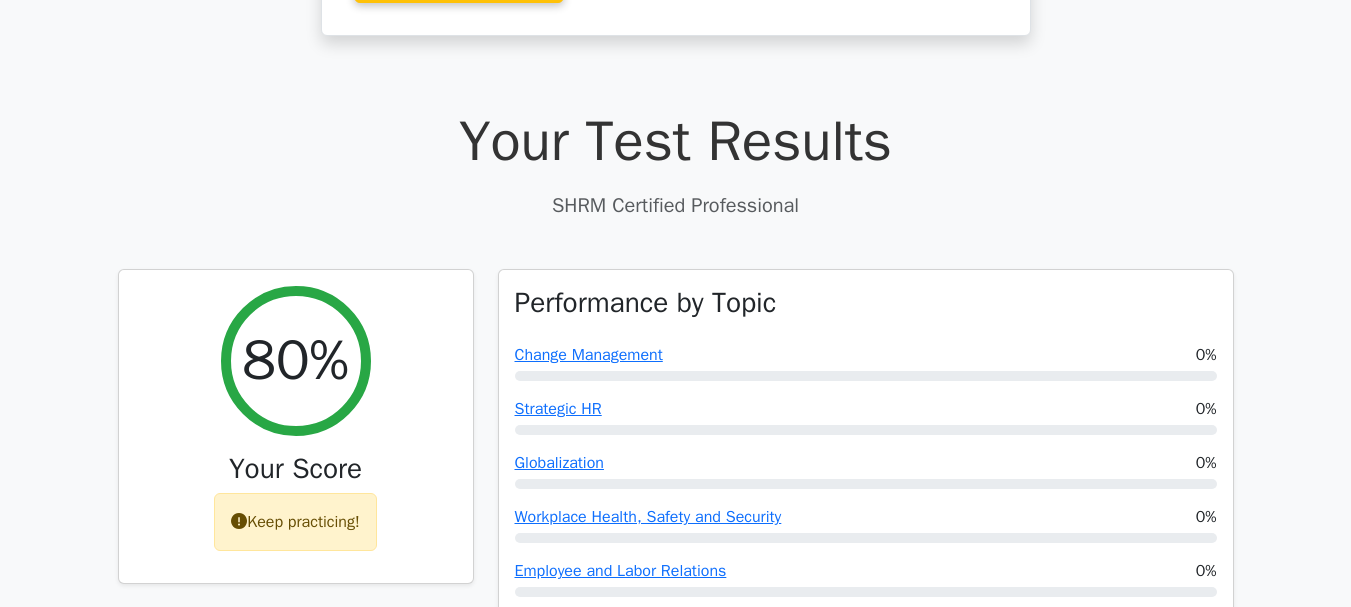 click on "Go Premium
SHRM Certified Professional Preparation Package (2025)
6031 Superior-grade  SHRM Certified Professional practice questions.
Accelerated Mastery: Deep dive into critical topics to fast-track your mastery.
Unlock Effortless SHRM-CP preparation: 5 full exams.
100% Satisfaction Guaranteed: Full refund with no questions if unsatisfied.
Bonus:  If you upgrade now you get upgraded access to  all courses Risk-Free Decision:" at bounding box center [675, 1424] 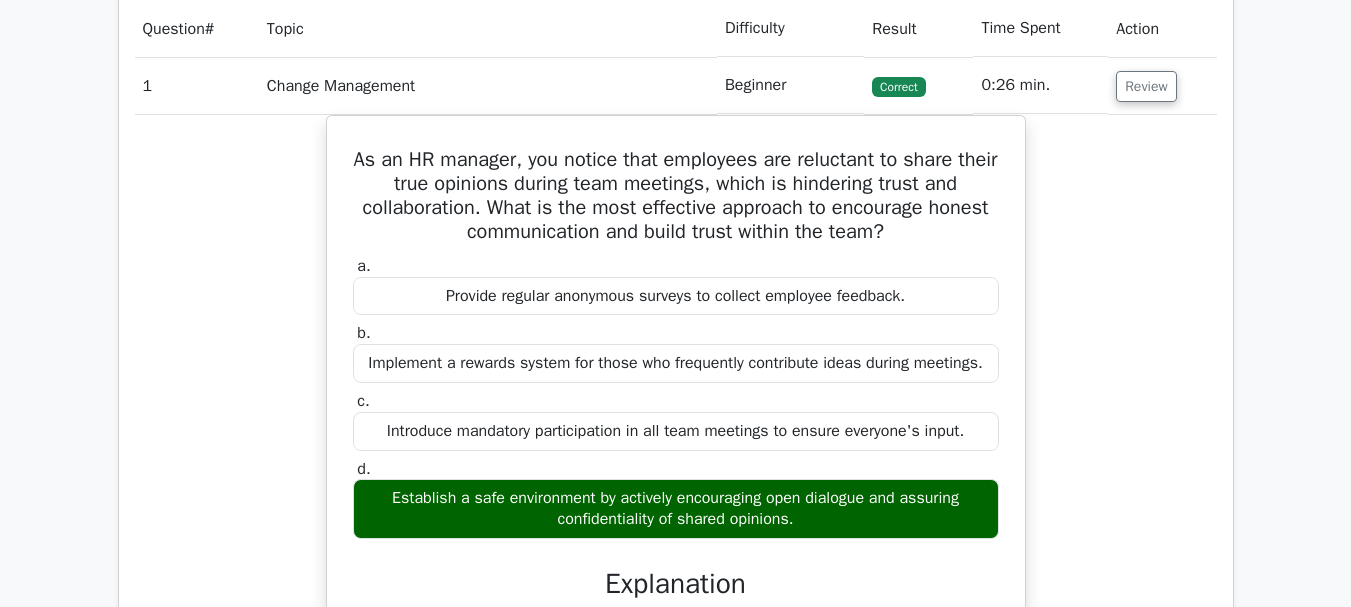 scroll, scrollTop: 1640, scrollLeft: 0, axis: vertical 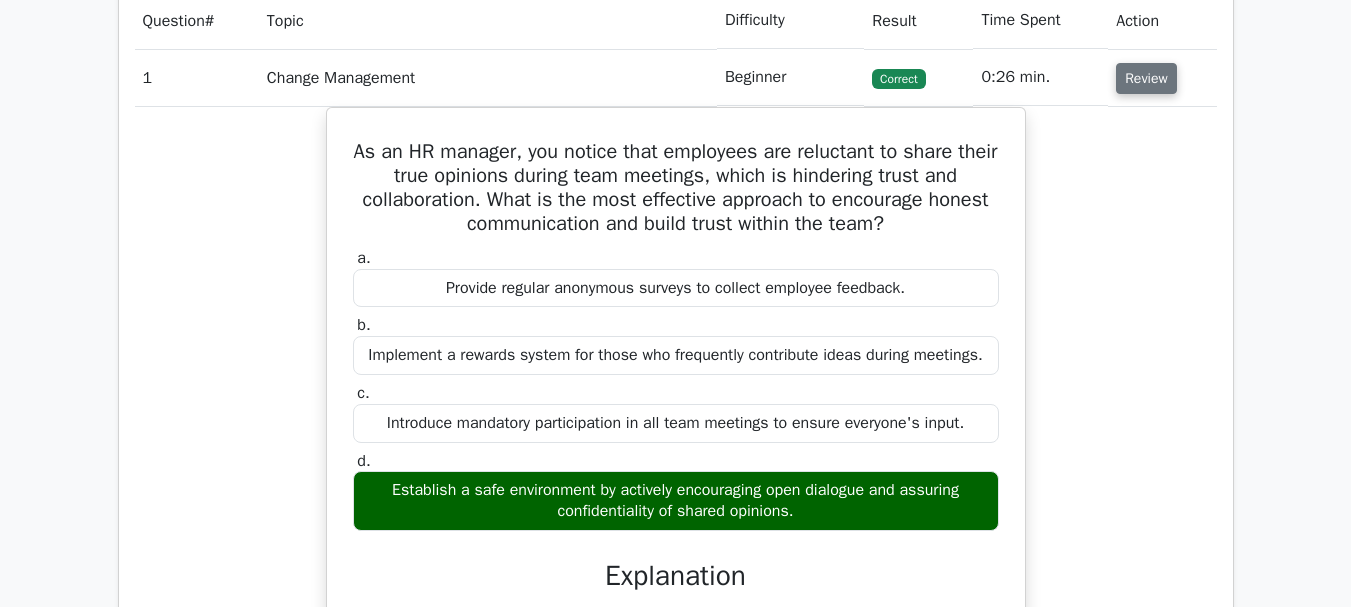 click on "Review" at bounding box center [1146, 78] 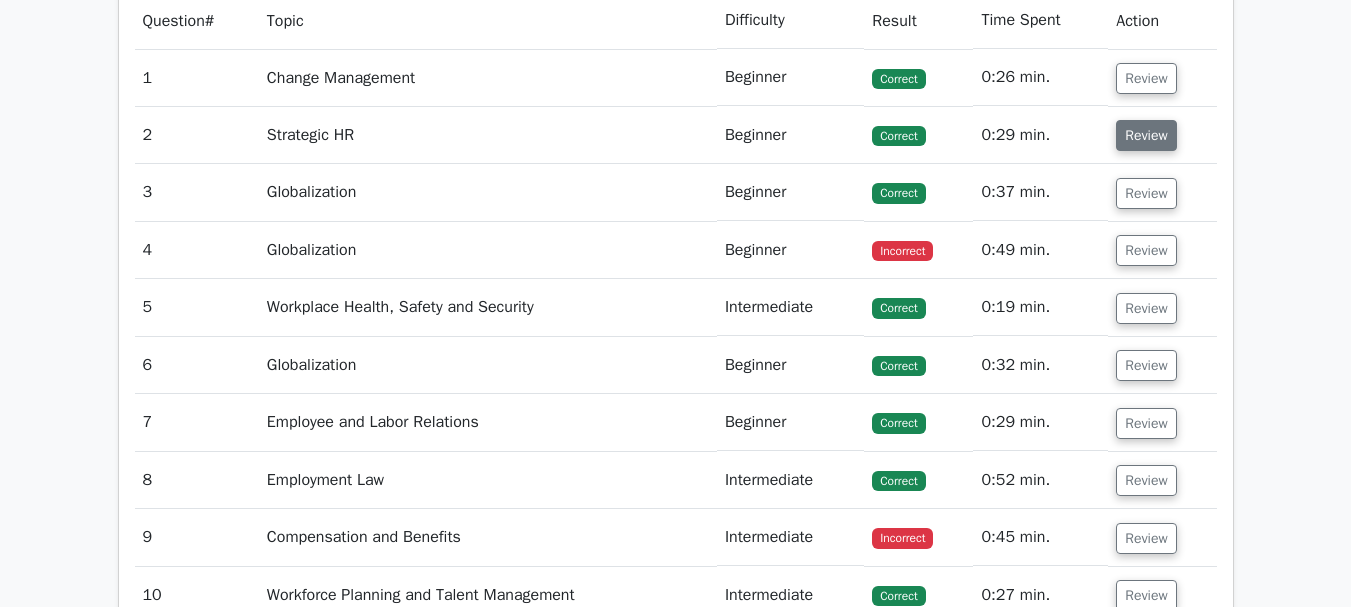 click on "Review" at bounding box center [1146, 135] 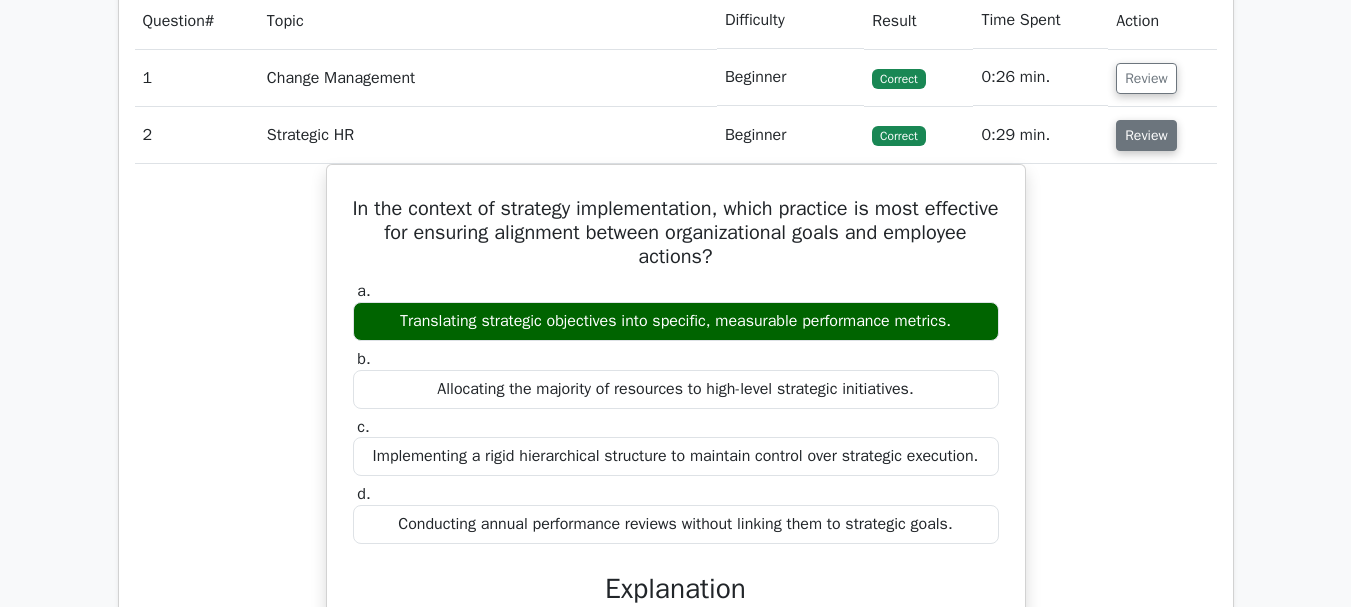 type 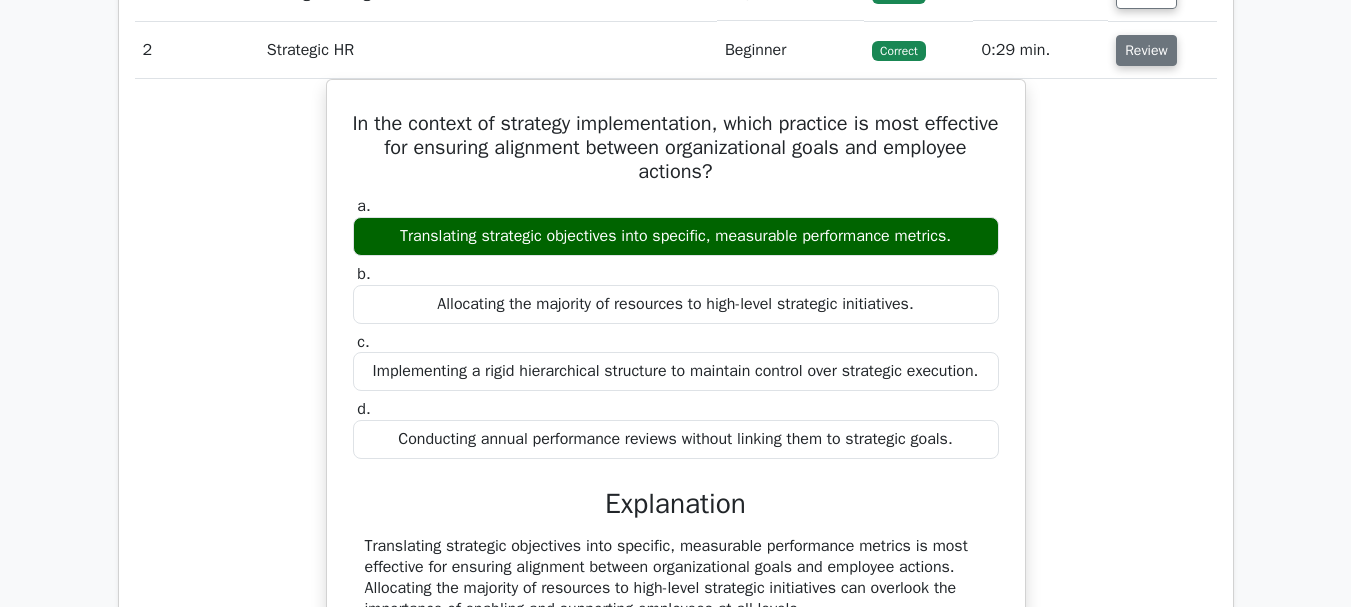 scroll, scrollTop: 1720, scrollLeft: 0, axis: vertical 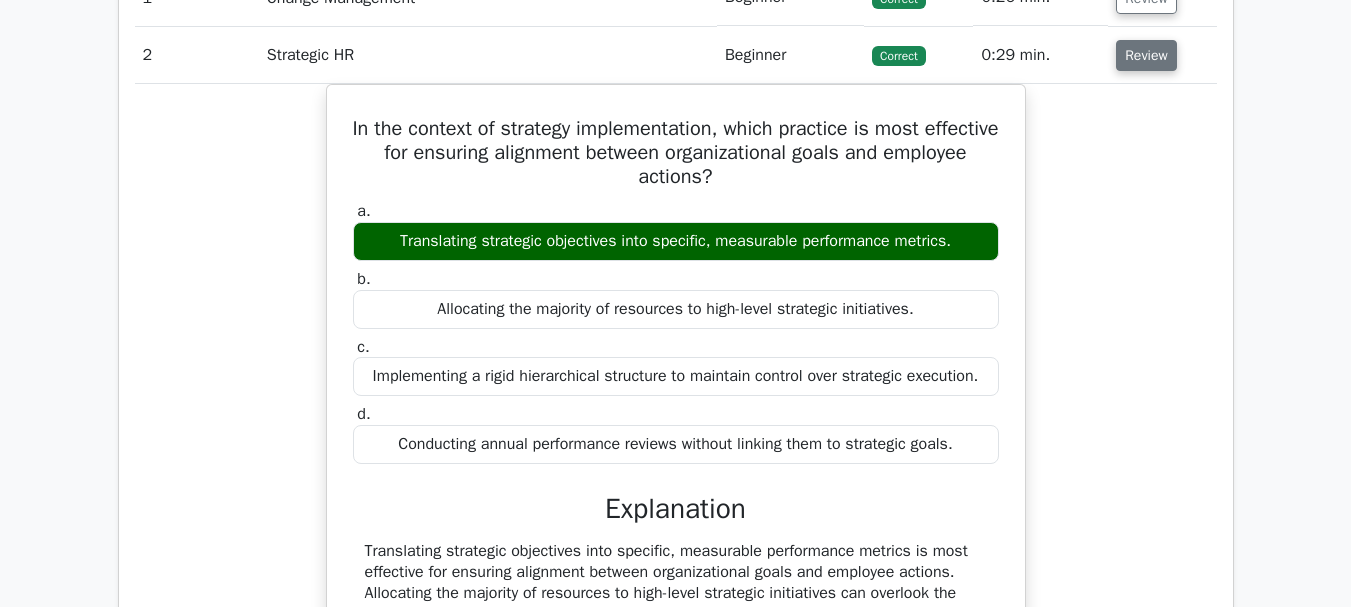 click on "Review" at bounding box center (1146, 55) 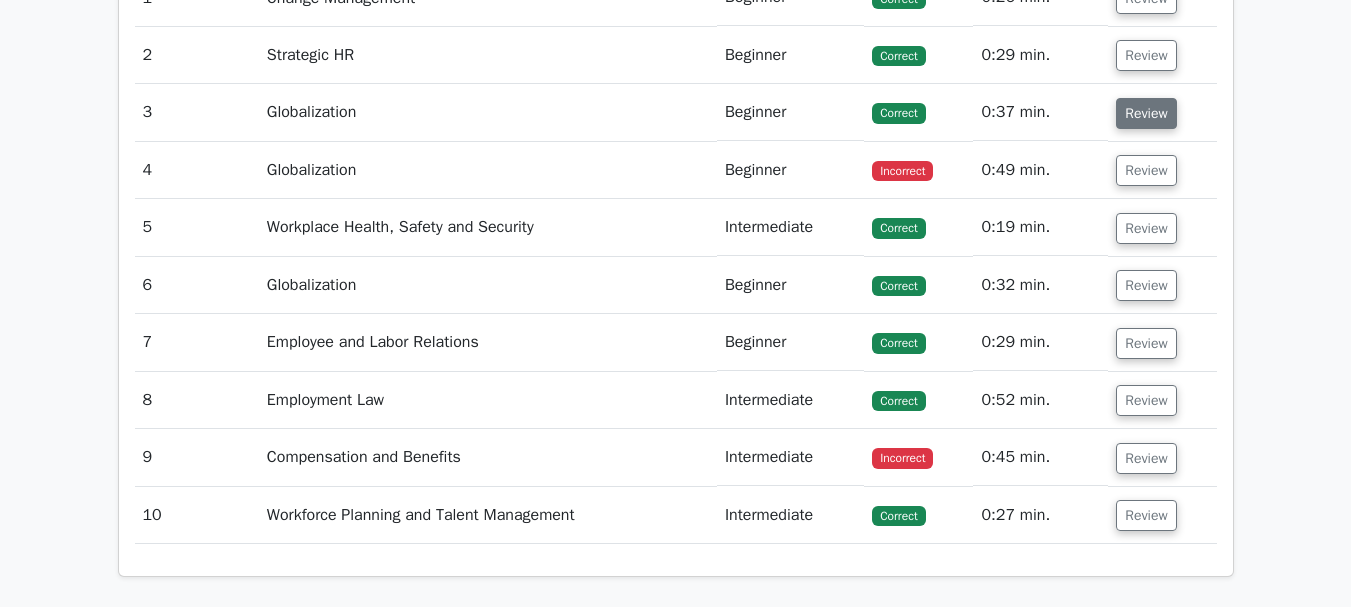 click on "Review" at bounding box center (1146, 113) 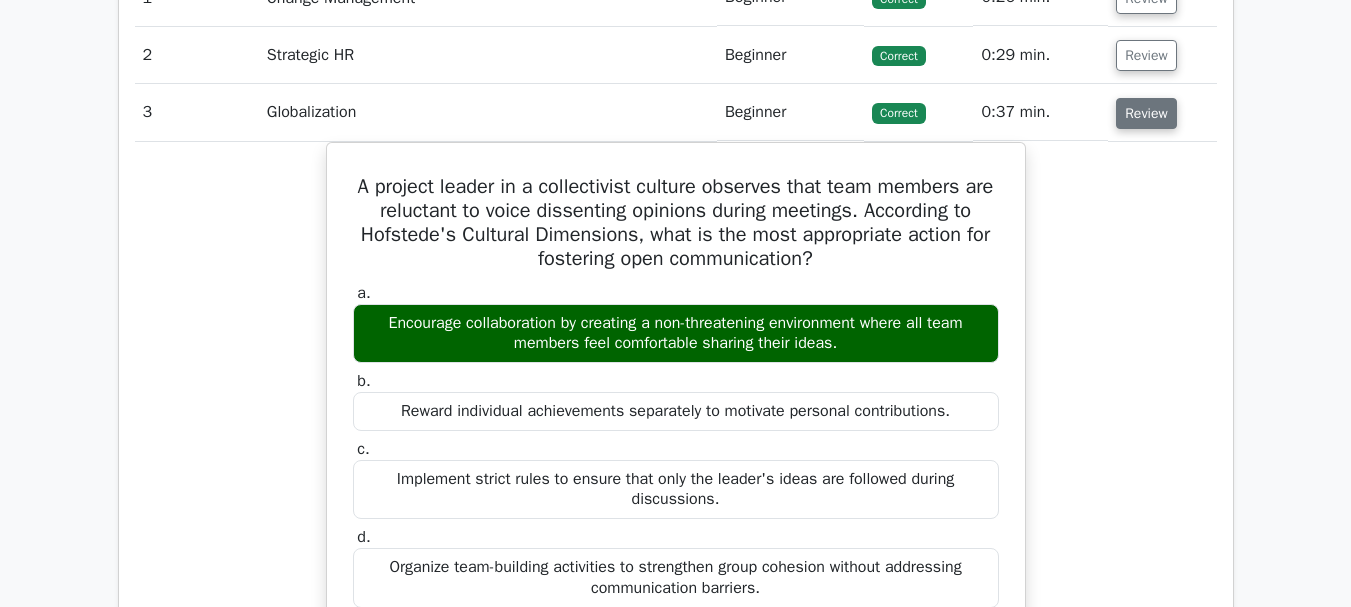 click on "Review" at bounding box center [1146, 113] 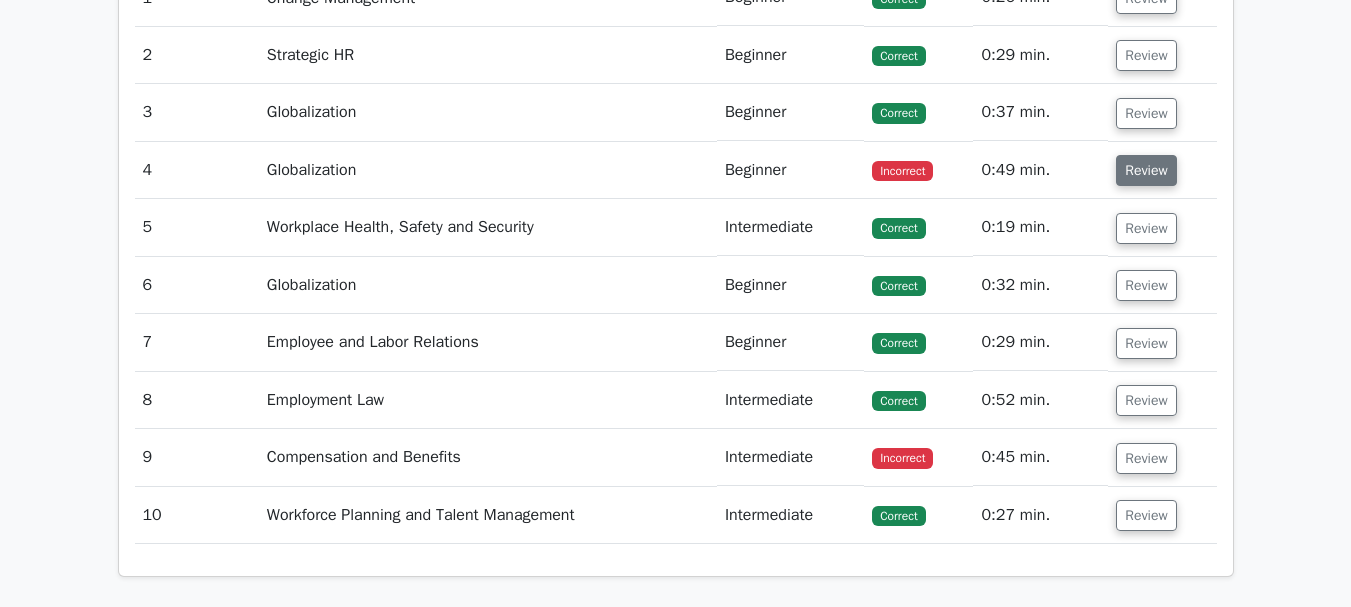 click on "Review" at bounding box center (1146, 170) 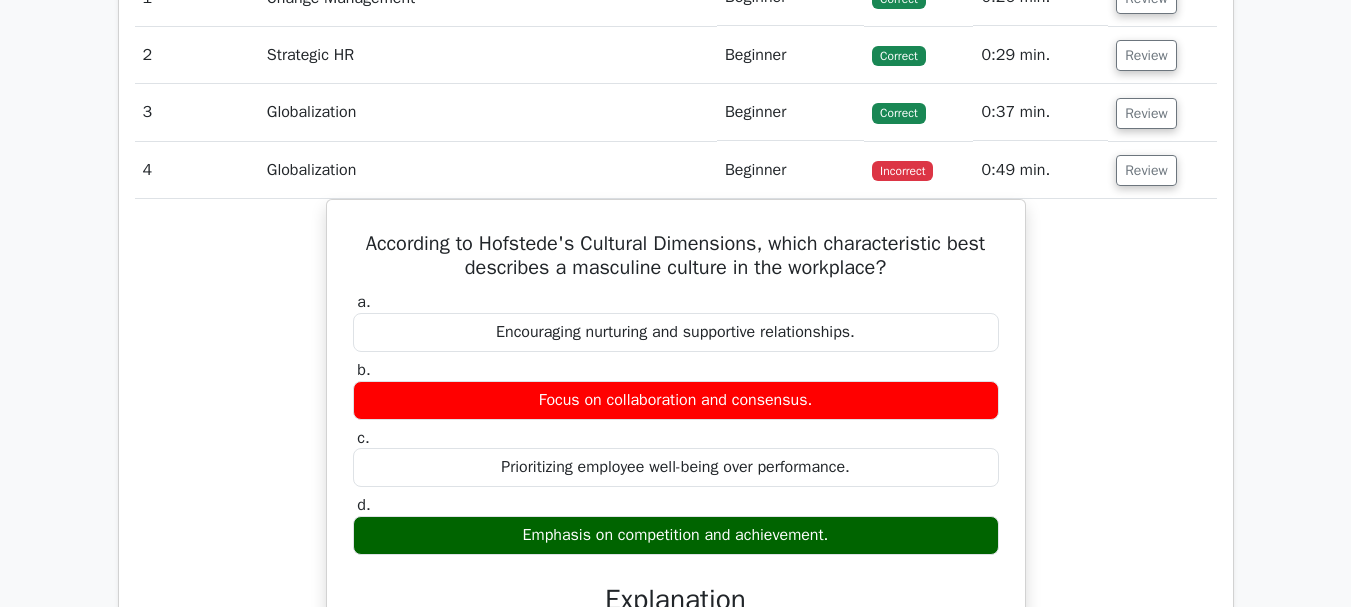 click on "According to Hofstede's Cultural Dimensions, which characteristic best describes a masculine culture in the workplace?
a.
Encouraging nurturing and supportive relationships.
b.
c." at bounding box center (676, 580) 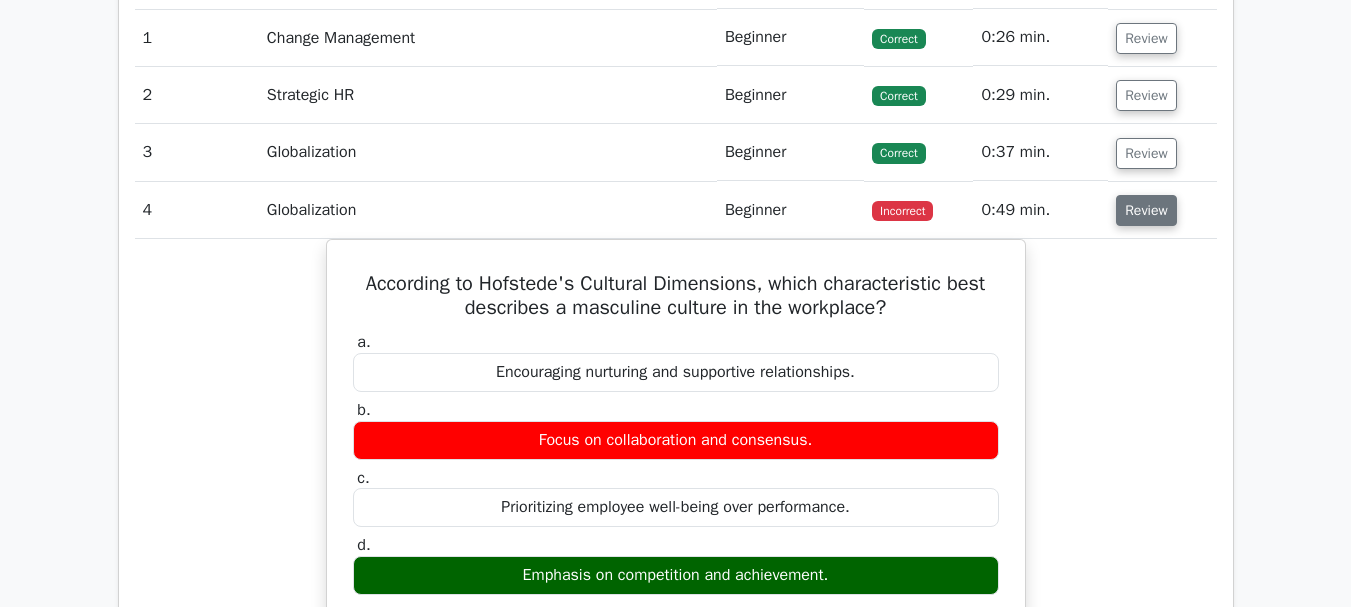click on "Review" at bounding box center (1146, 210) 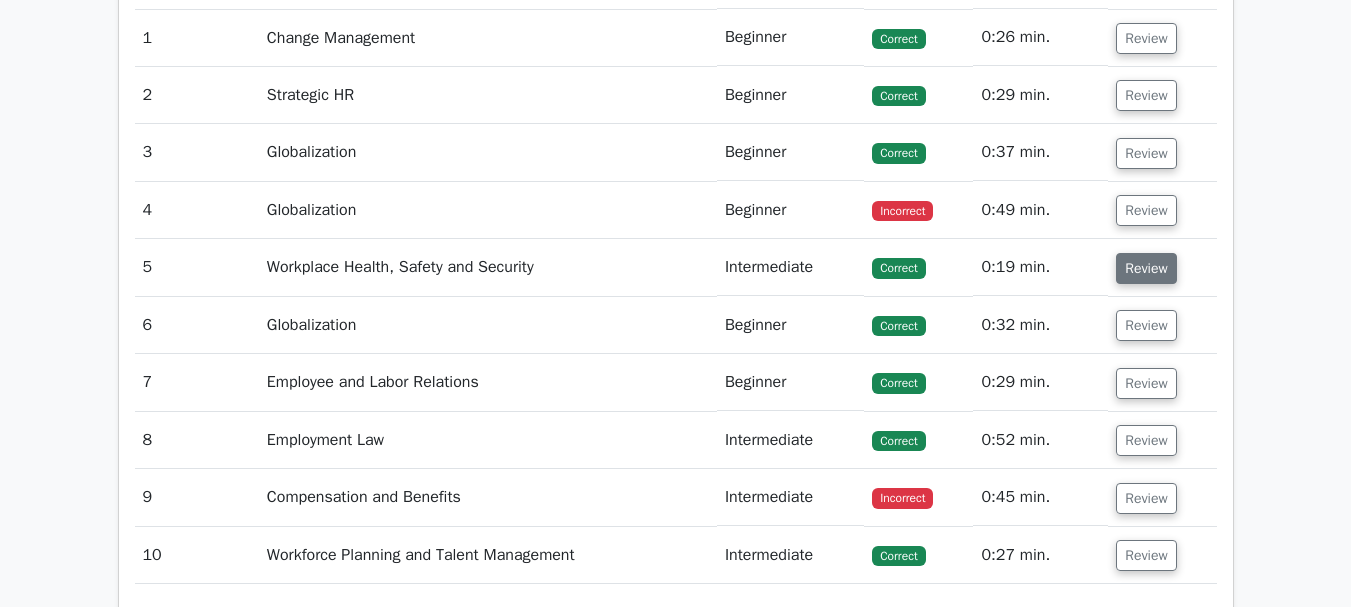 click on "Review" at bounding box center (1146, 268) 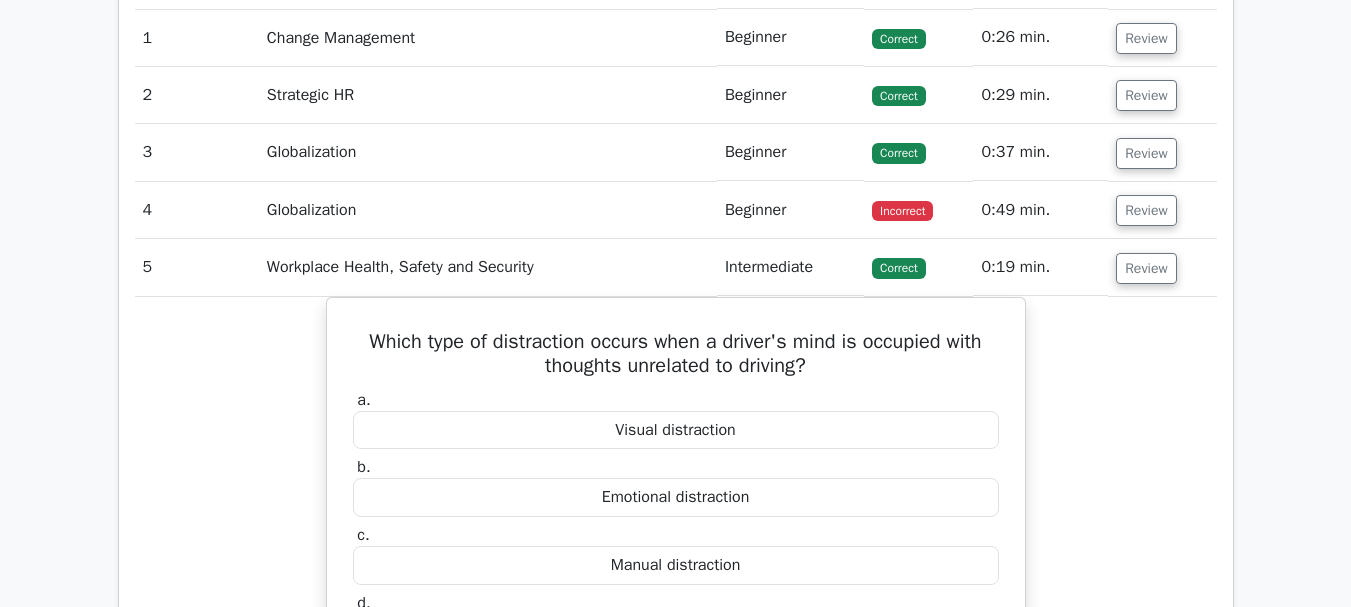 click on "Which type of distraction occurs when a driver's mind is occupied with thoughts unrelated to driving?
a.
Visual distraction
b.
c. d." at bounding box center [676, 629] 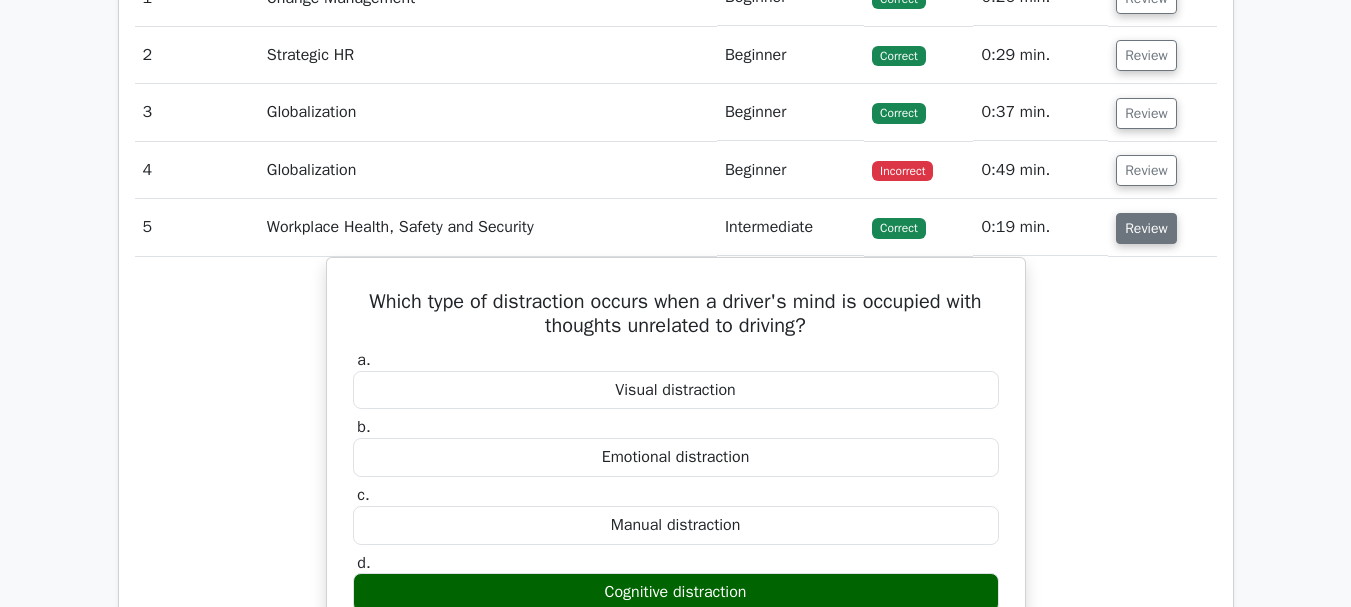 click on "Review" at bounding box center [1146, 228] 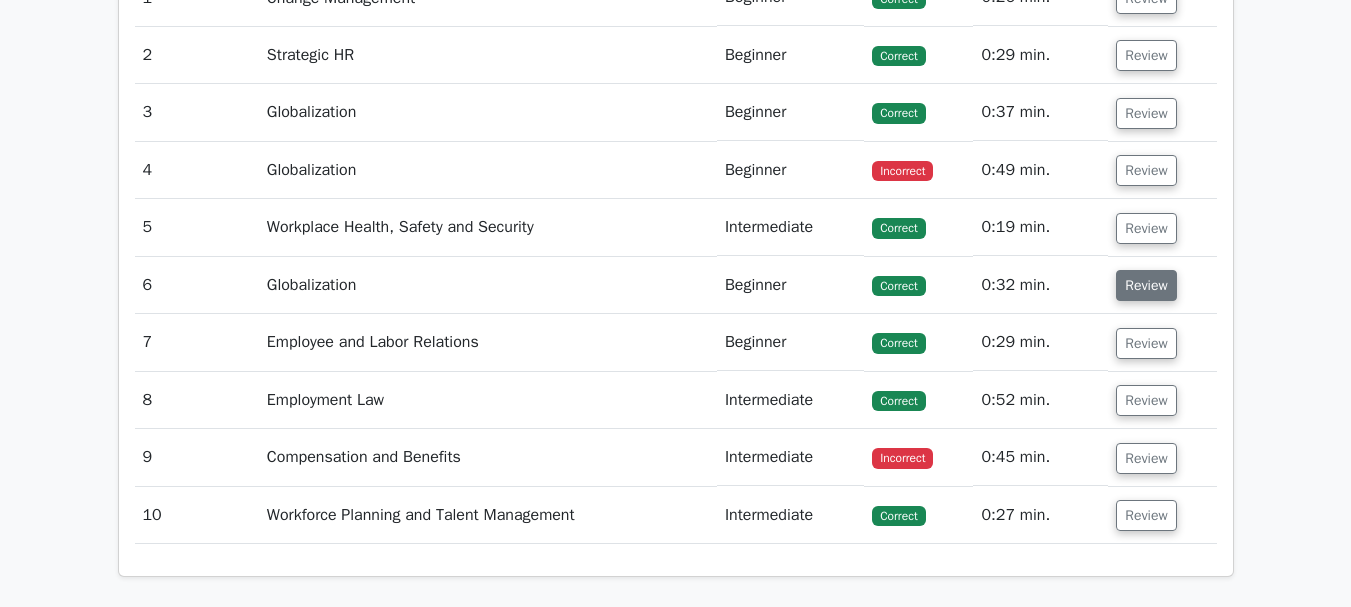click on "Review" at bounding box center [1146, 285] 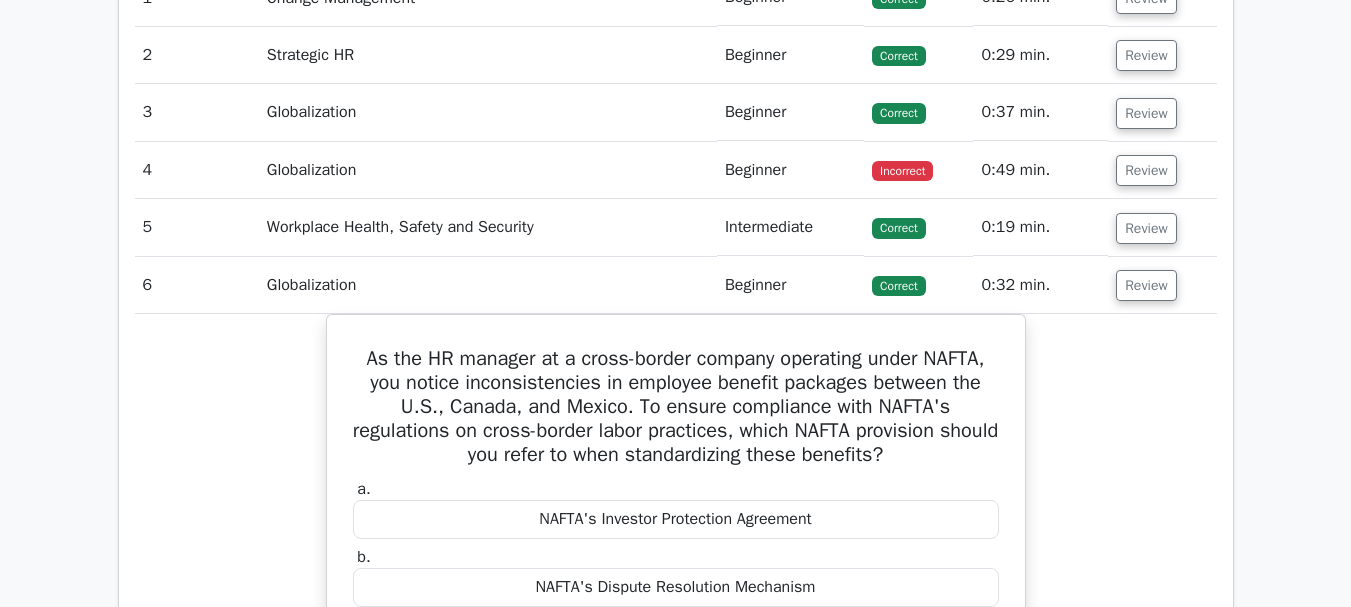 click on "As the HR manager at a cross-border company operating under NAFTA, you notice inconsistencies in employee benefit packages between the U.S., Canada, and Mexico. To ensure compliance with NAFTA's regulations on cross-border labor practices, which NAFTA provision should you refer to when standardizing these benefits?
a.
NAFTA's Investor Protection Agreement" at bounding box center [676, 731] 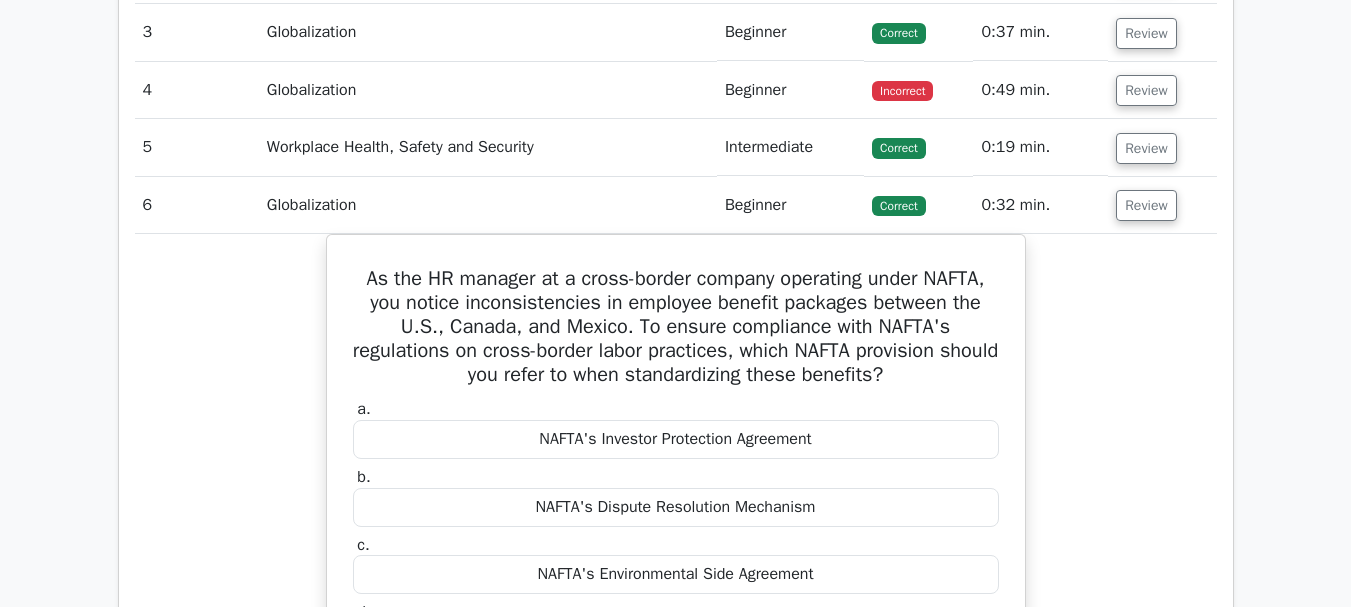 scroll, scrollTop: 1760, scrollLeft: 0, axis: vertical 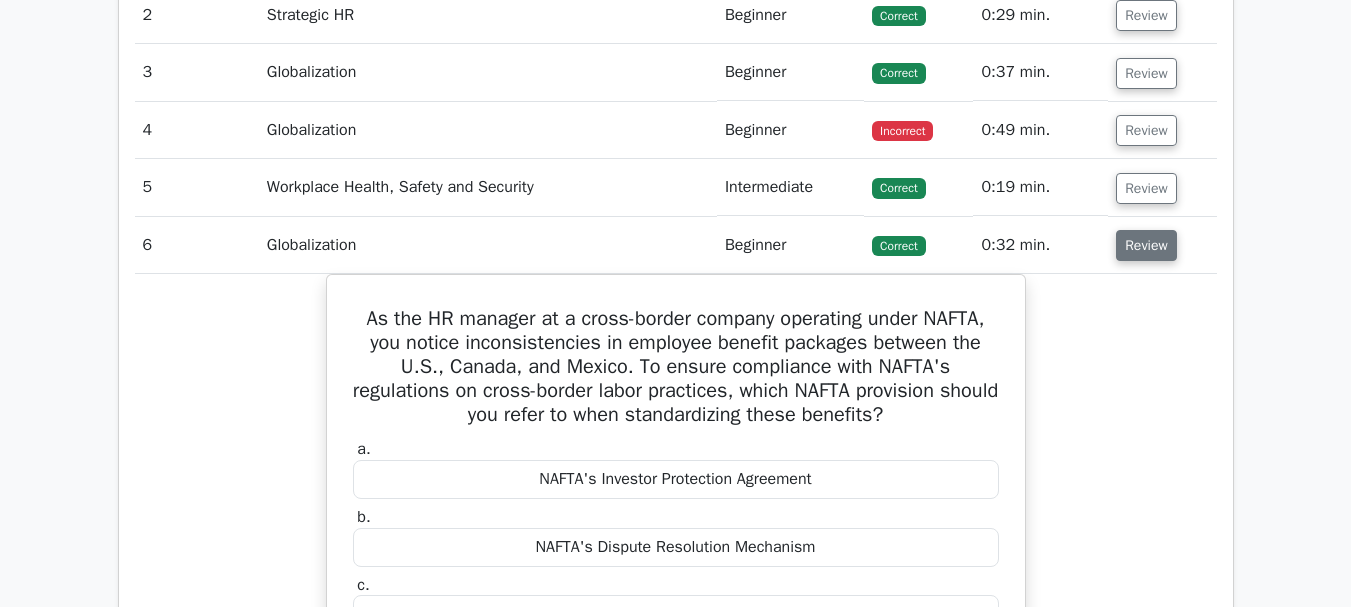 click on "Review" at bounding box center [1146, 245] 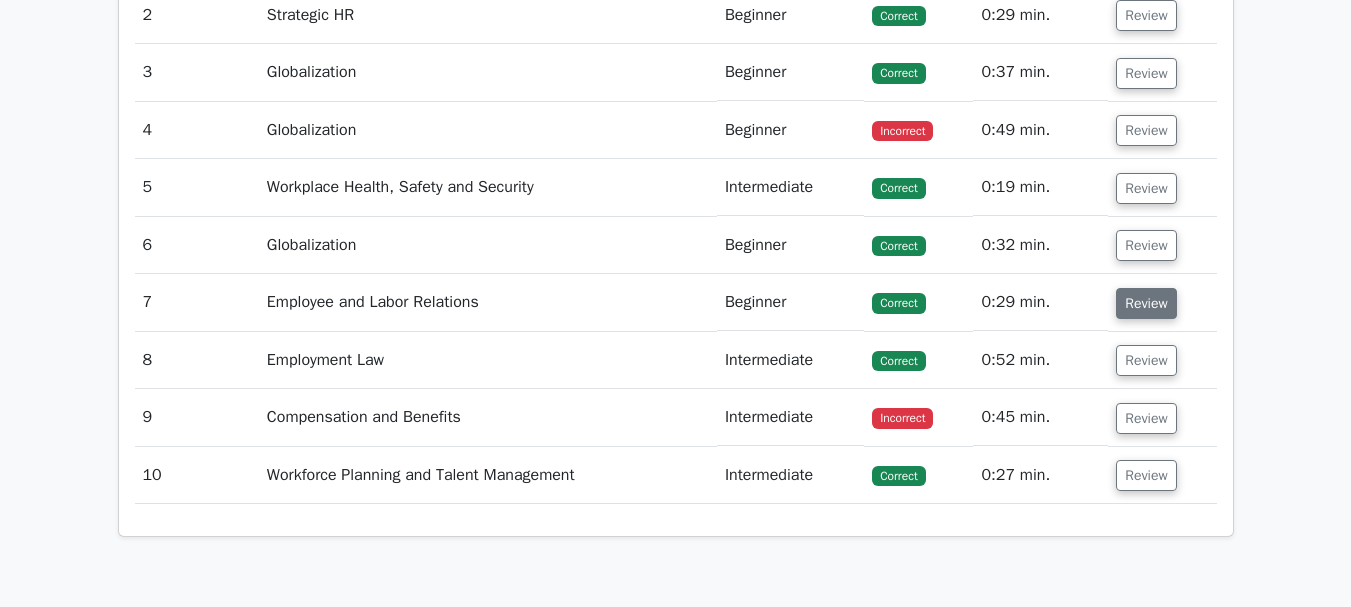 click on "Review" at bounding box center (1146, 303) 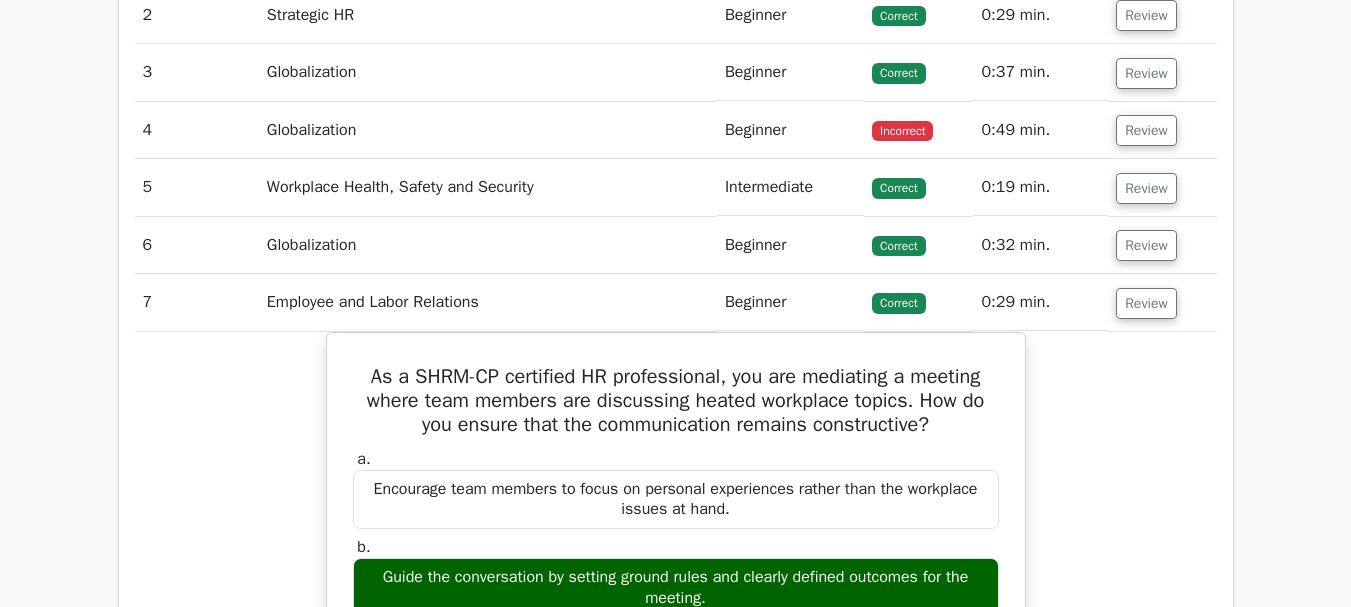 click on "As a SHRM-CP certified HR professional, you are mediating a meeting where team members are discussing heated workplace topics. How do you ensure that the communication remains constructive?
a.
Encourage team members to focus on personal experiences rather than the workplace issues at hand.
b.
c. d." at bounding box center [676, 894] 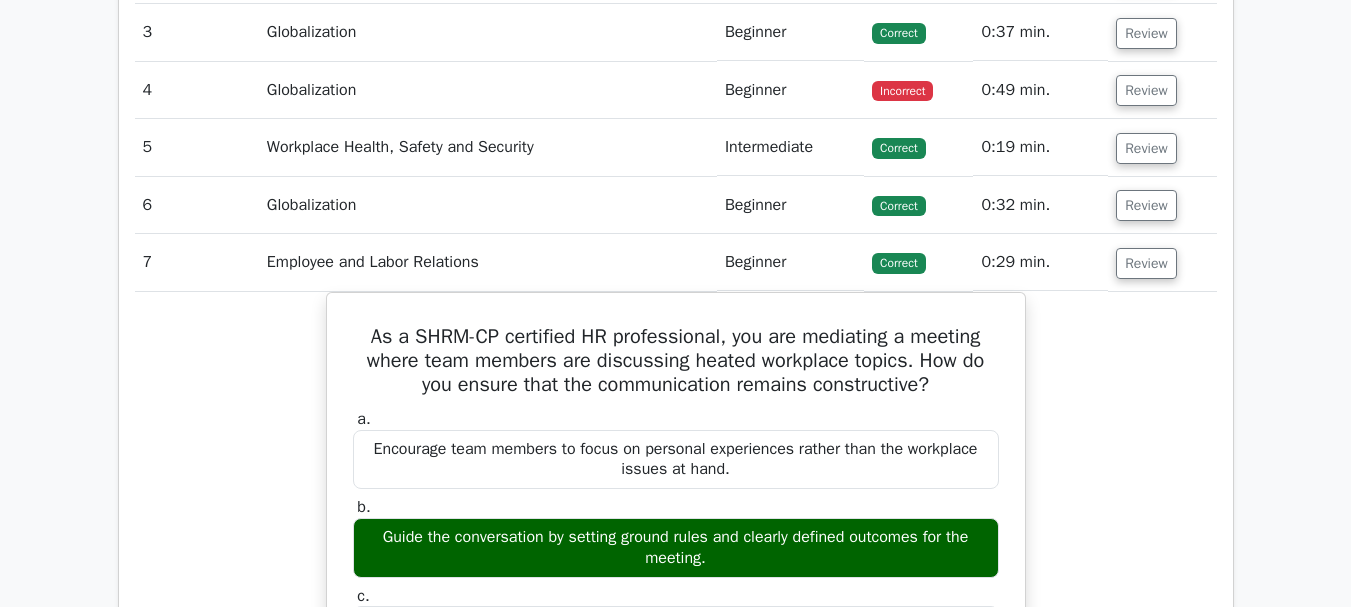 scroll, scrollTop: 1840, scrollLeft: 0, axis: vertical 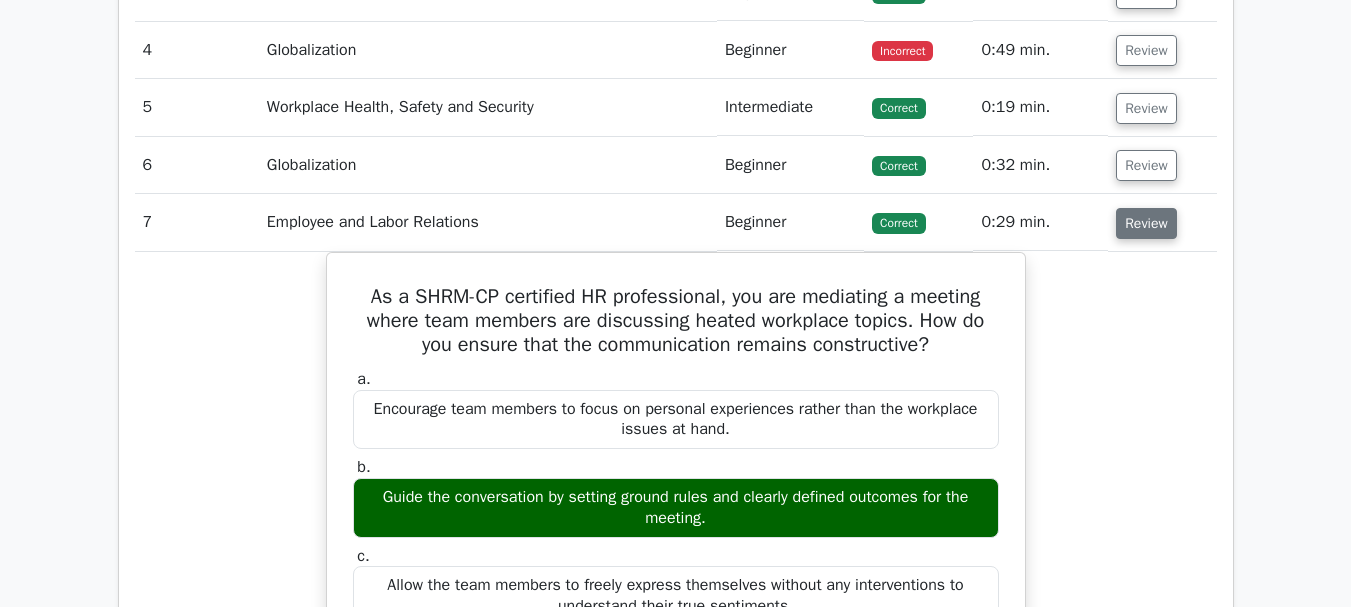 click on "Review" at bounding box center [1146, 223] 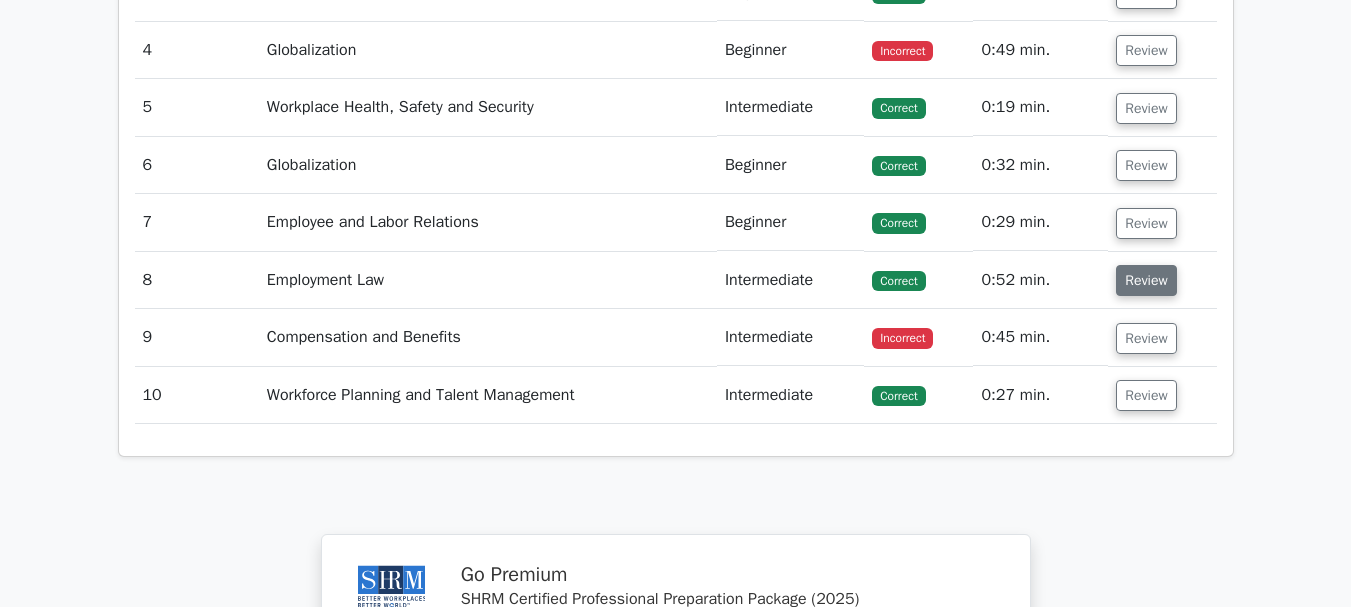 click on "Review" at bounding box center [1146, 280] 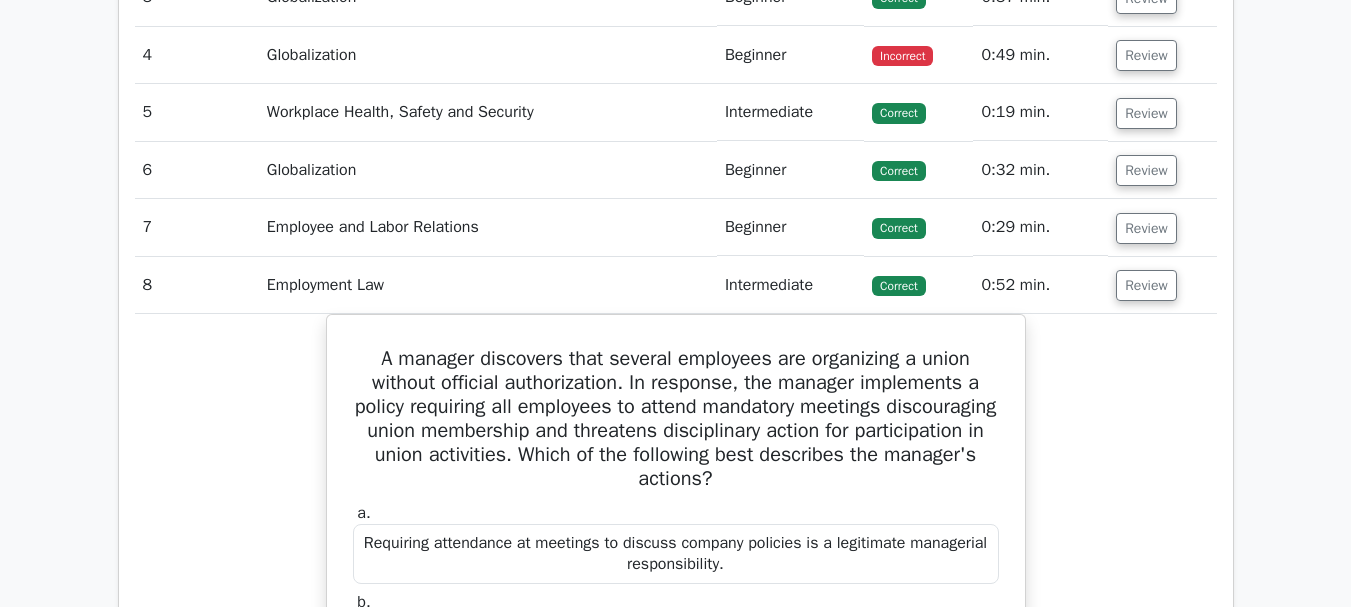 type 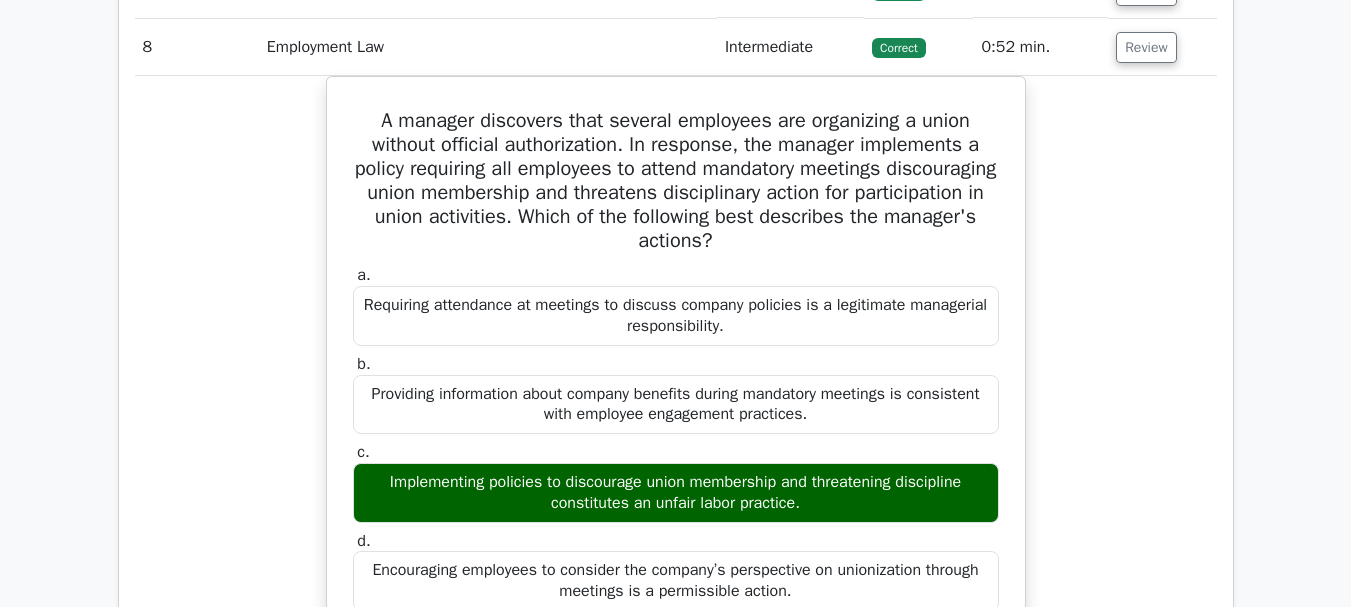 scroll, scrollTop: 2080, scrollLeft: 0, axis: vertical 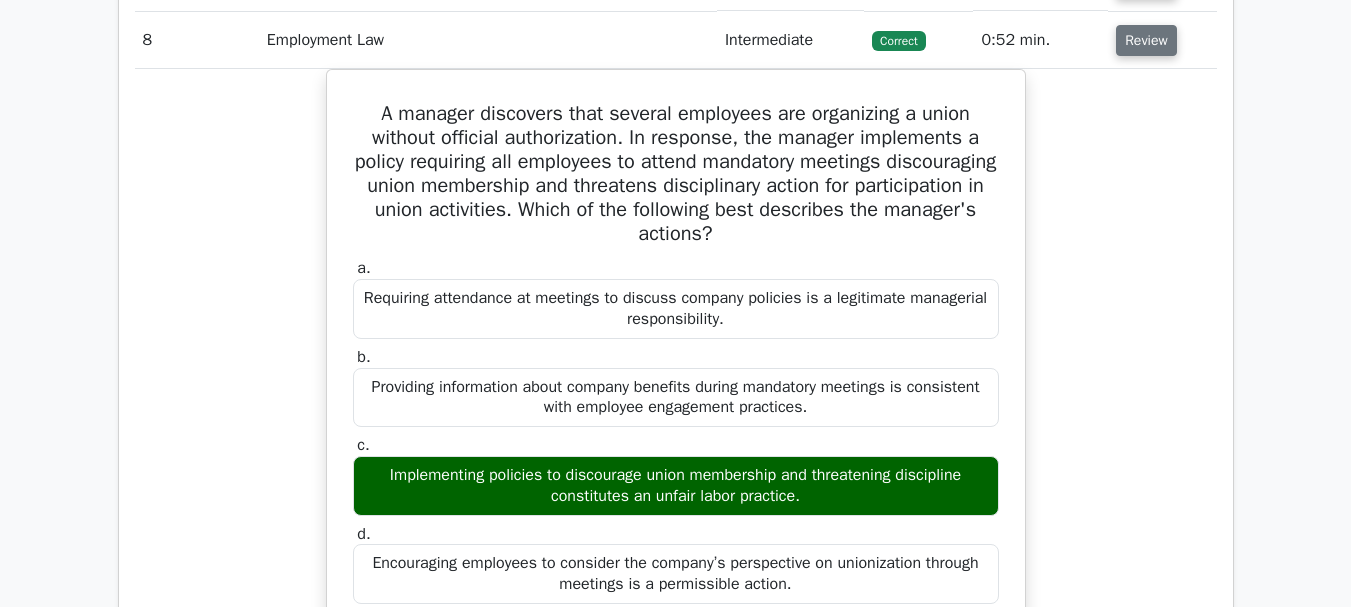 click on "Review" at bounding box center (1146, 40) 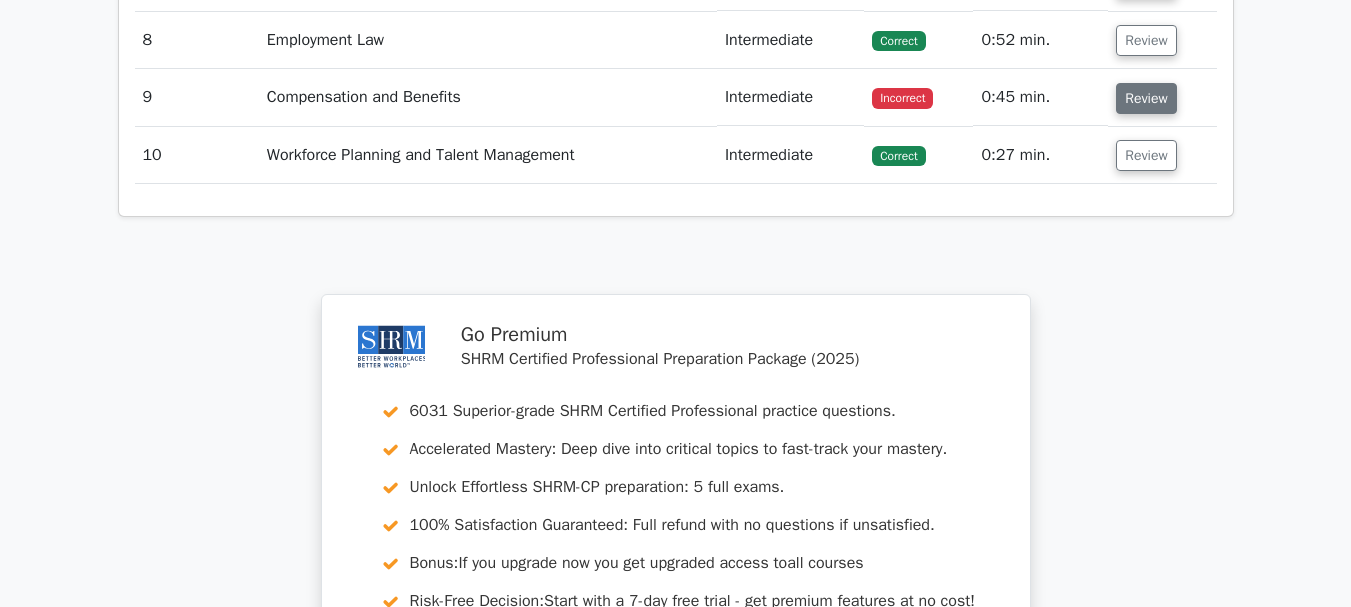 click on "Review" at bounding box center (1146, 98) 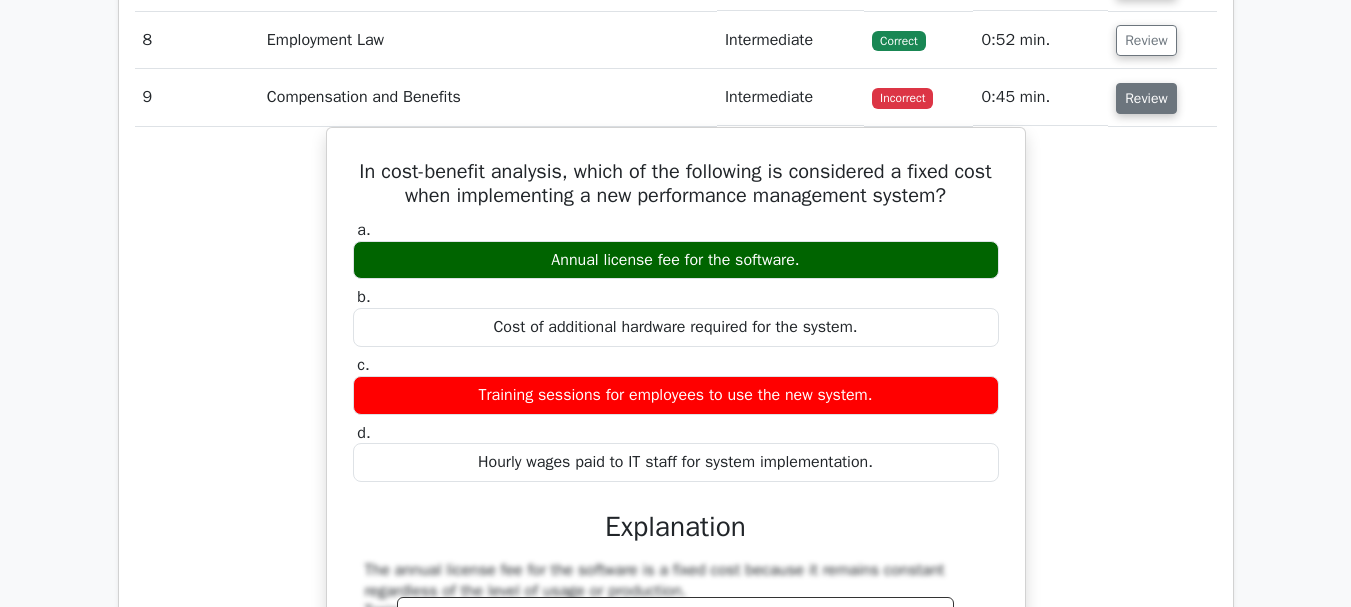 click on "Review" at bounding box center (1146, 98) 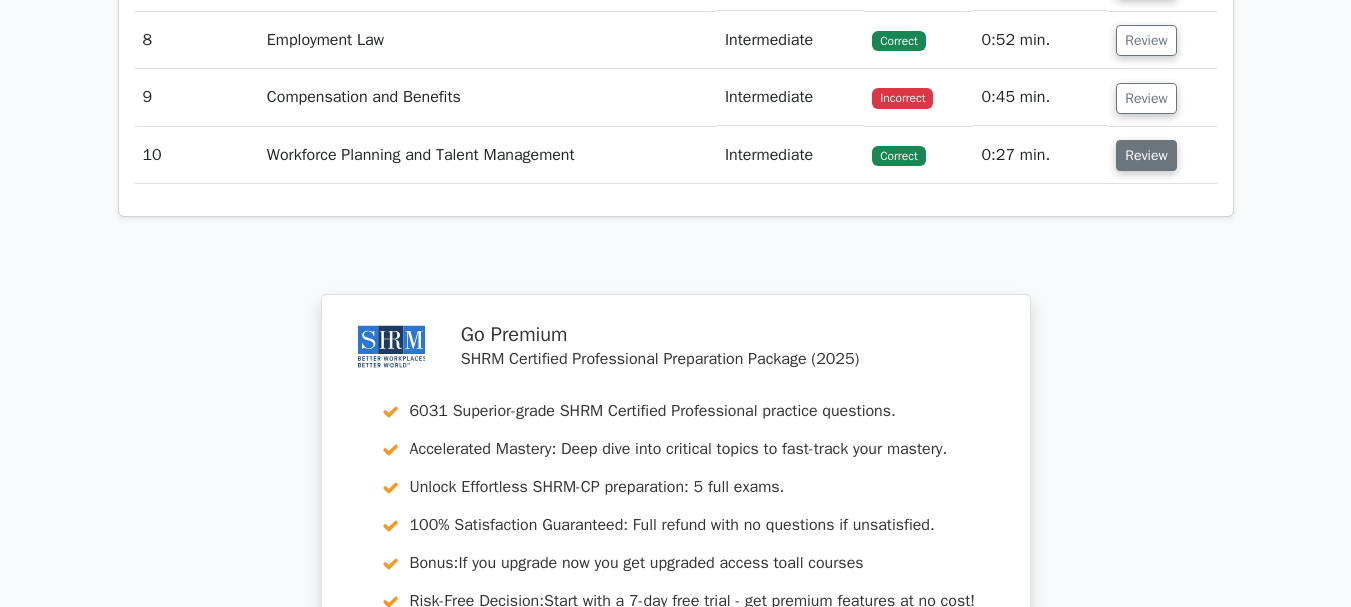 click on "Review" at bounding box center [1146, 155] 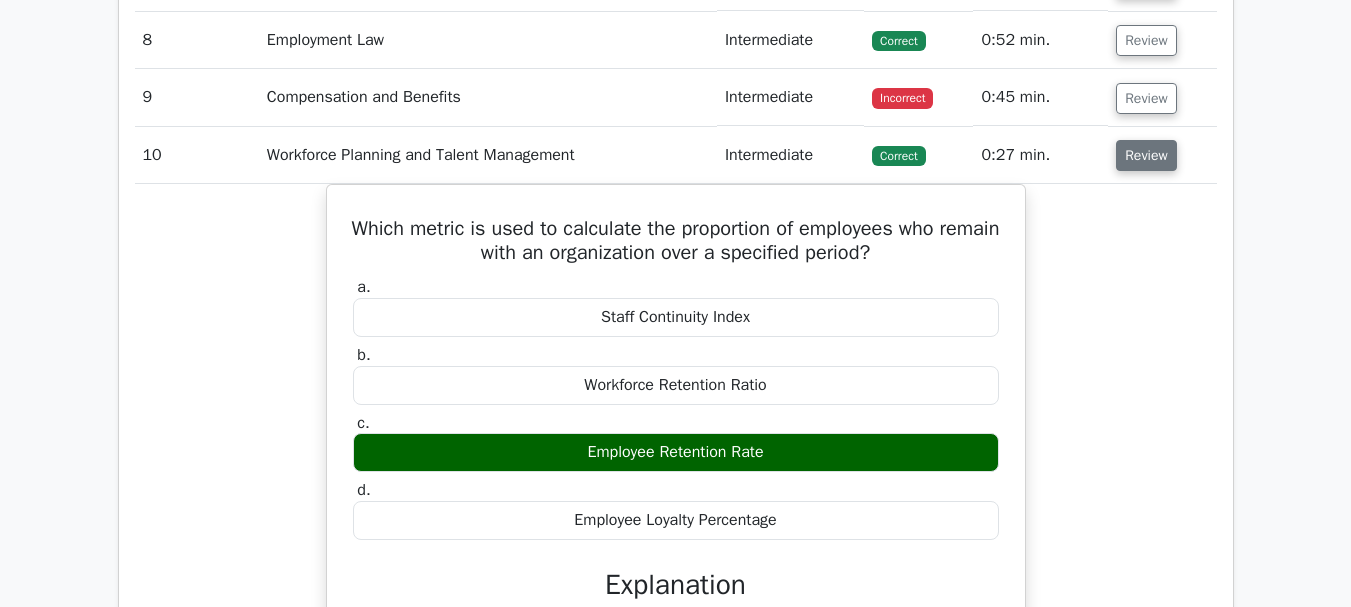 click on "Review" at bounding box center (1146, 155) 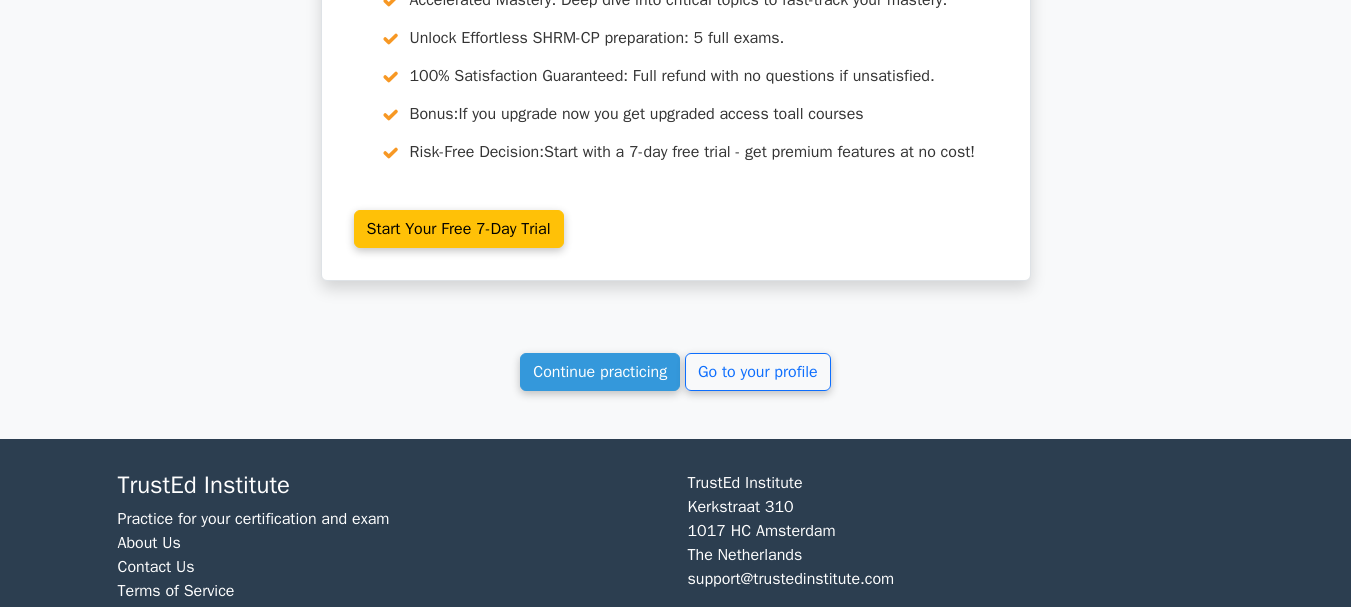 scroll, scrollTop: 2597, scrollLeft: 0, axis: vertical 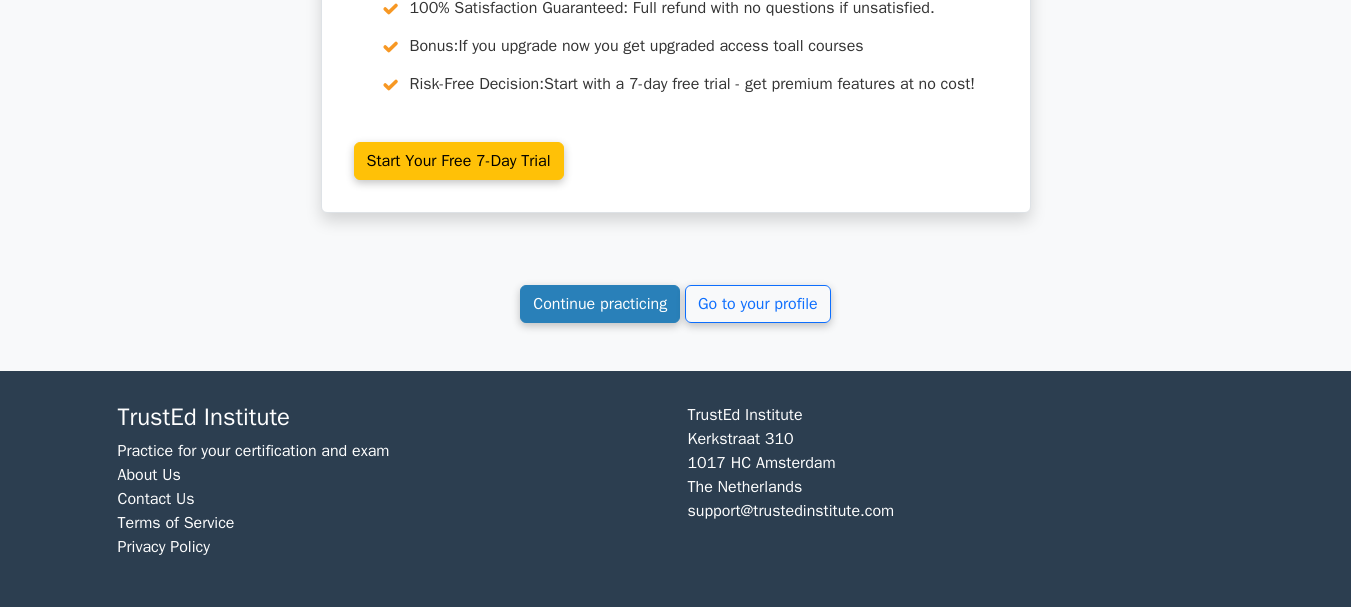 click on "Continue practicing" at bounding box center (600, 304) 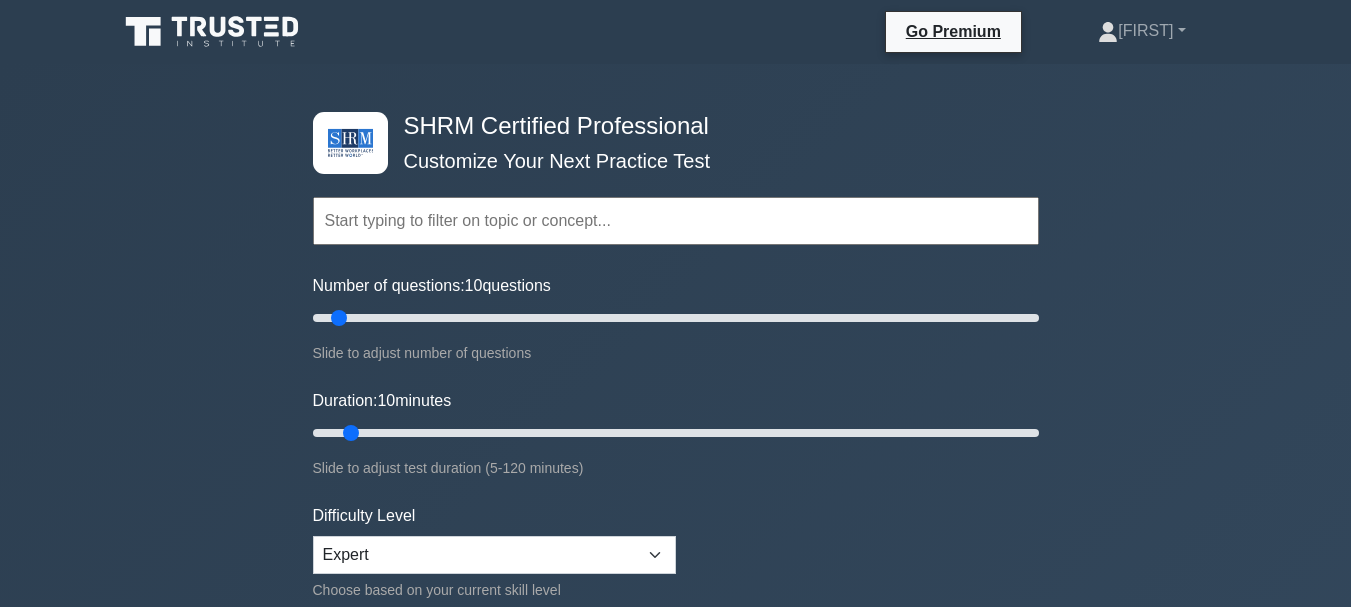 scroll, scrollTop: 0, scrollLeft: 0, axis: both 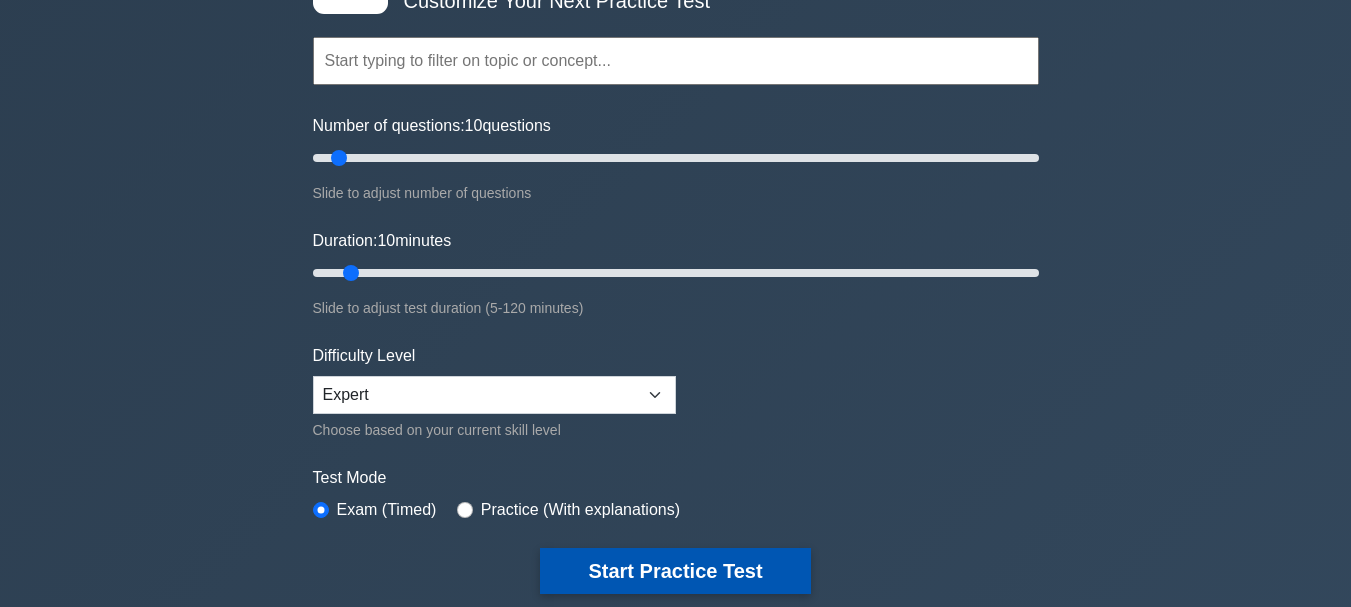 click on "Start Practice Test" at bounding box center (675, 571) 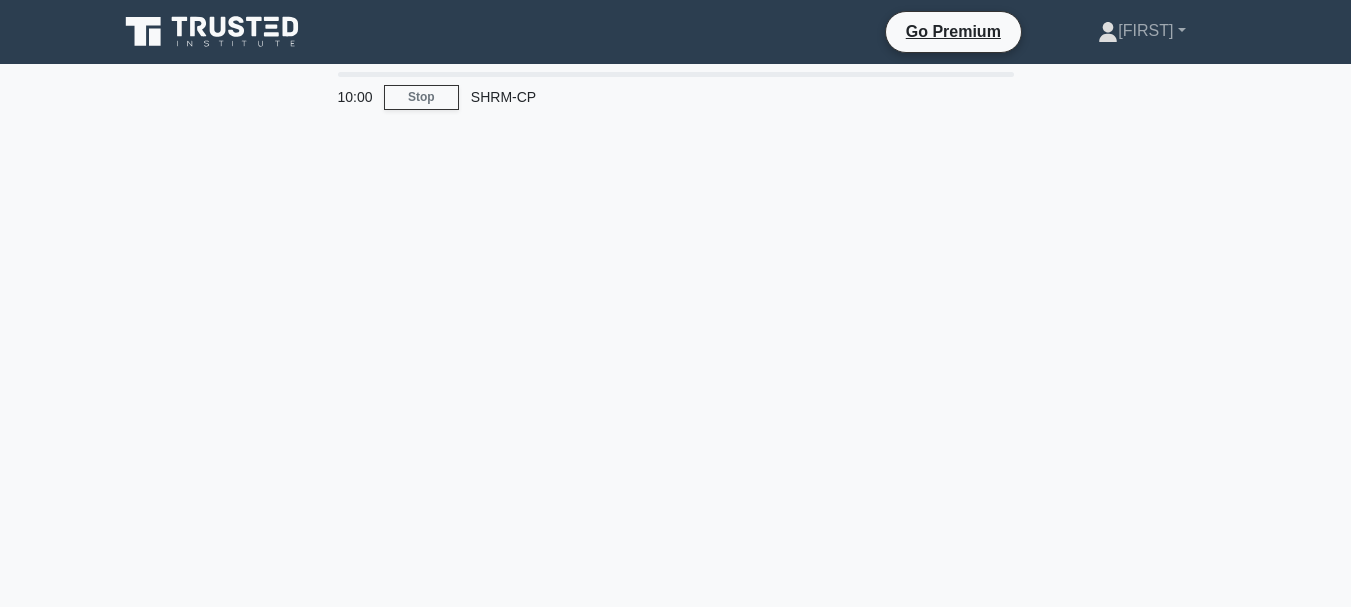 scroll, scrollTop: 0, scrollLeft: 0, axis: both 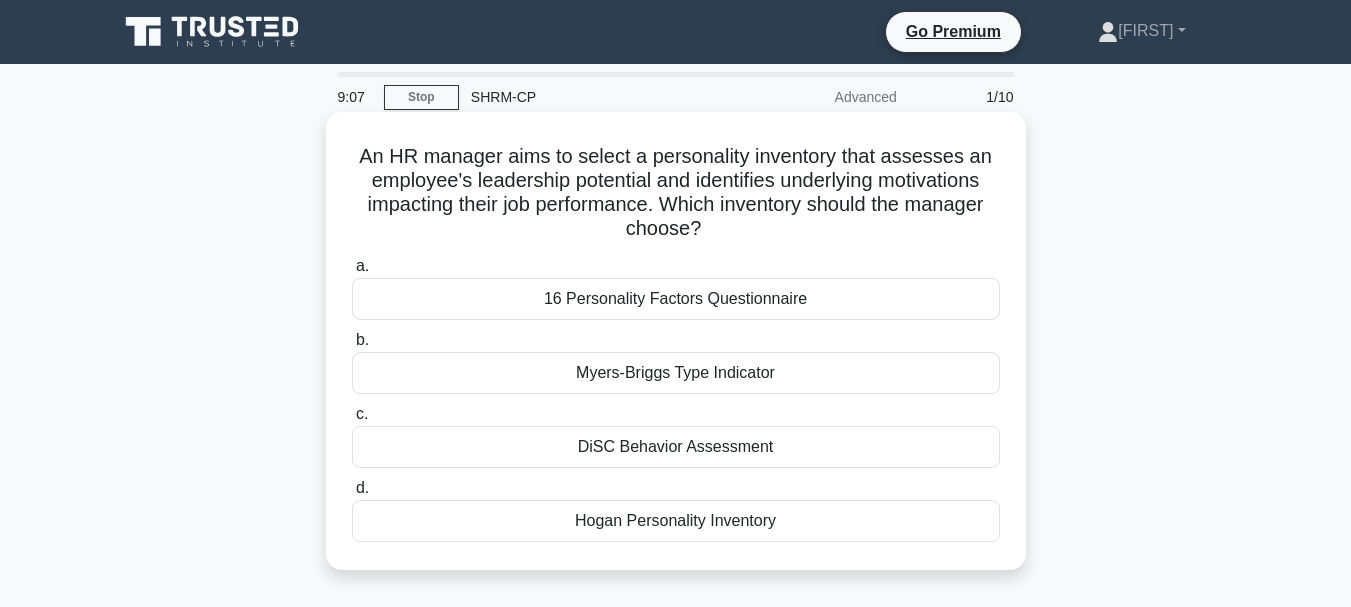 click on "16 Personality Factors Questionnaire" at bounding box center [676, 299] 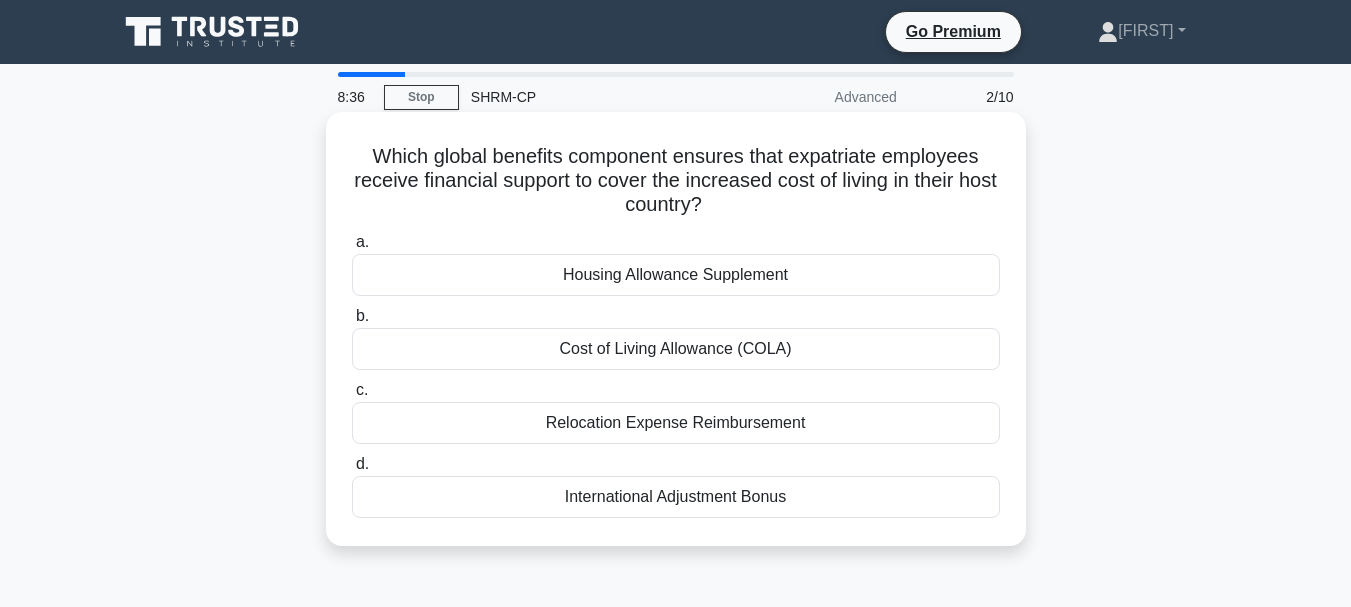 drag, startPoint x: 822, startPoint y: 455, endPoint x: 779, endPoint y: 487, distance: 53.600372 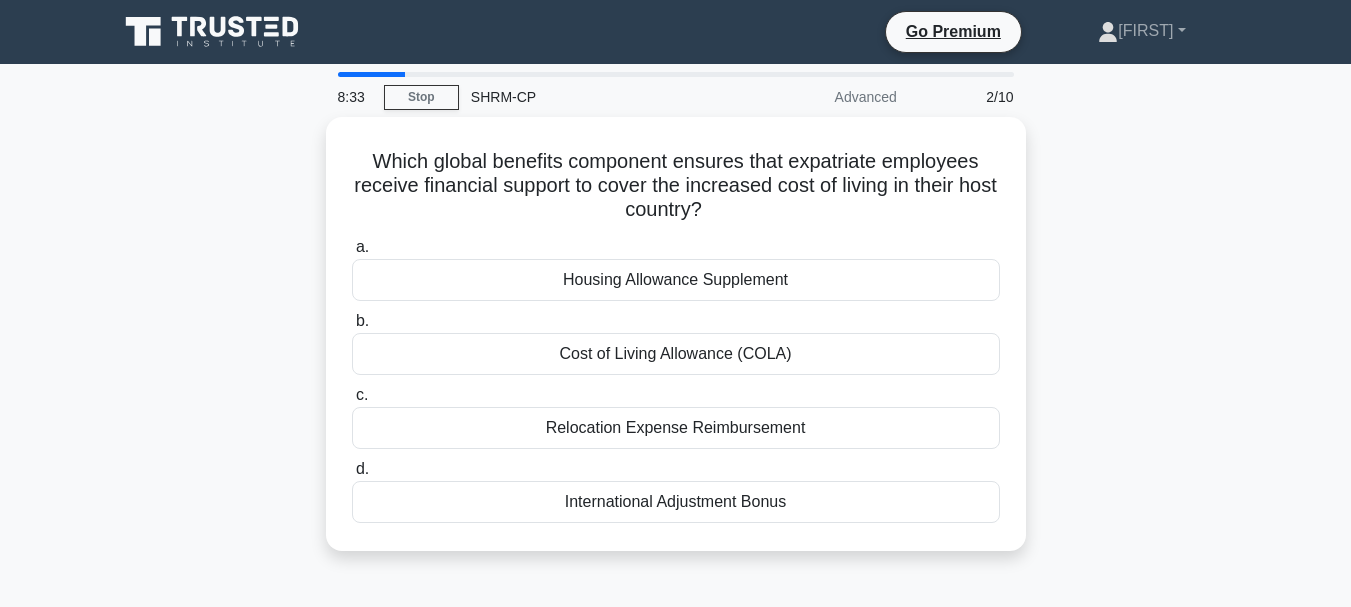 click on "Which global benefits component ensures that expatriate employees receive financial support to cover the increased cost of living in their host country?
.spinner_0XTQ{transform-origin:center;animation:spinner_y6GP .75s linear infinite}@keyframes spinner_y6GP{100%{transform:rotate(360deg)}}
a.
Housing Allowance Supplement
b. c. d." at bounding box center [676, 346] 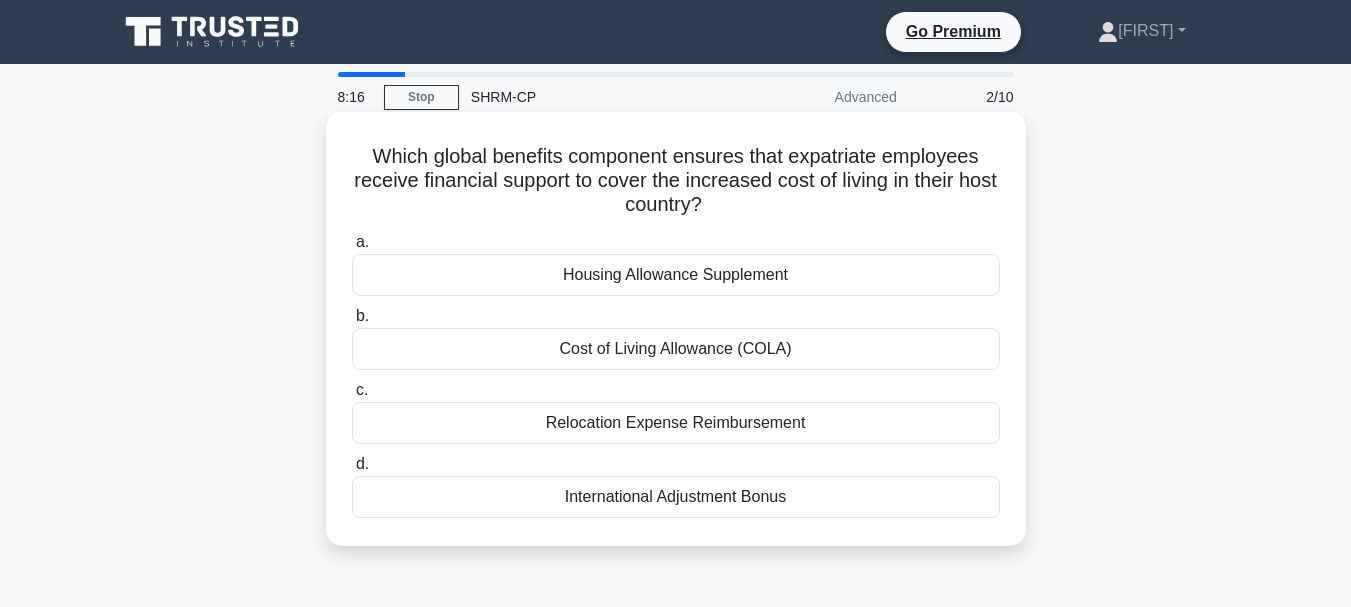click on "Cost of Living Allowance (COLA)" at bounding box center [676, 349] 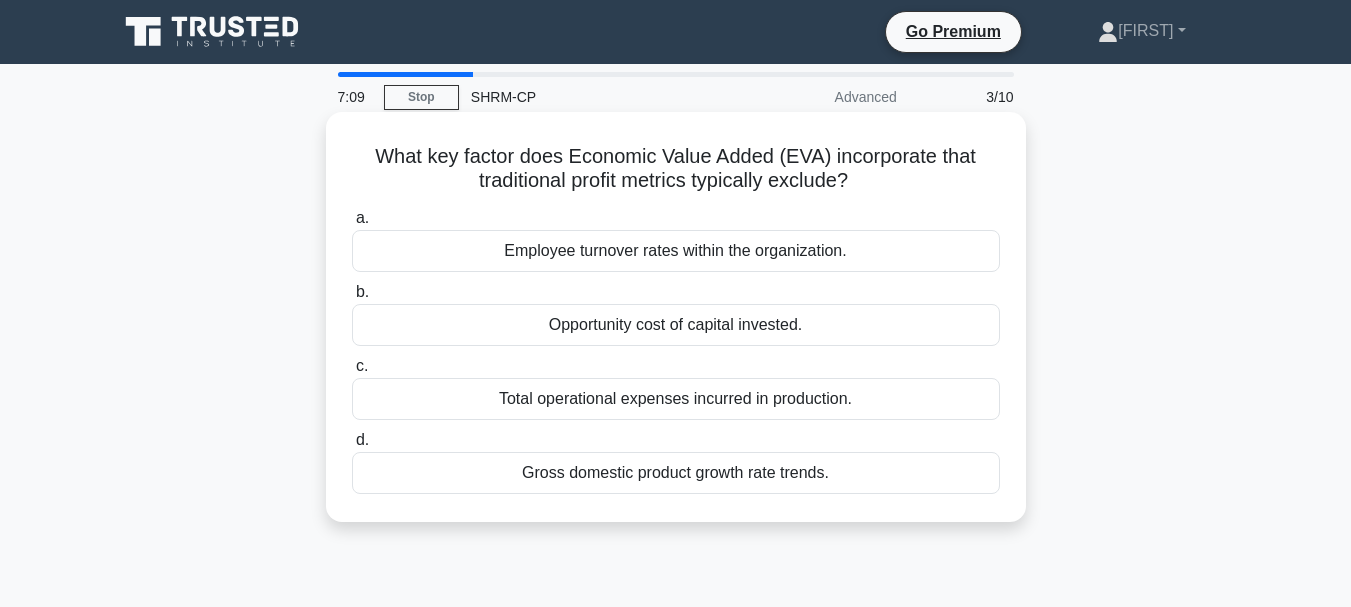 click on "Gross domestic product growth rate trends." at bounding box center (676, 473) 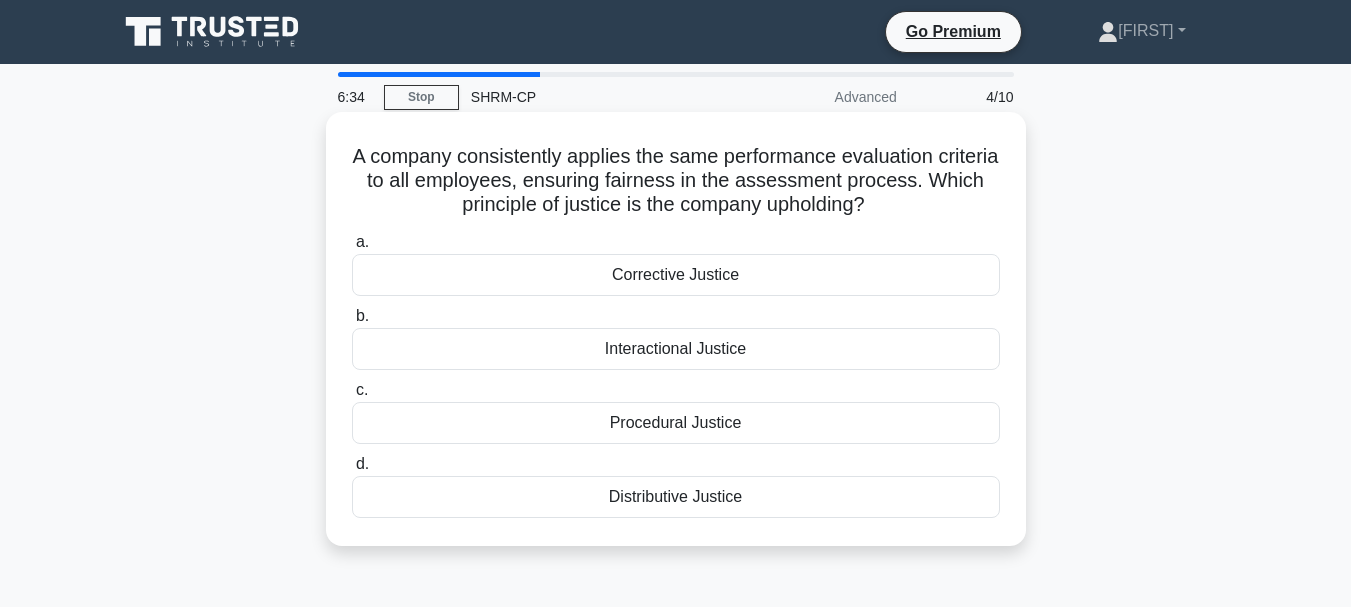 click on "Procedural Justice" at bounding box center (676, 423) 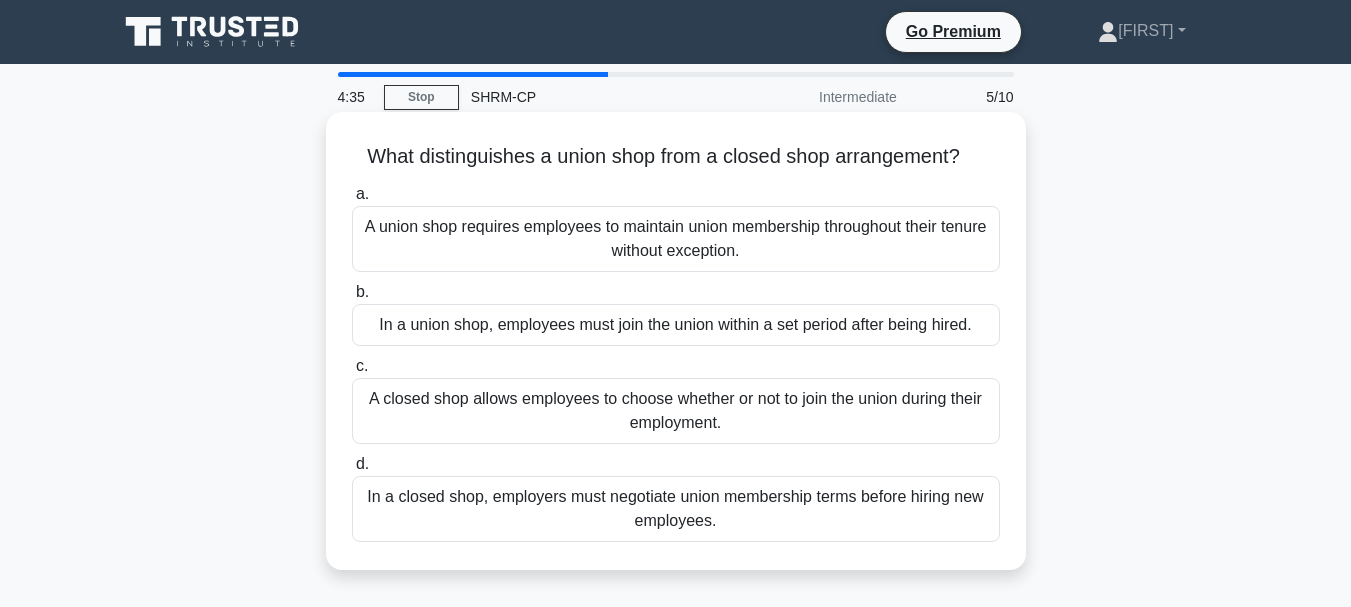 click on "In a union shop, employees must join the union within a set period after being hired." at bounding box center [676, 325] 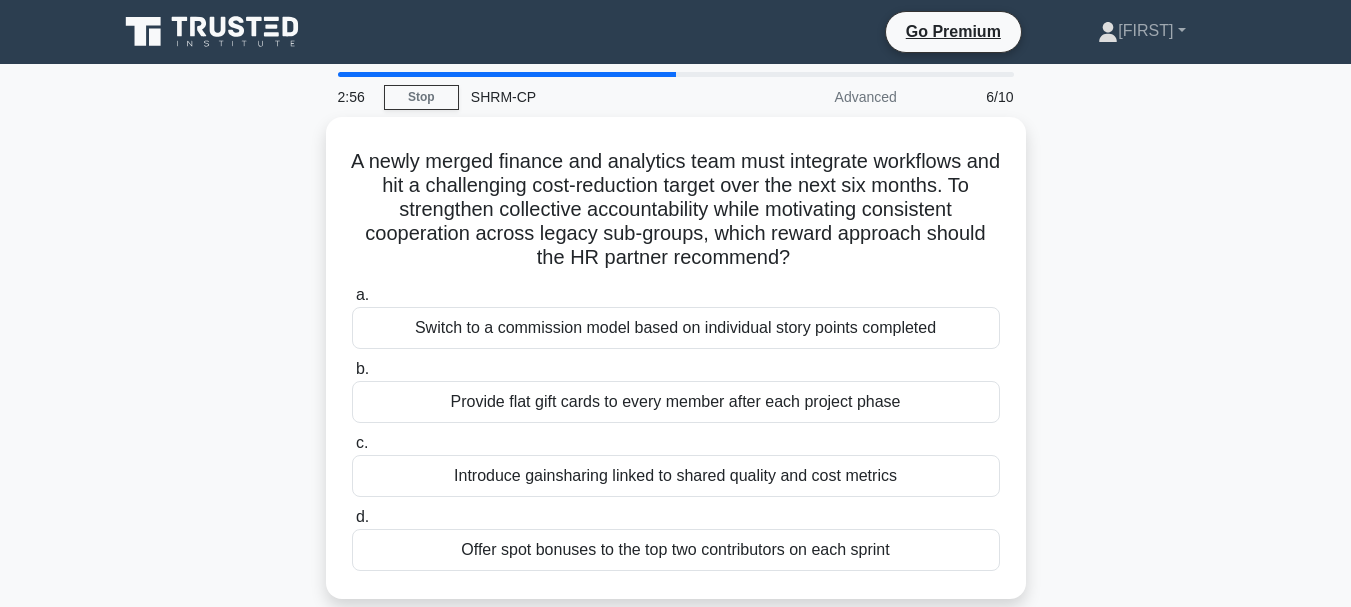 click on "Switch to a commission model based on individual story points completed" at bounding box center [676, 328] 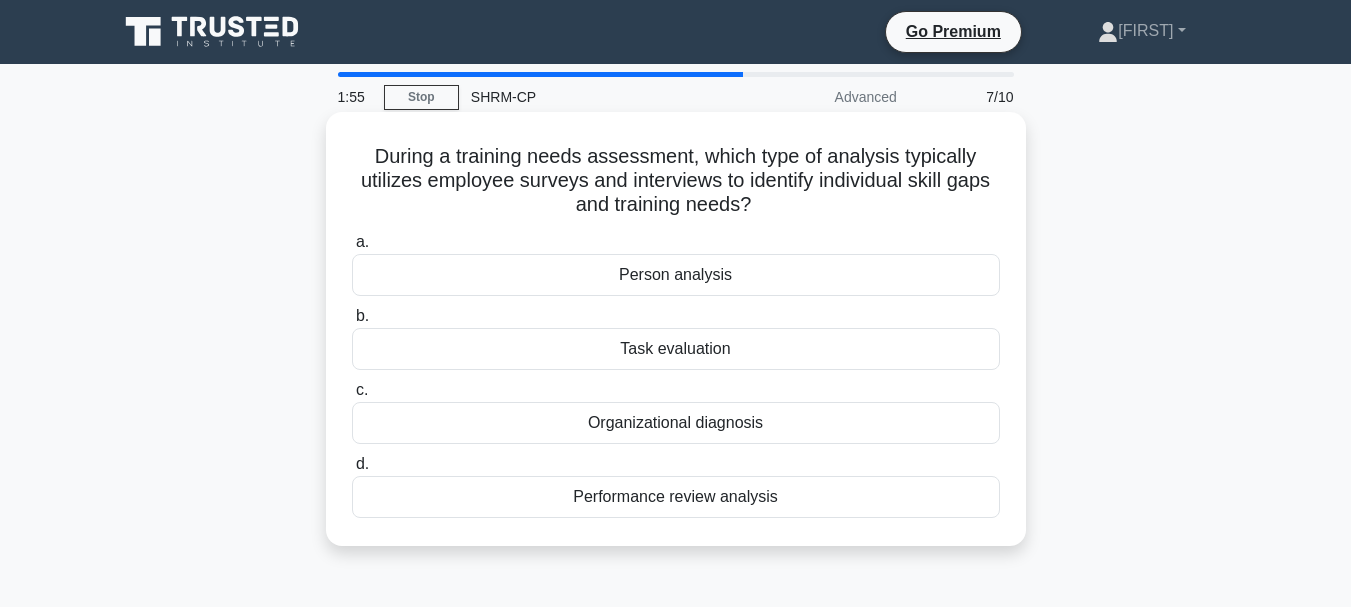 click on "Performance review analysis" at bounding box center (676, 497) 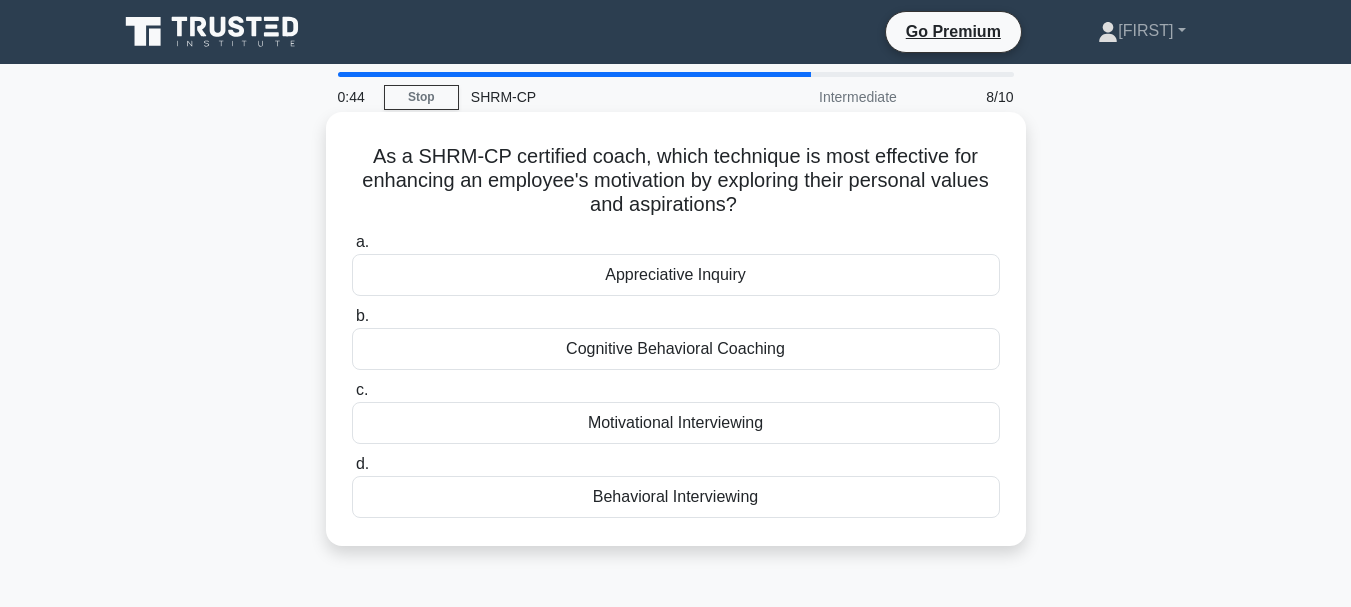click on "Motivational Interviewing" at bounding box center [676, 423] 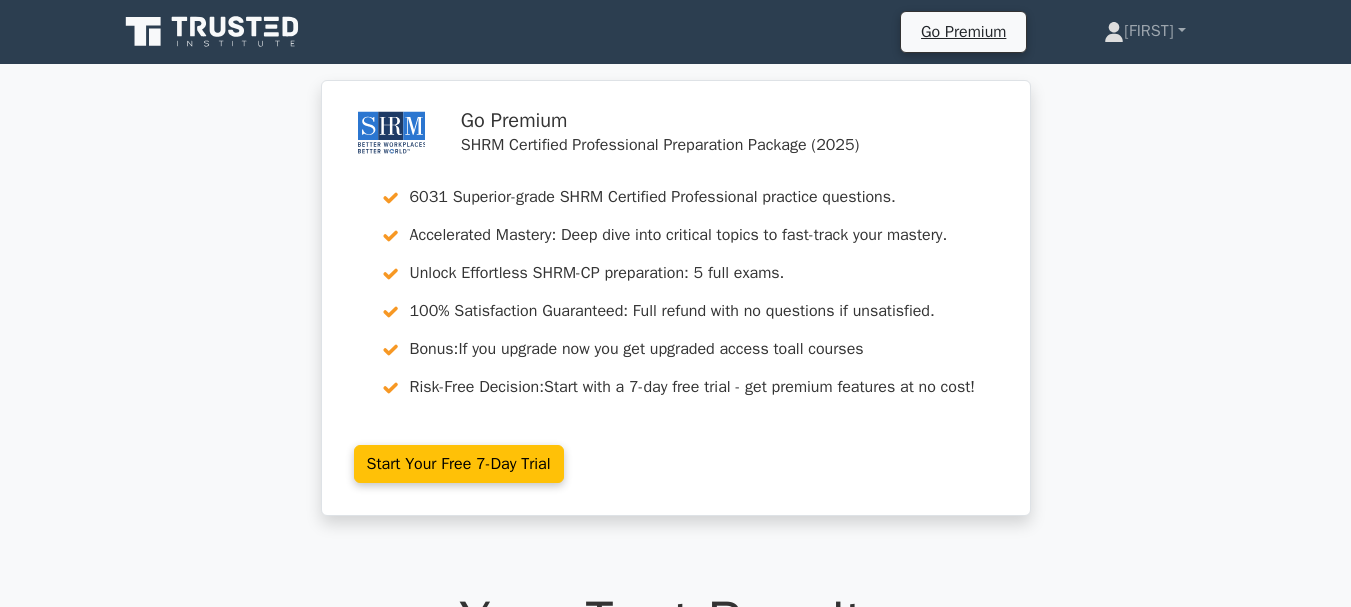 scroll, scrollTop: 0, scrollLeft: 0, axis: both 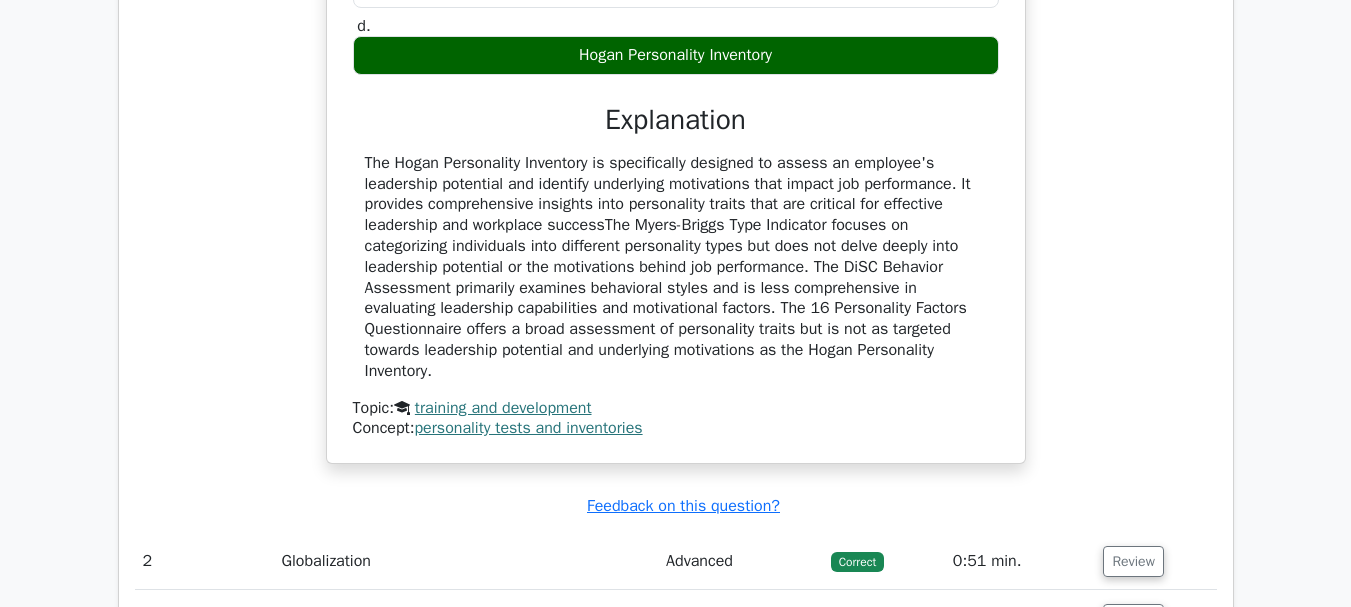click on "Go Premium
SHRM Certified Professional Preparation Package (2025)
6031 Superior-grade  SHRM Certified Professional practice questions.
Accelerated Mastery: Deep dive into critical topics to fast-track your mastery.
Unlock Effortless SHRM-CP preparation: 5 full exams.
100% Satisfaction Guaranteed: Full refund with no questions if unsatisfied.
Bonus:  If you upgrade now you get upgraded access to  all courses Risk-Free Decision:" at bounding box center [675, -138] 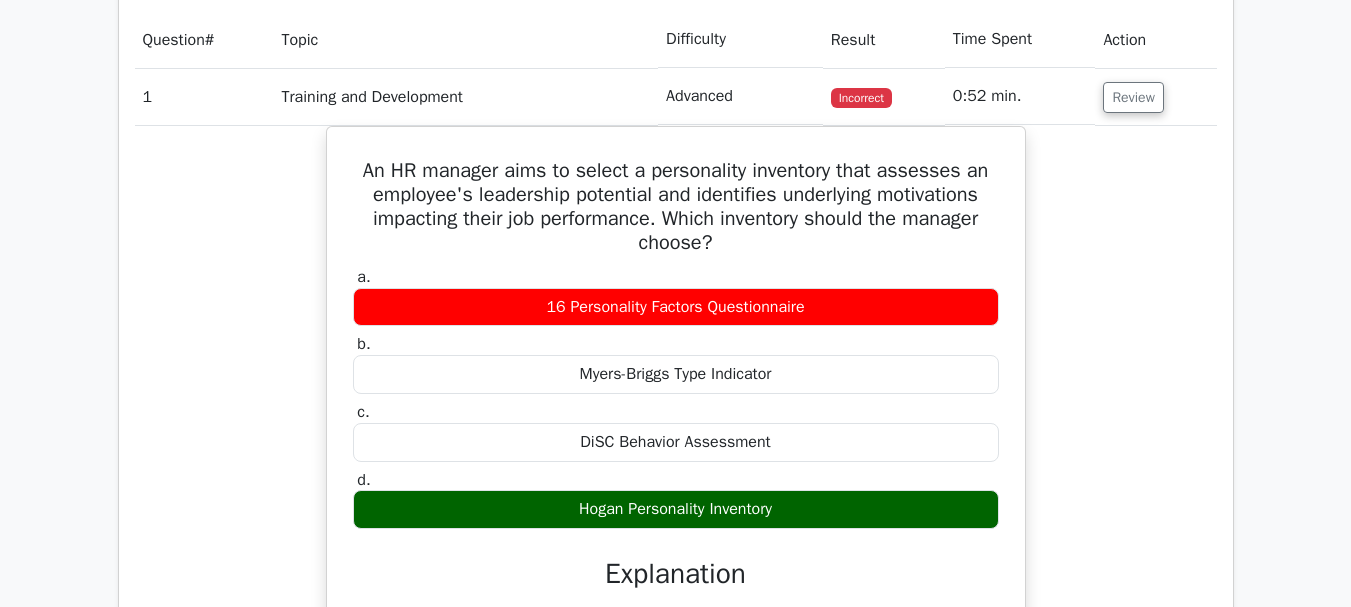scroll, scrollTop: 1515, scrollLeft: 0, axis: vertical 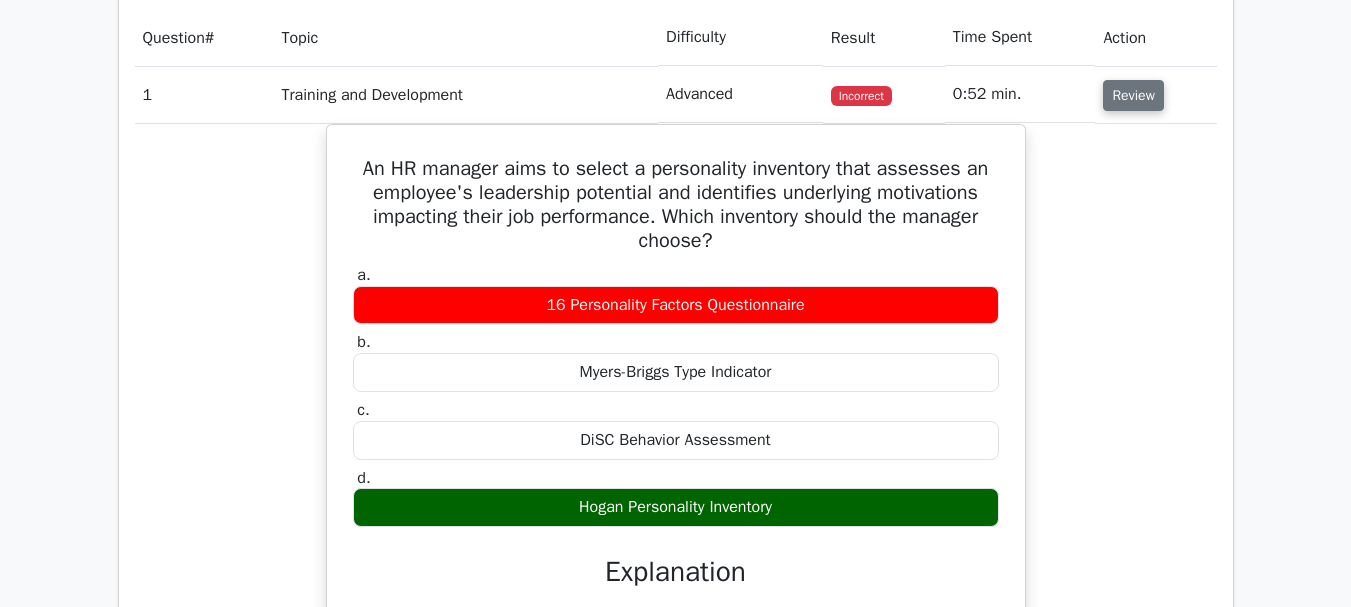 click on "Review" at bounding box center (1133, 95) 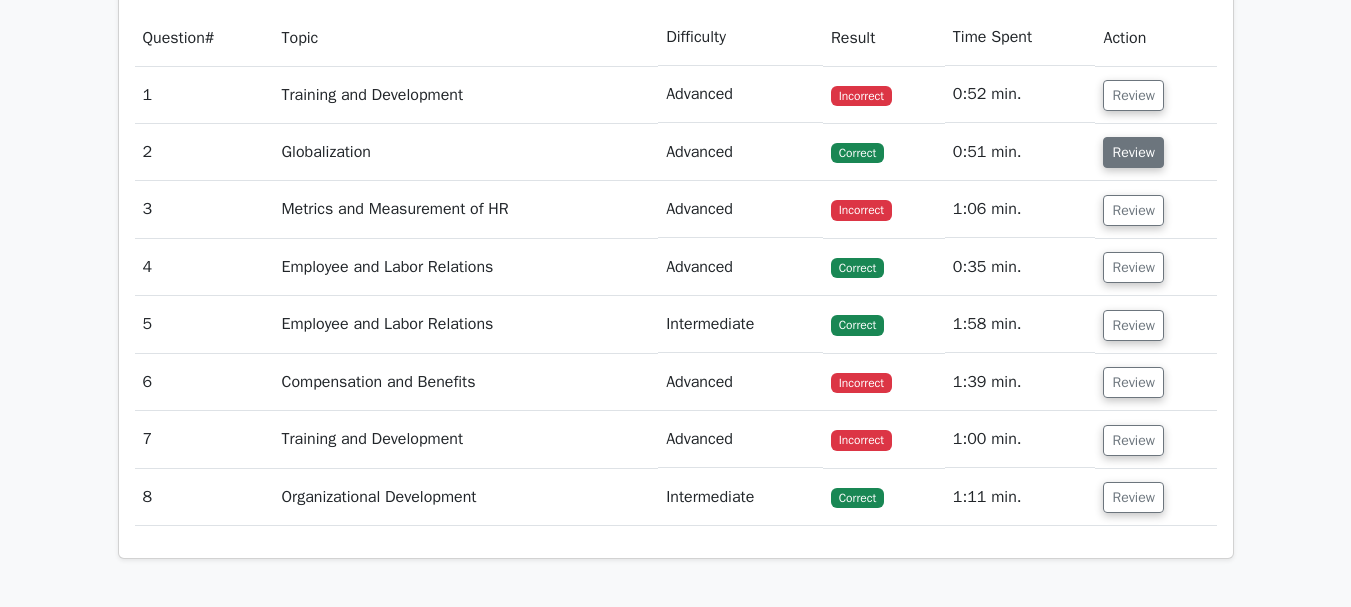 click on "Review" at bounding box center (1133, 152) 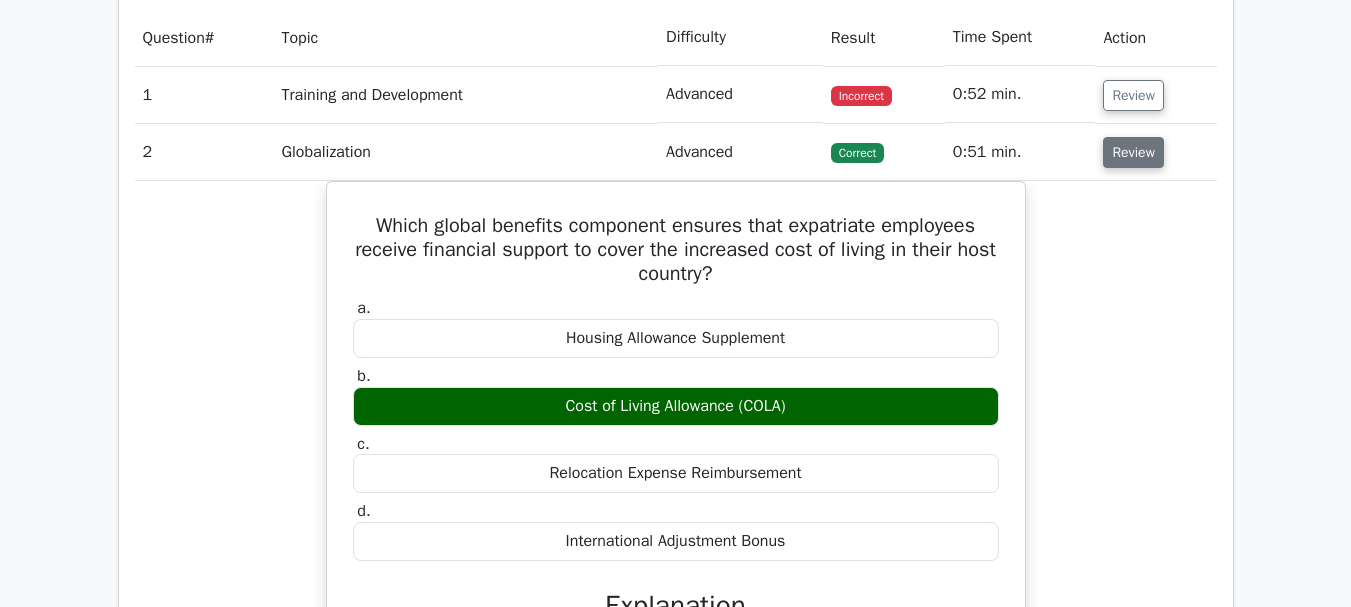 click on "Review" at bounding box center [1133, 152] 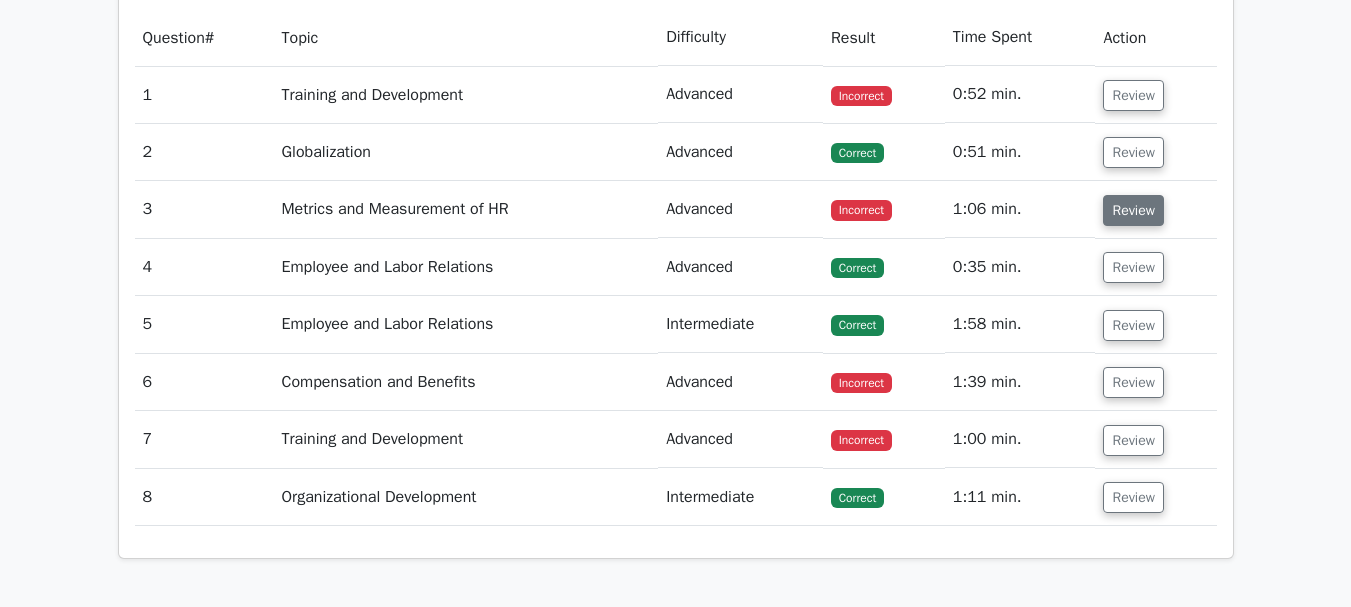 click on "Review" at bounding box center [1133, 210] 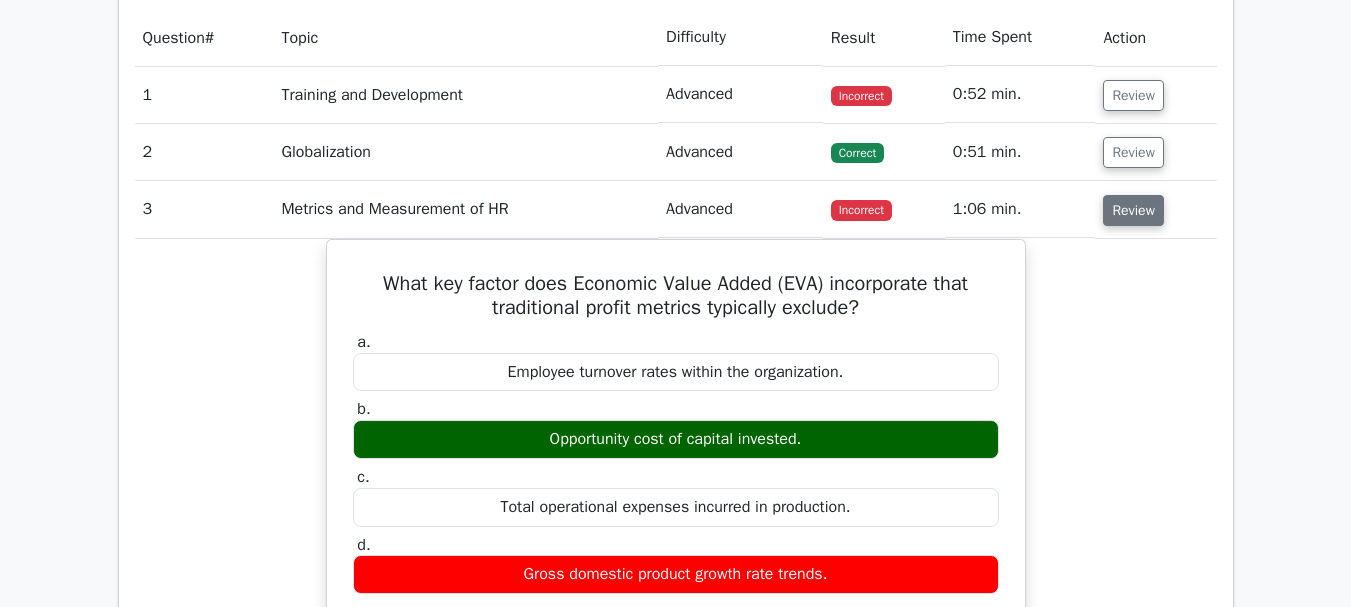 click on "Review" at bounding box center [1133, 210] 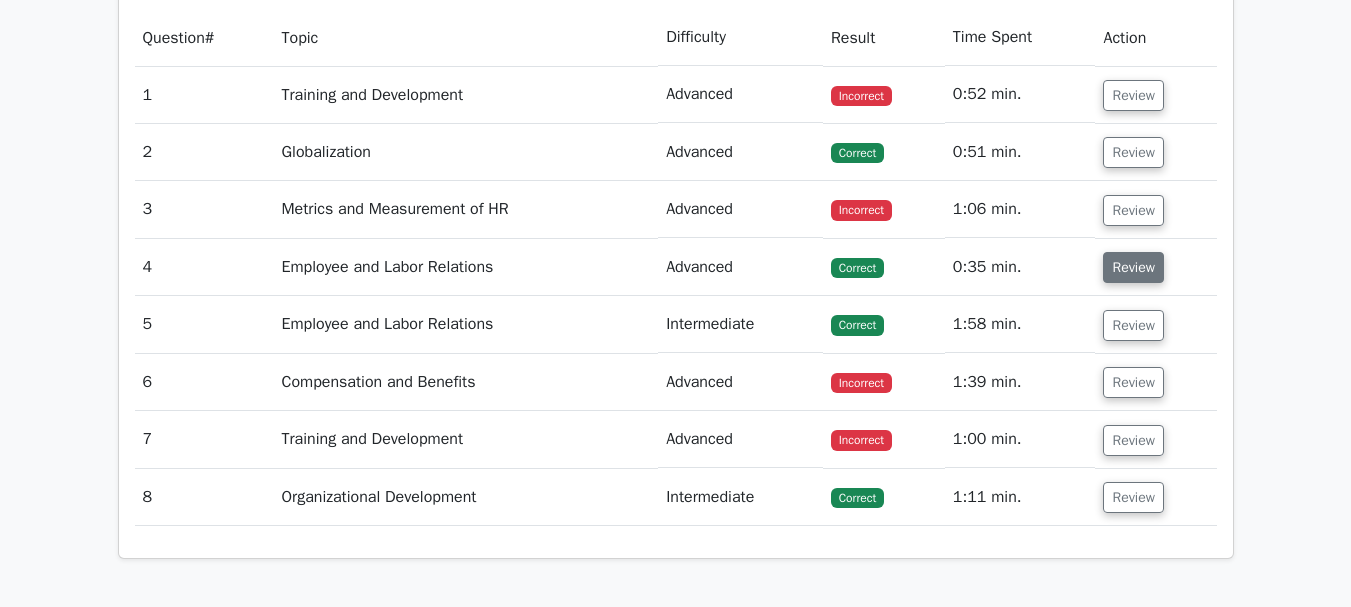 click on "Review" at bounding box center (1133, 267) 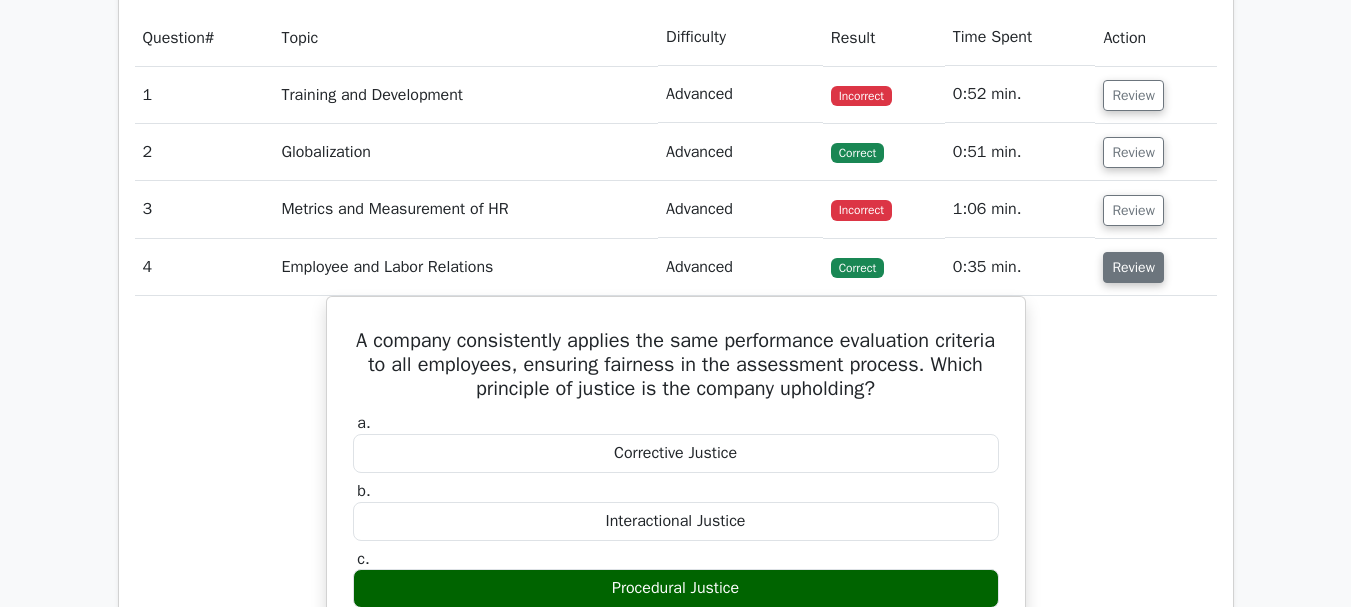 click on "Review" at bounding box center [1133, 267] 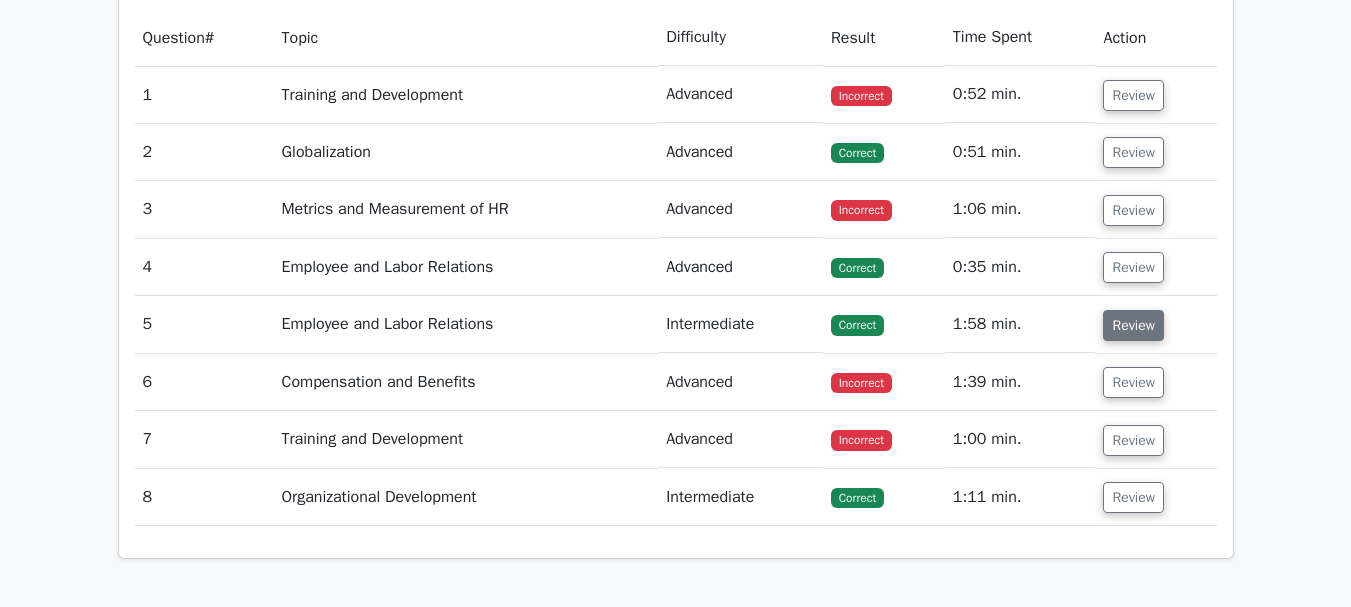 click on "Review" at bounding box center (1133, 325) 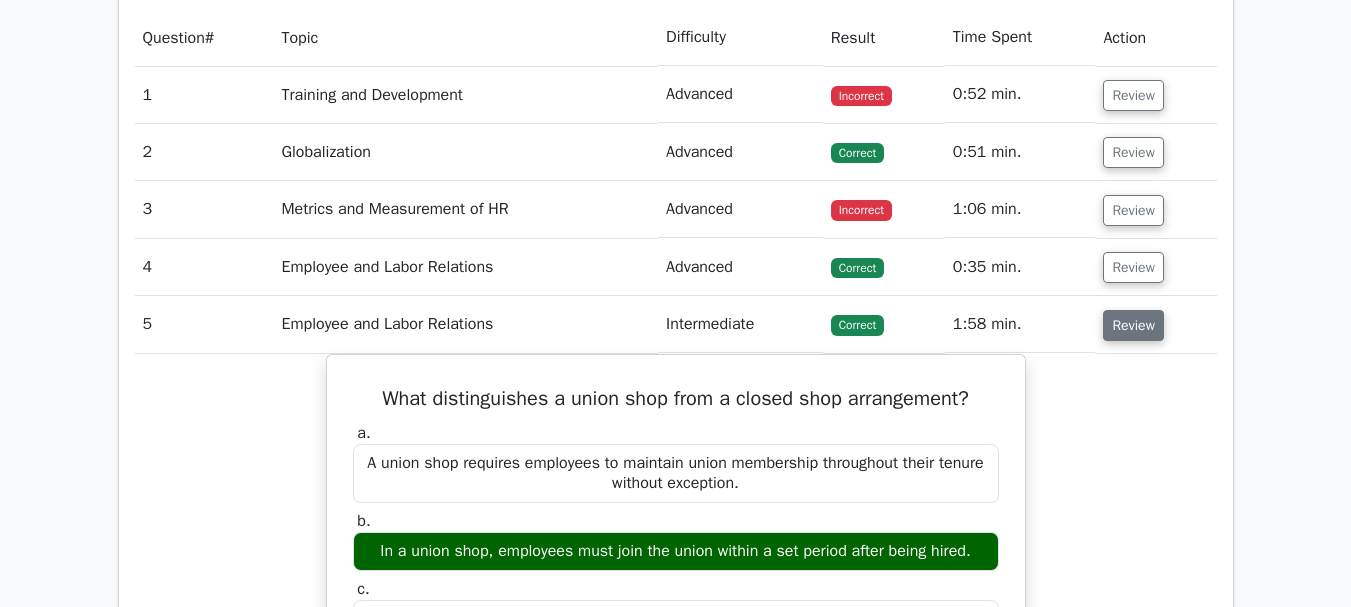 click on "Review" at bounding box center (1133, 325) 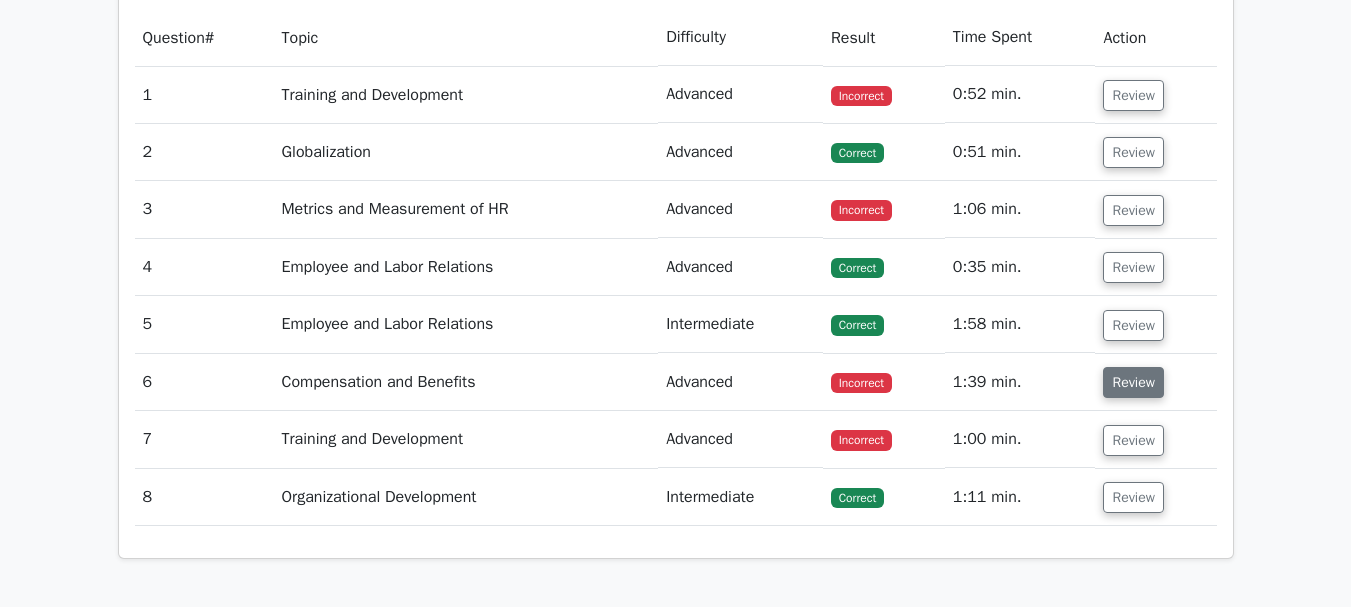 click on "Review" at bounding box center [1133, 382] 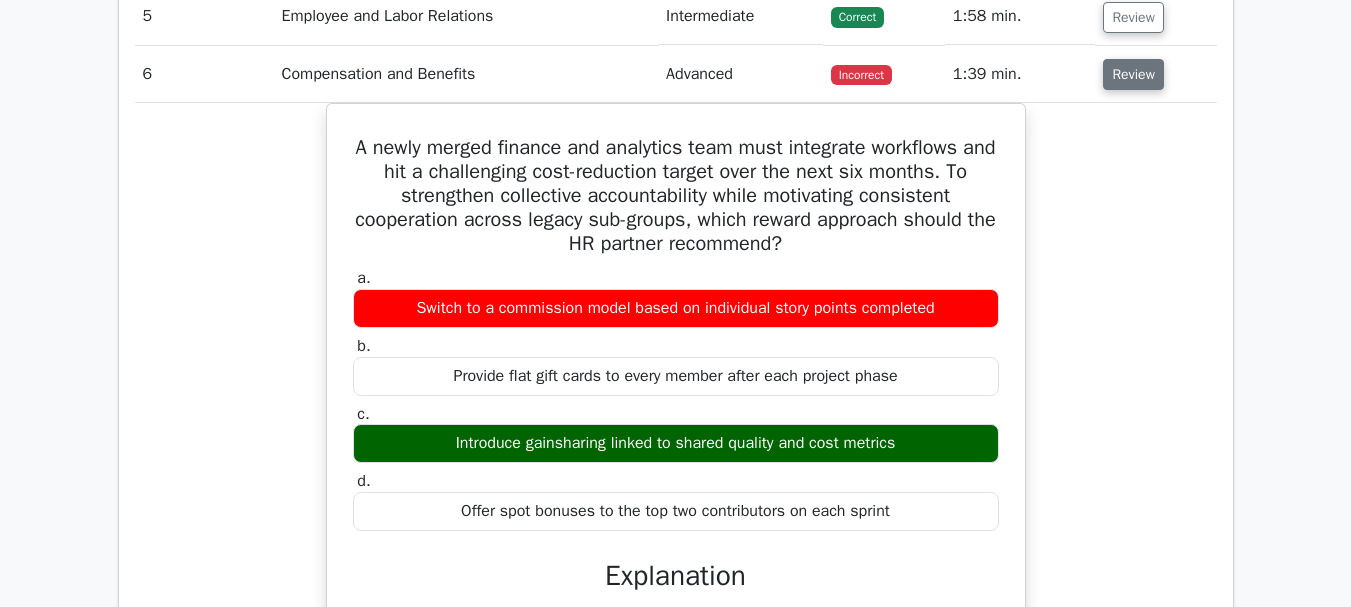 scroll, scrollTop: 1822, scrollLeft: 0, axis: vertical 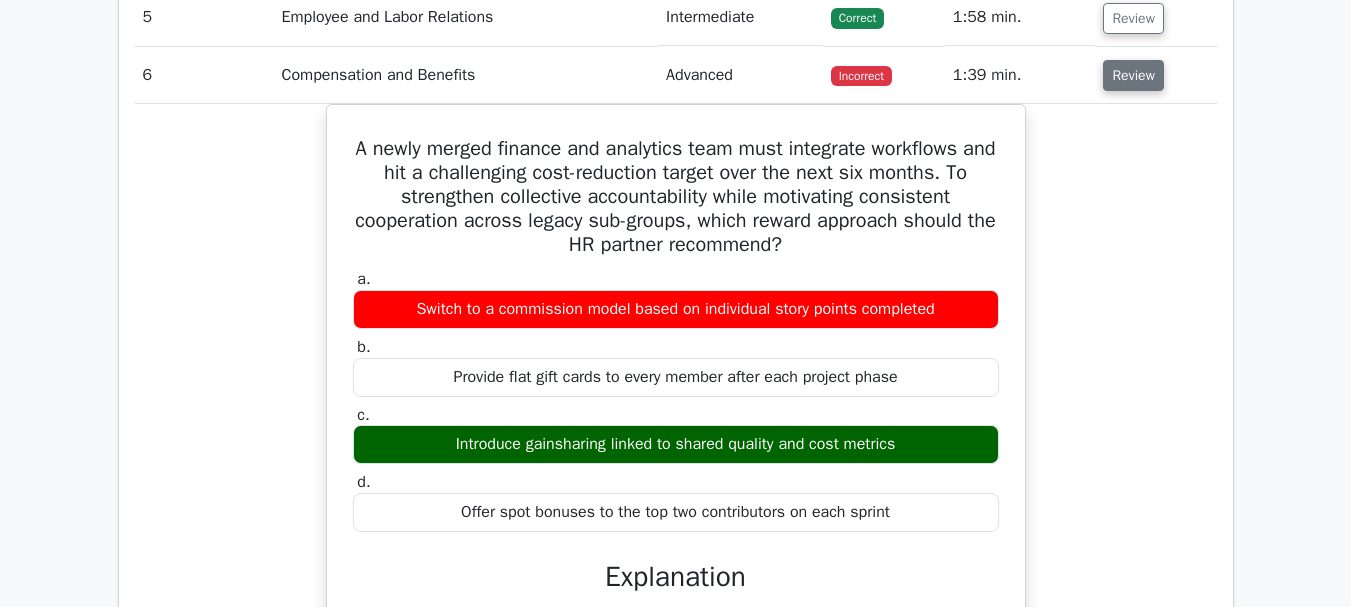 click on "Review" at bounding box center [1133, 75] 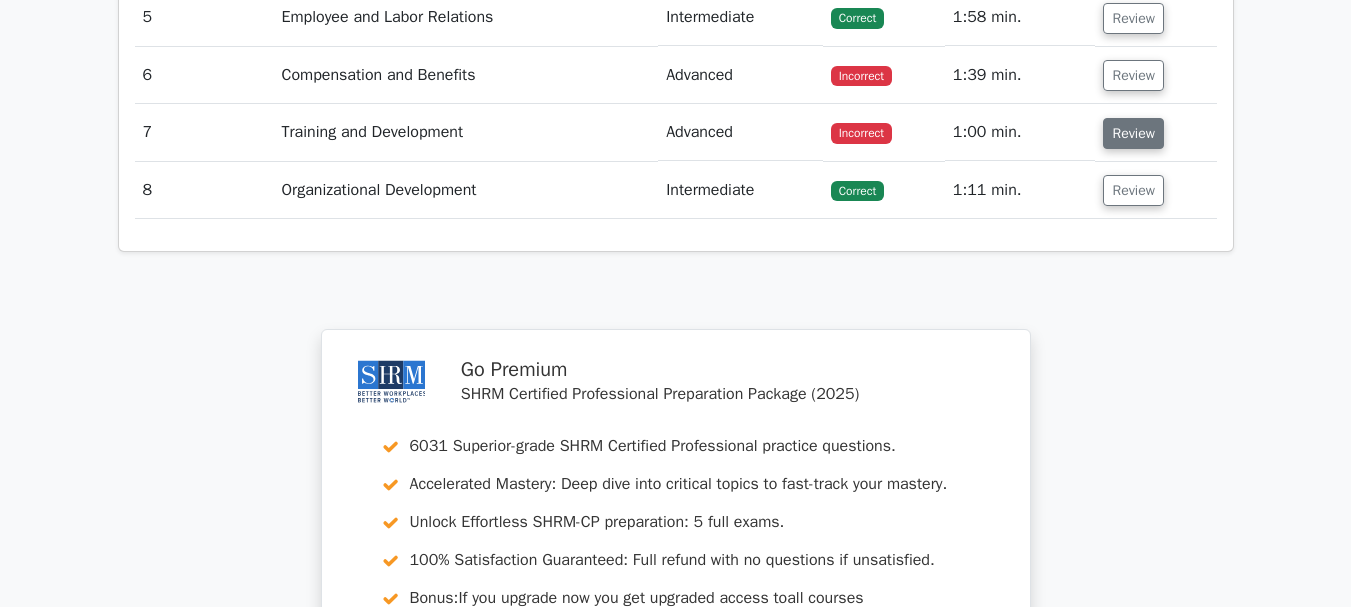 click on "Review" at bounding box center (1133, 133) 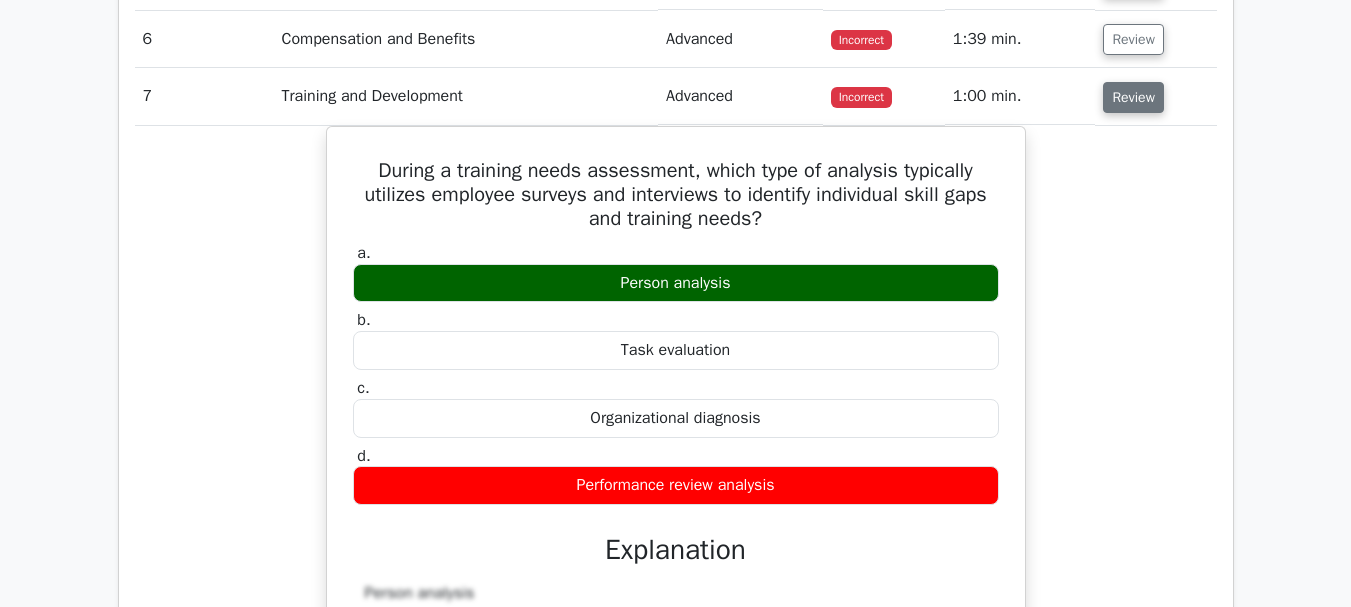scroll, scrollTop: 1852, scrollLeft: 0, axis: vertical 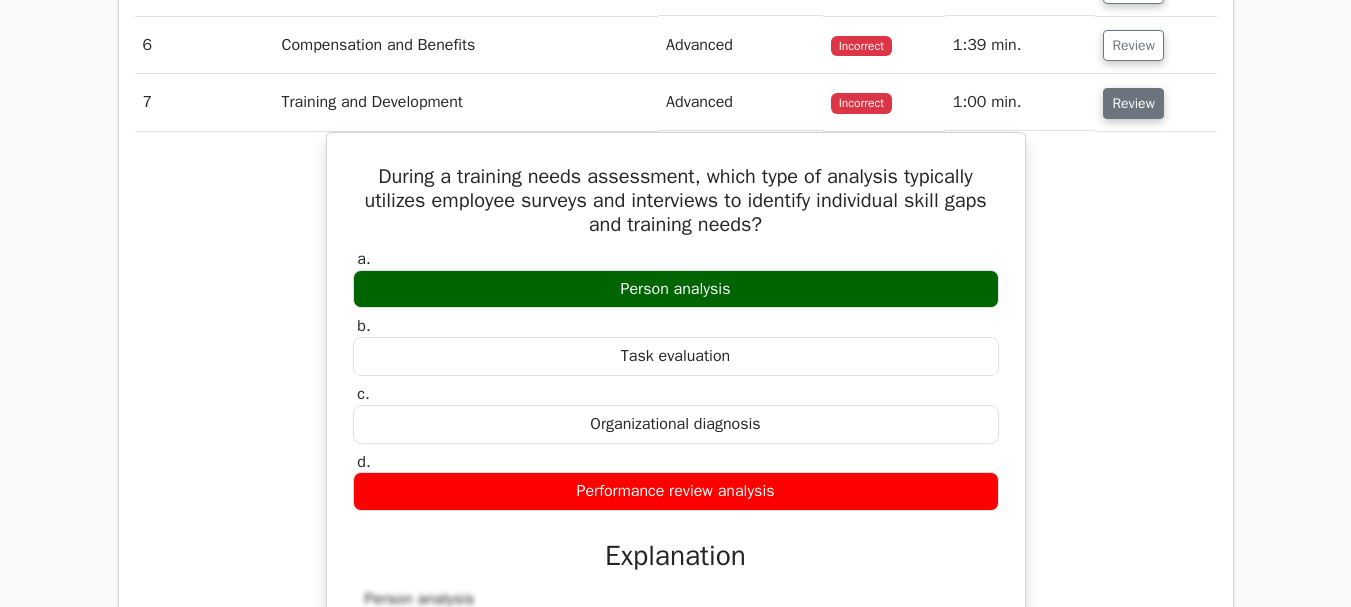click on "Review" at bounding box center [1133, 103] 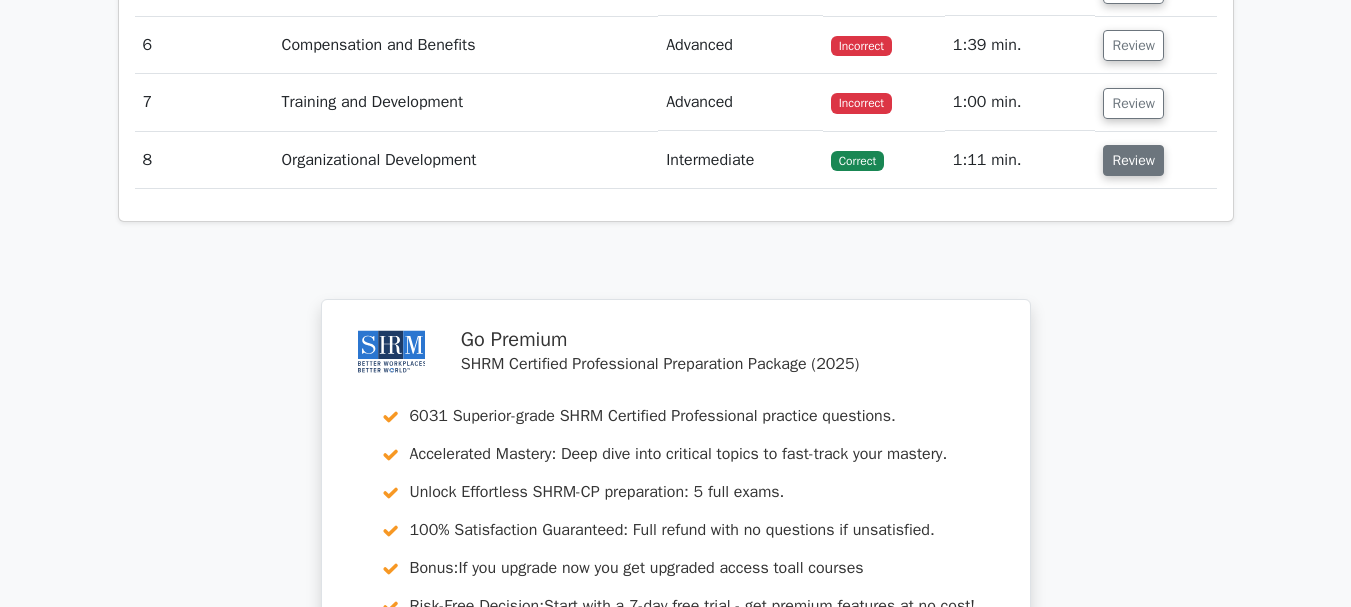 click on "Review" at bounding box center (1133, 160) 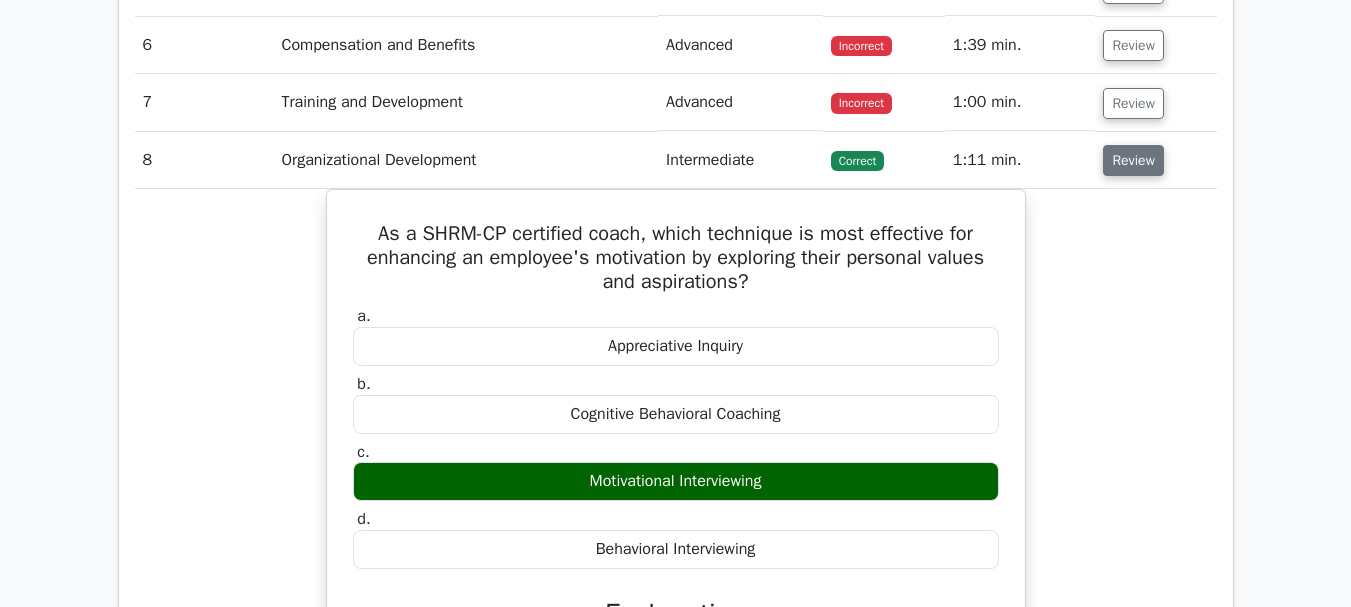 click on "Review" at bounding box center [1133, 160] 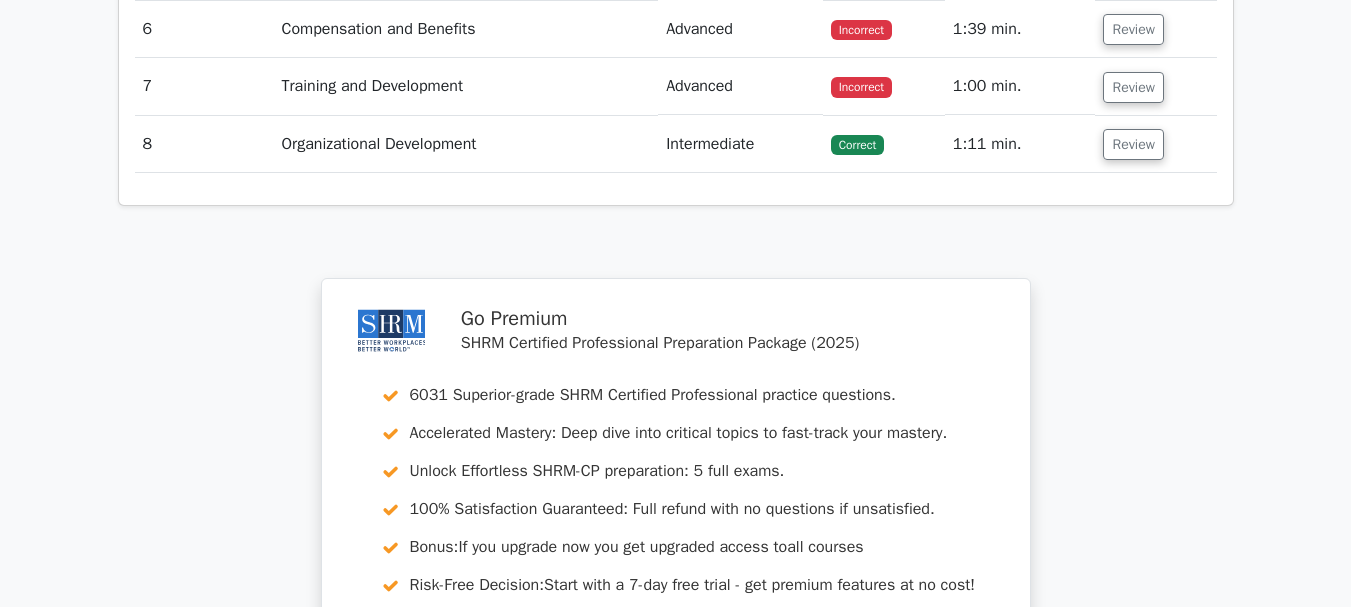 scroll, scrollTop: 1892, scrollLeft: 0, axis: vertical 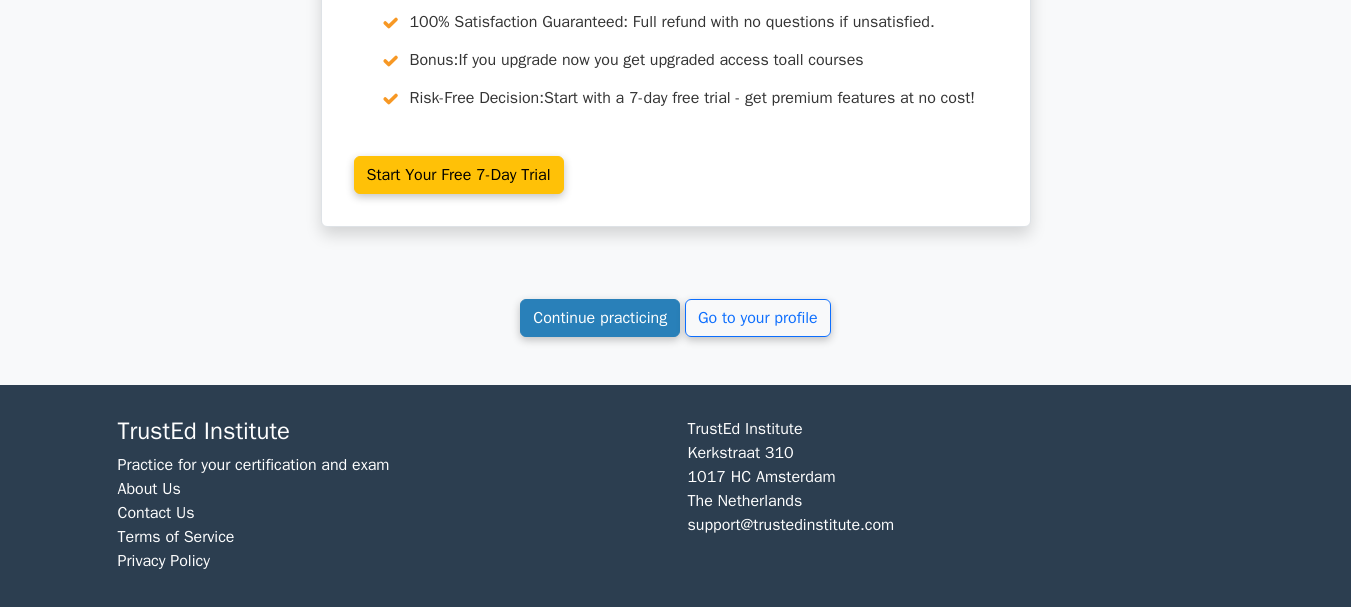 click on "Continue practicing" at bounding box center [600, 318] 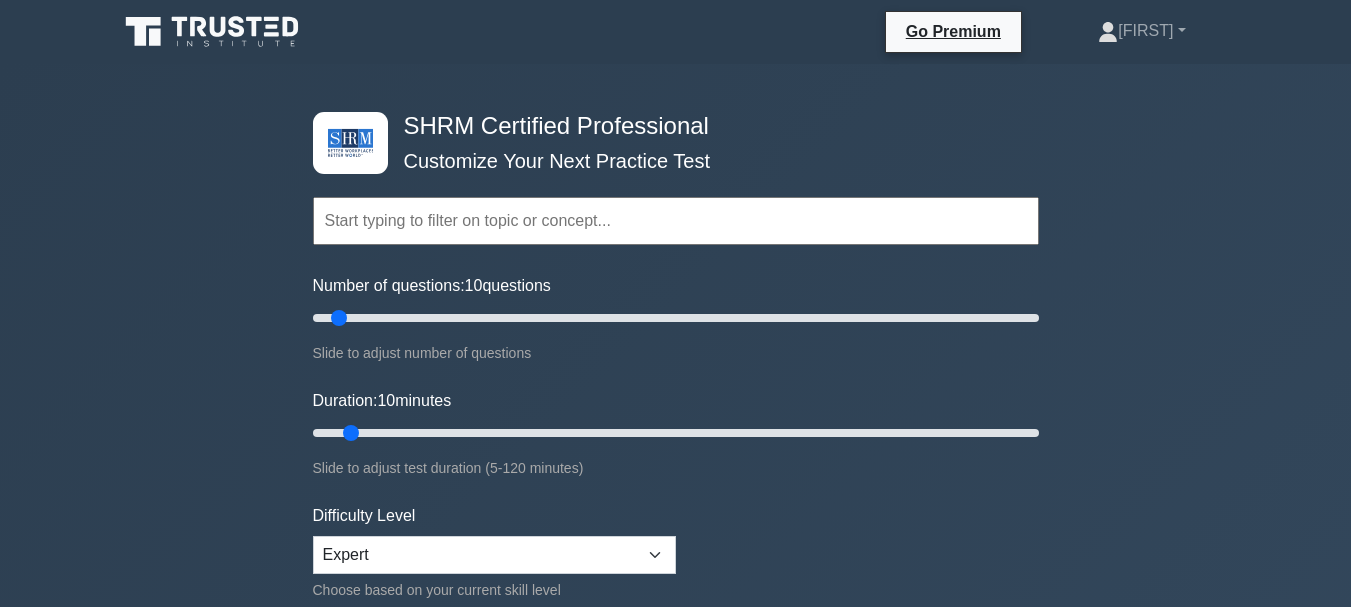 scroll, scrollTop: 0, scrollLeft: 0, axis: both 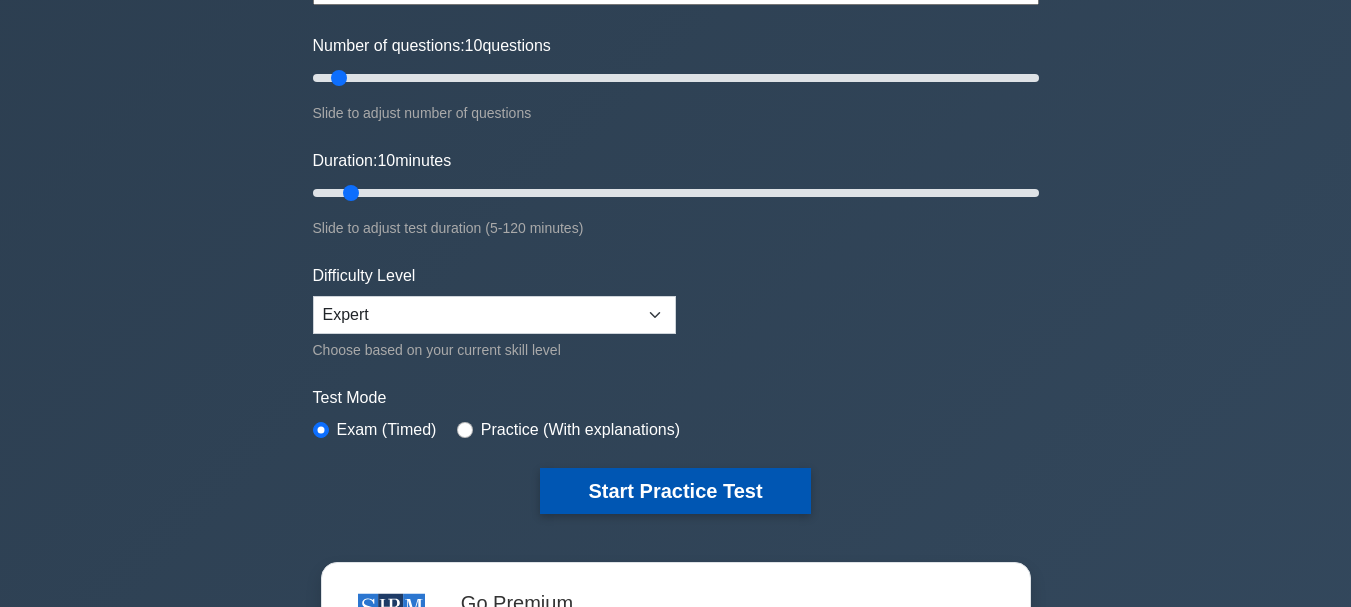 click on "Start Practice Test" at bounding box center (675, 491) 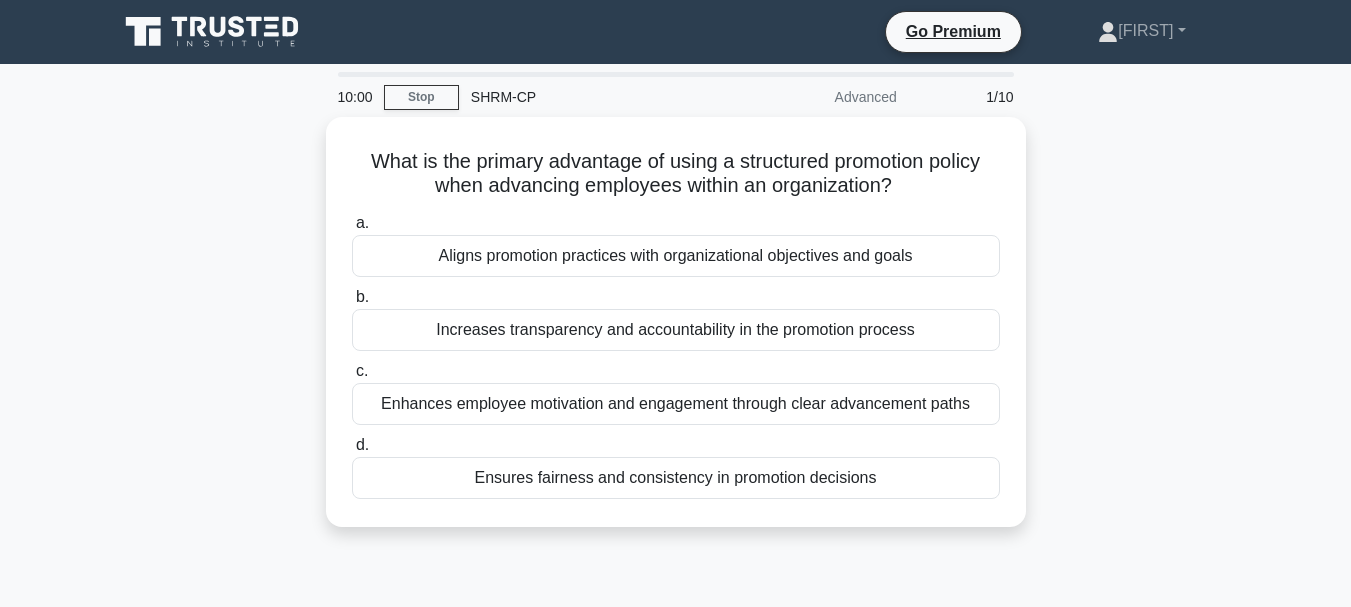scroll, scrollTop: 0, scrollLeft: 0, axis: both 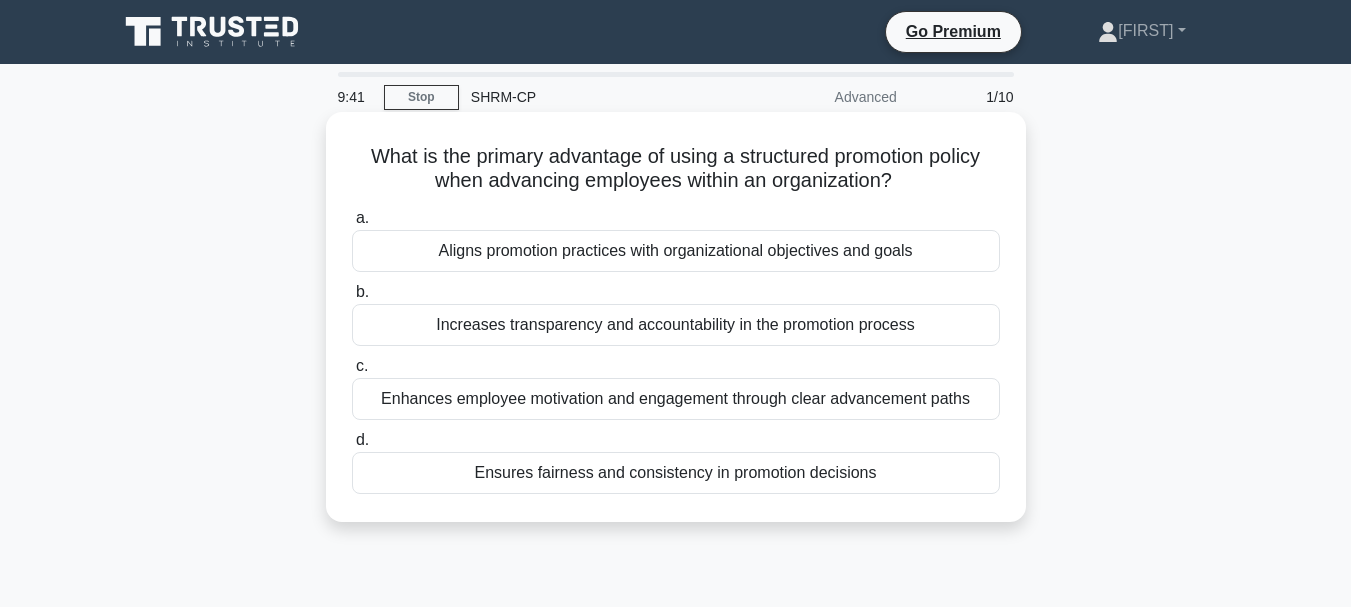 click on "Aligns promotion practices with organizational objectives and goals" at bounding box center [676, 251] 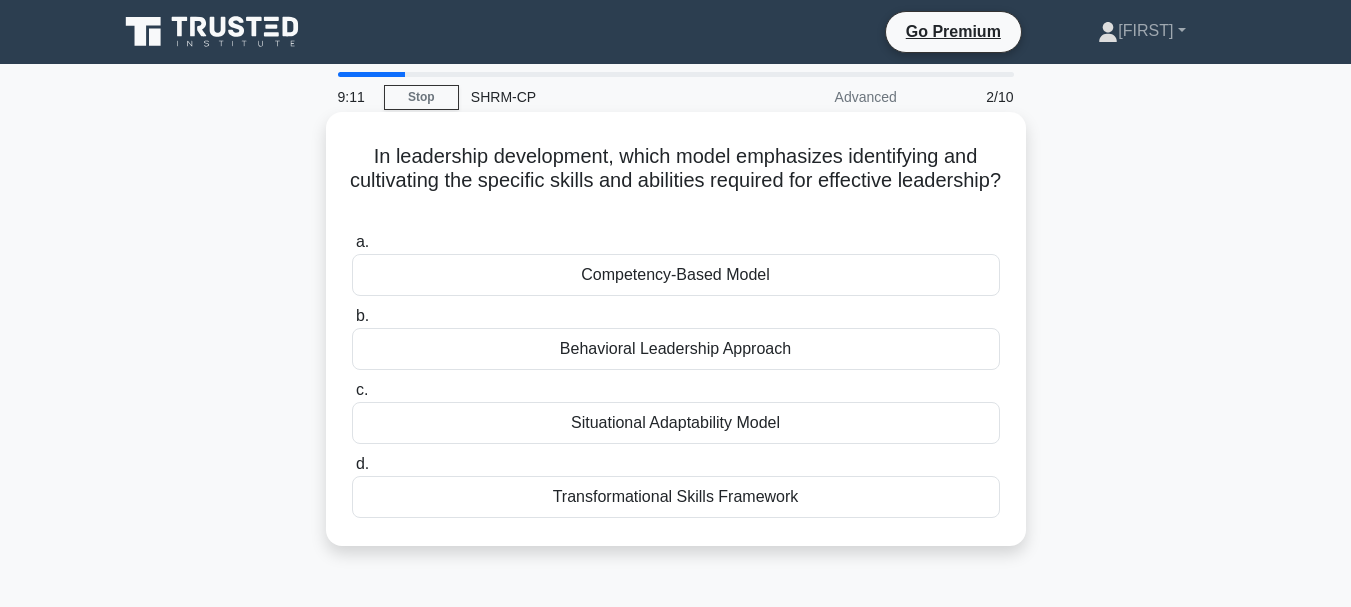 click on "Situational Adaptability Model" at bounding box center (676, 423) 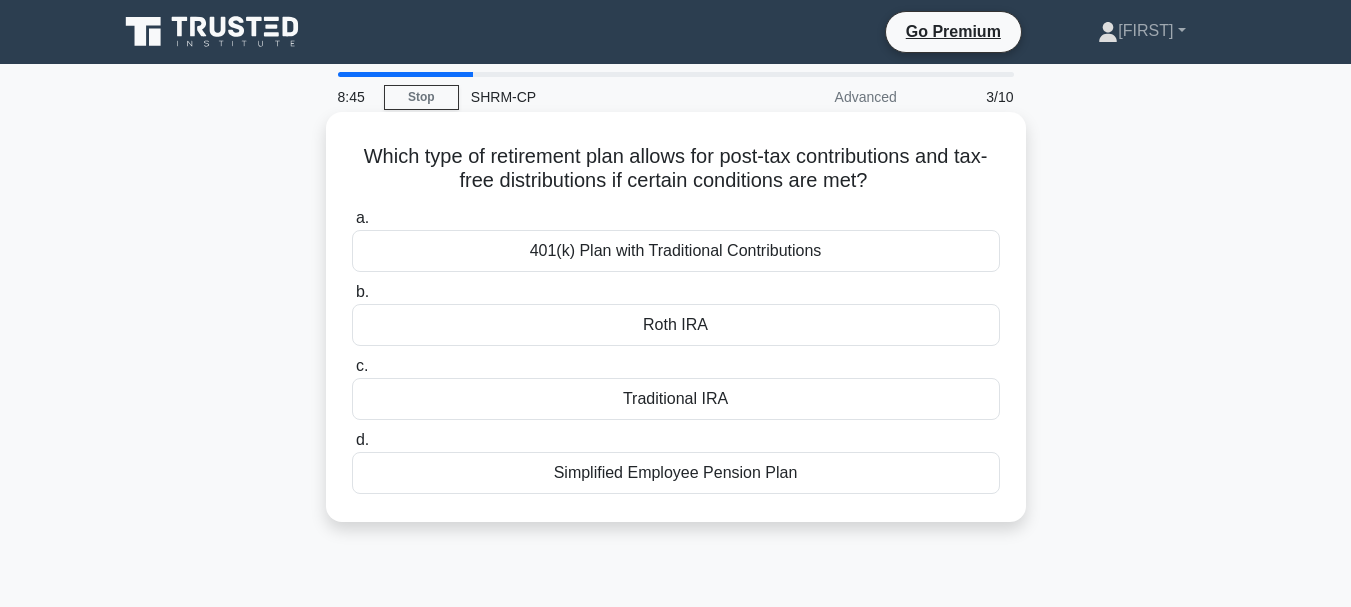 click on "Roth IRA" at bounding box center (676, 325) 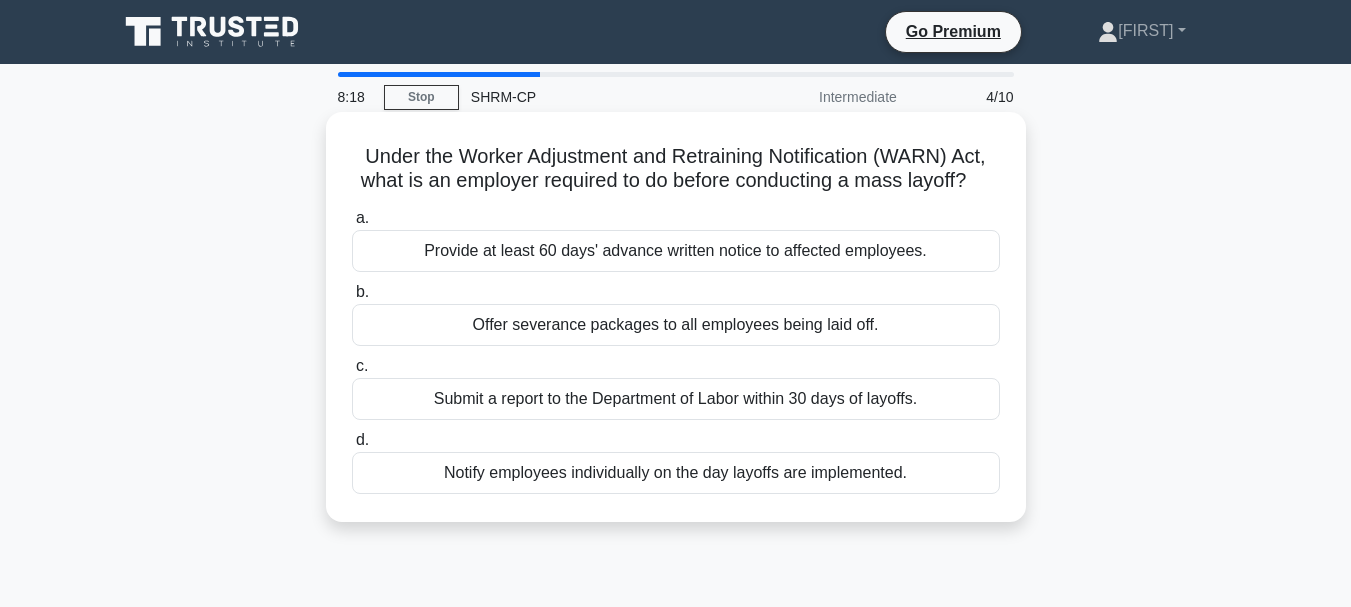click on "Provide at least 60 days' advance written notice to affected employees." at bounding box center [676, 251] 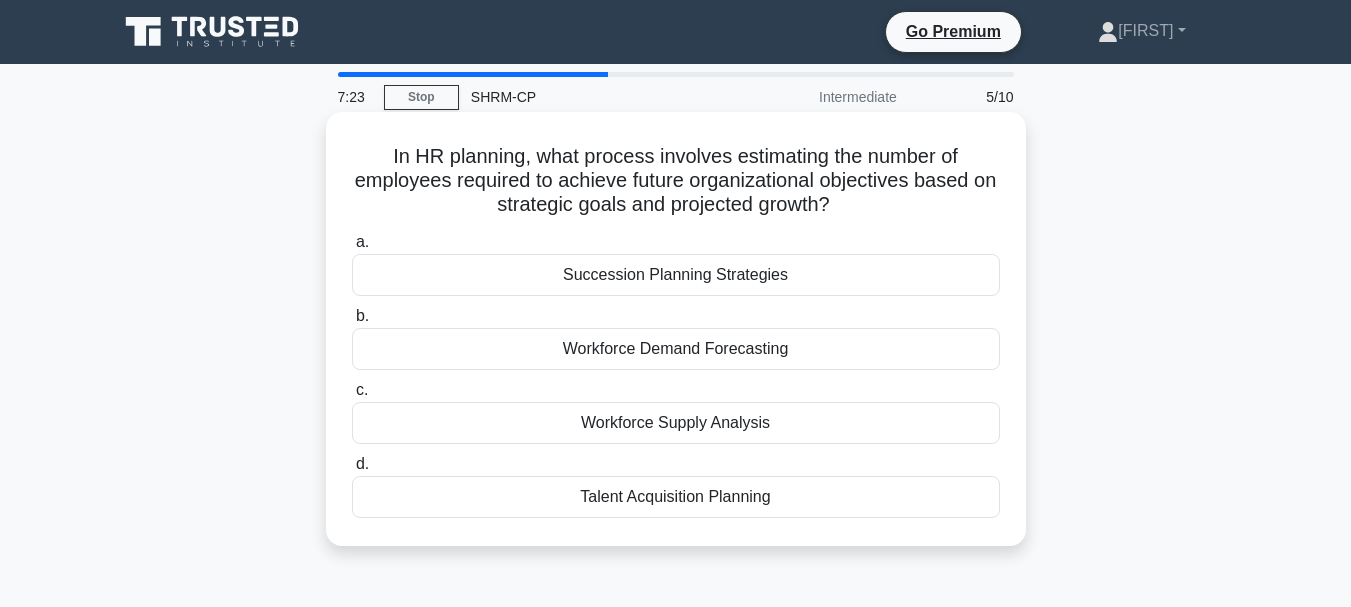 click on "Workforce Demand Forecasting" at bounding box center [676, 349] 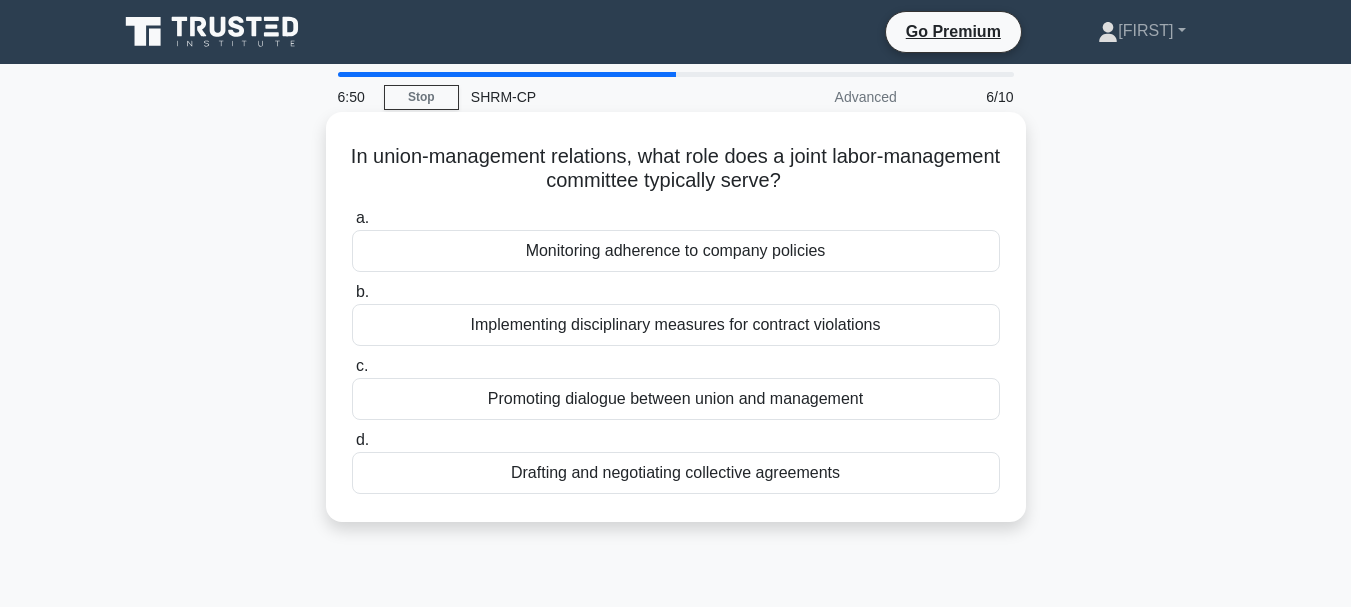 click on "Promoting dialogue between union and management" at bounding box center (676, 399) 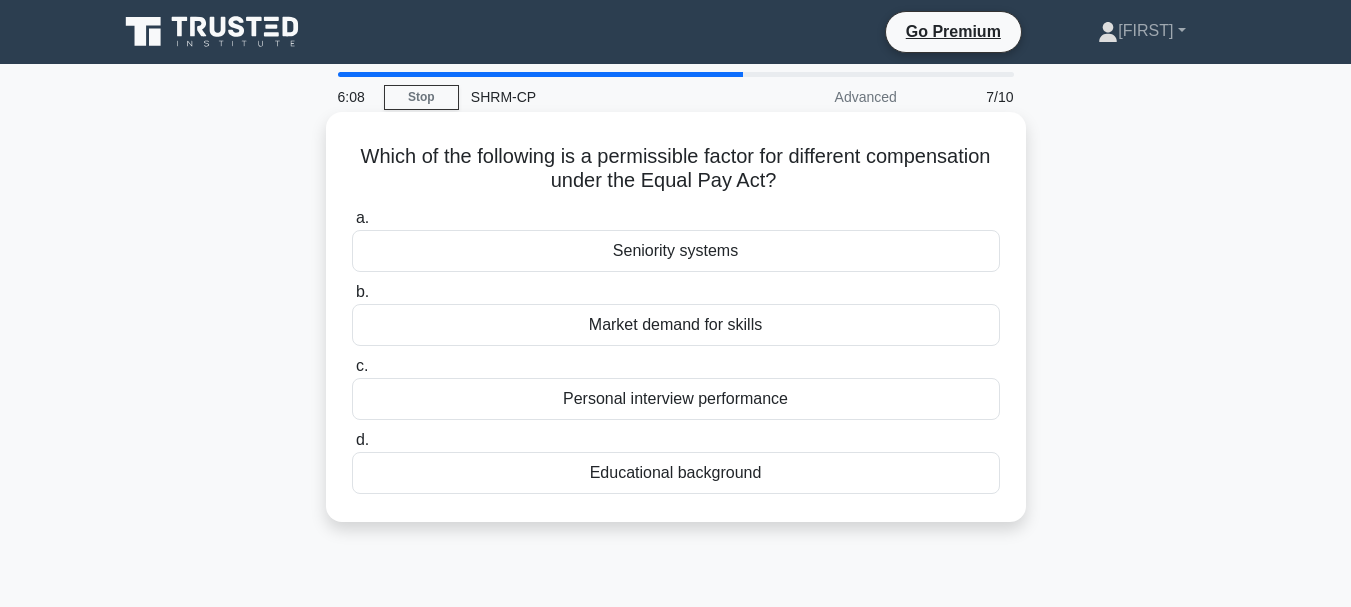 click on "Educational background" at bounding box center [676, 473] 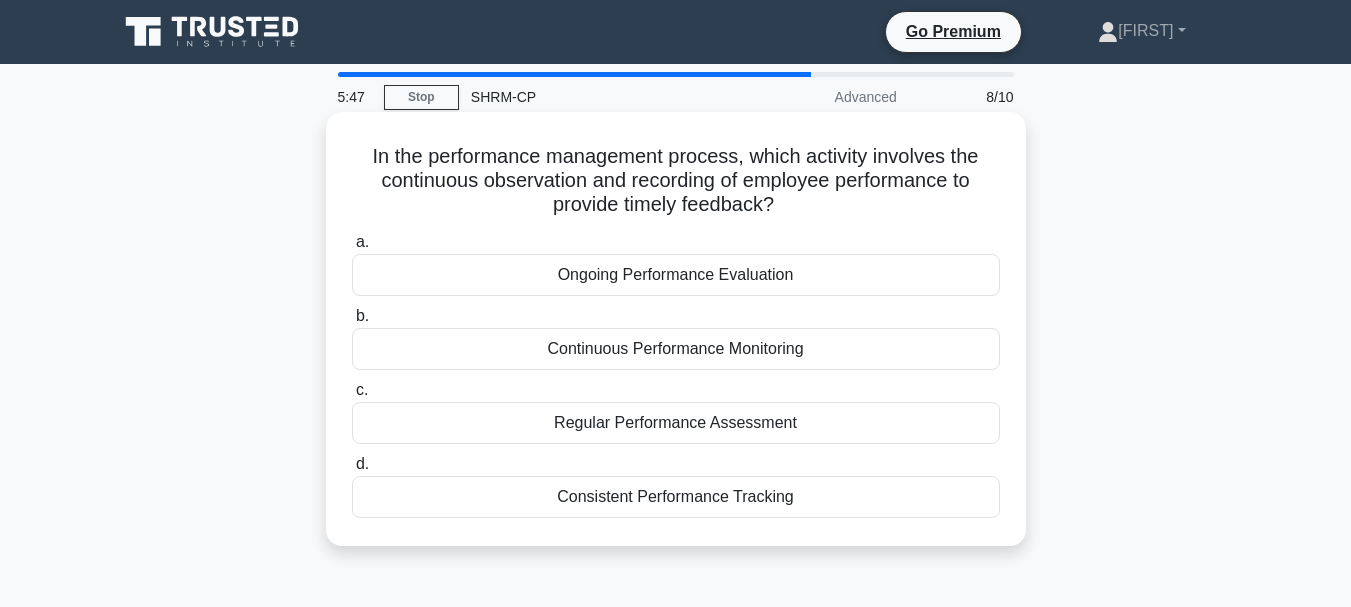 click on "Continuous Performance Monitoring" at bounding box center [676, 349] 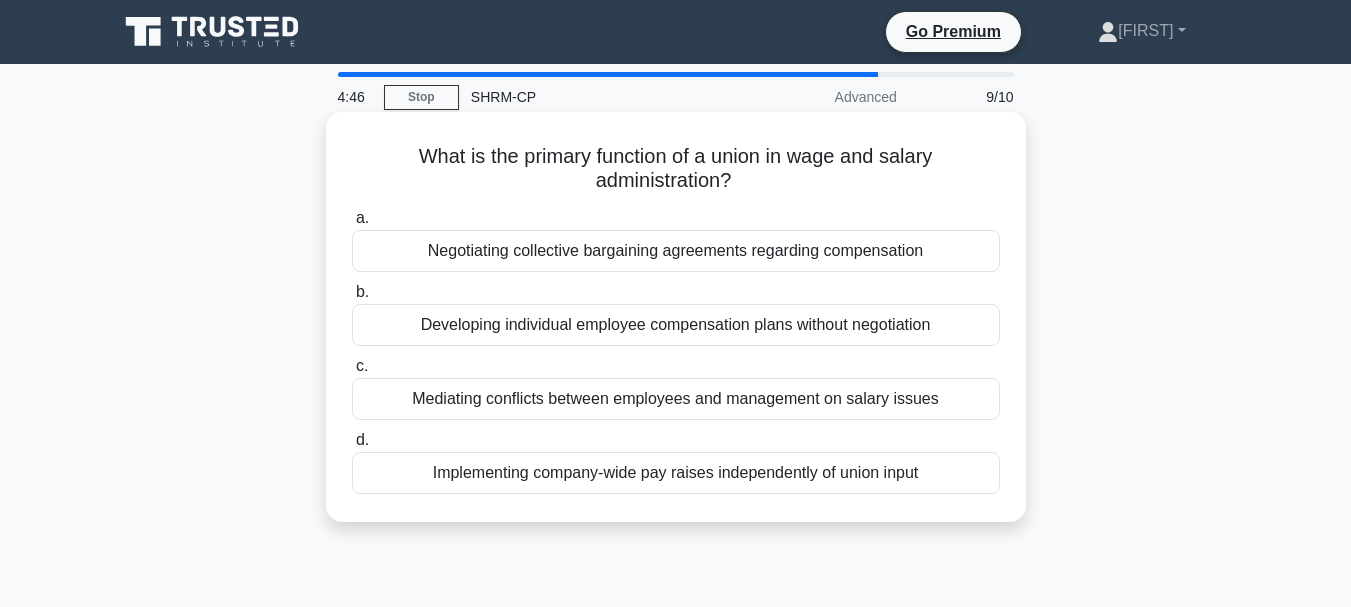 click on "Negotiating collective bargaining agreements regarding compensation" at bounding box center [676, 251] 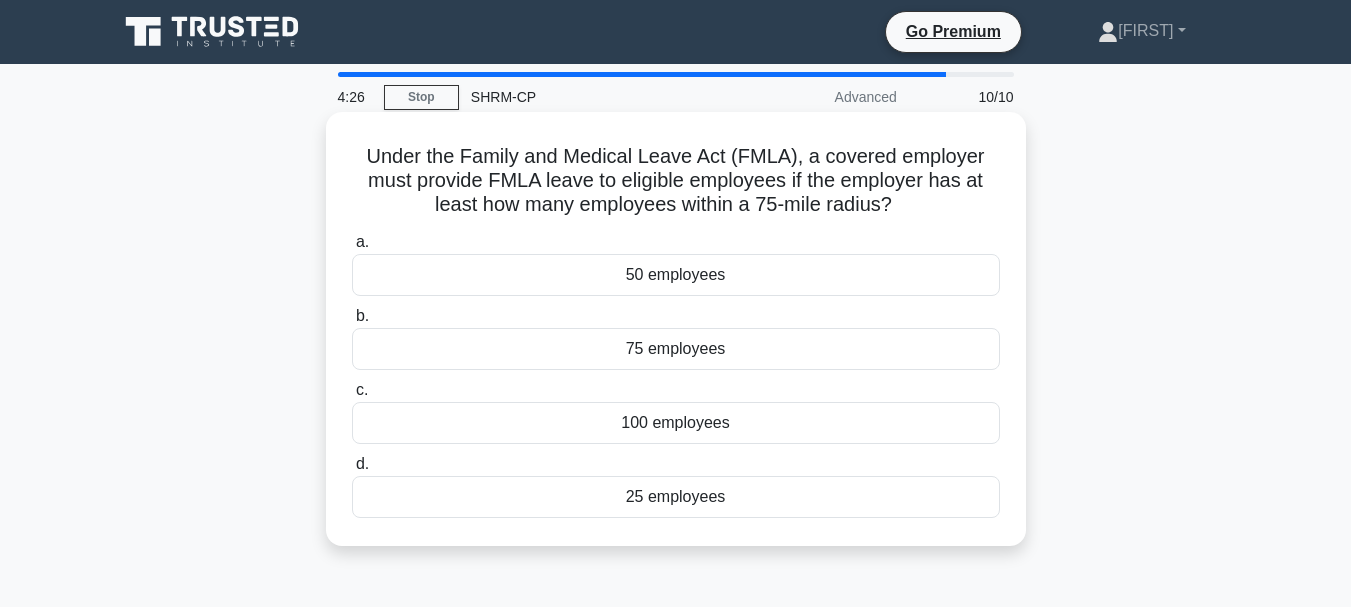click on "100 employees" at bounding box center (676, 423) 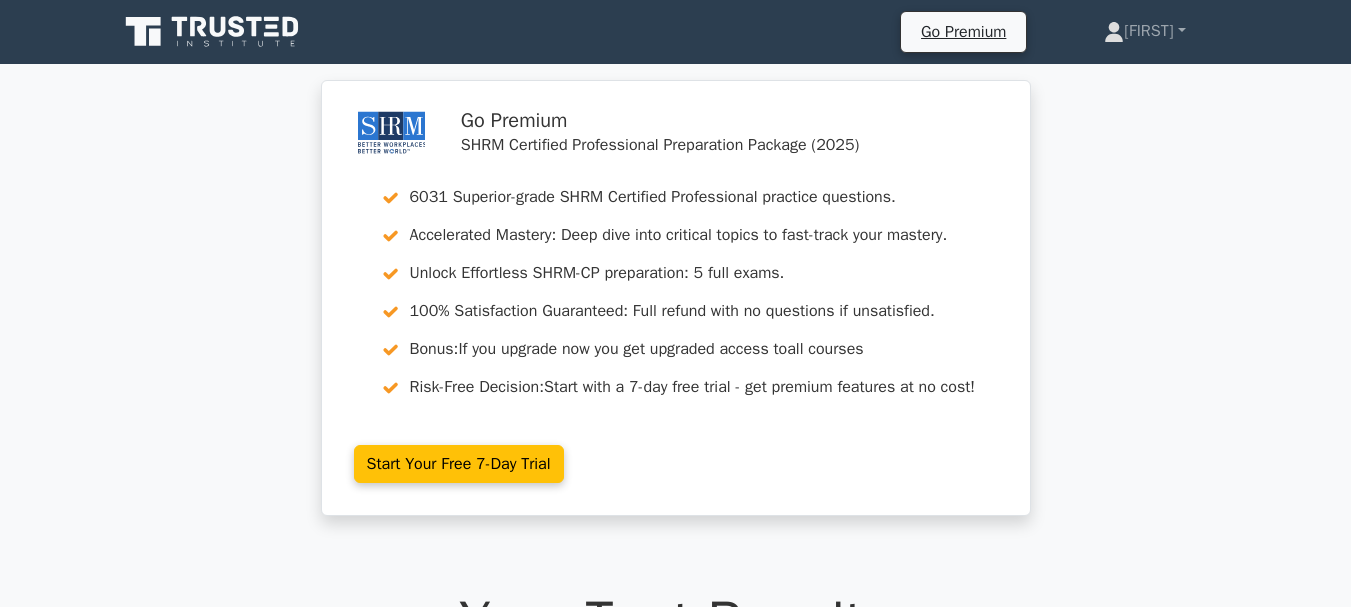 scroll, scrollTop: 0, scrollLeft: 0, axis: both 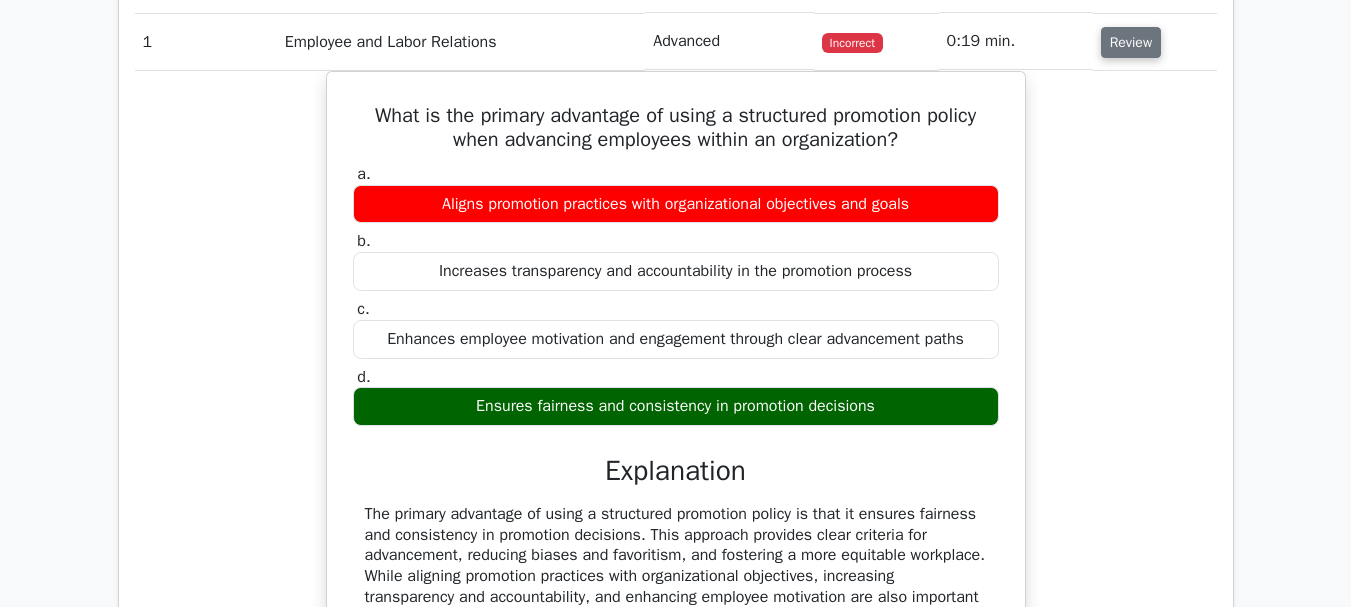 click on "Review" at bounding box center [1131, 42] 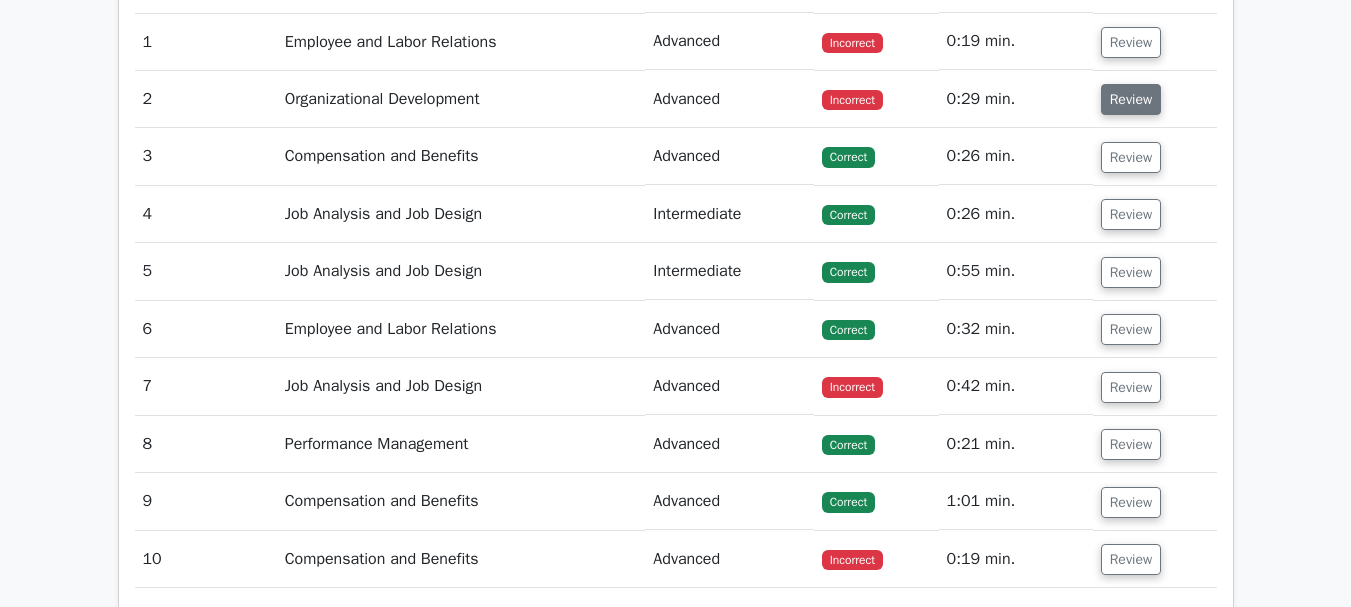 click on "Review" at bounding box center [1131, 99] 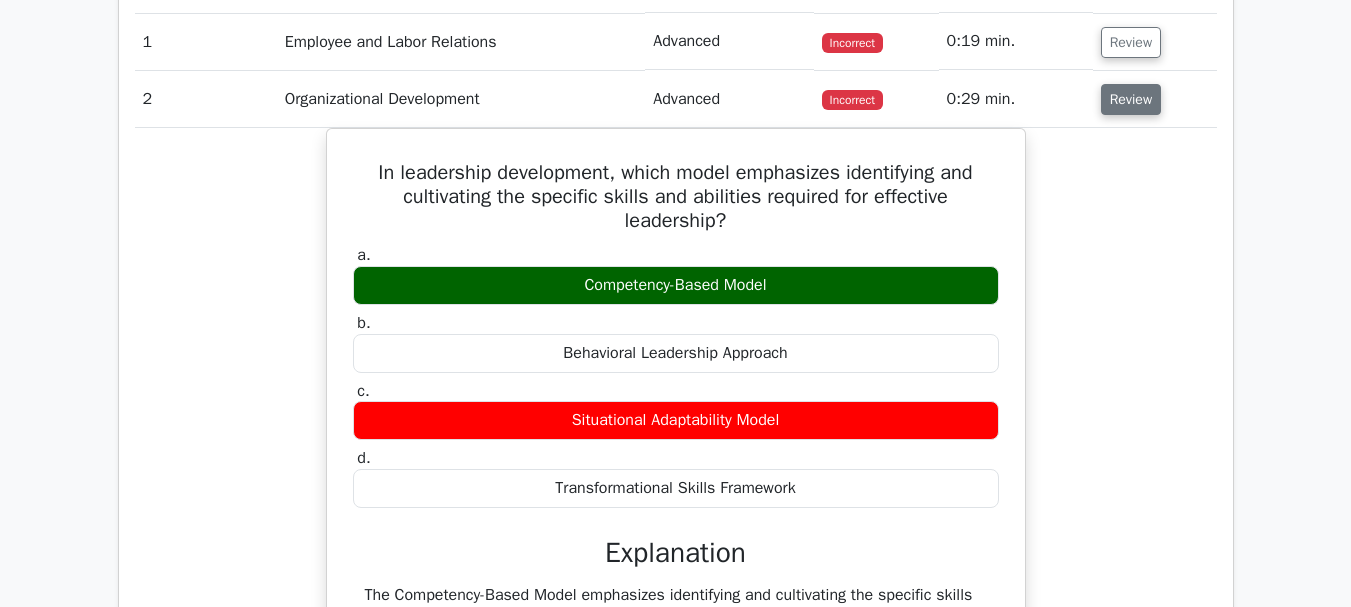 click on "Review" at bounding box center [1131, 99] 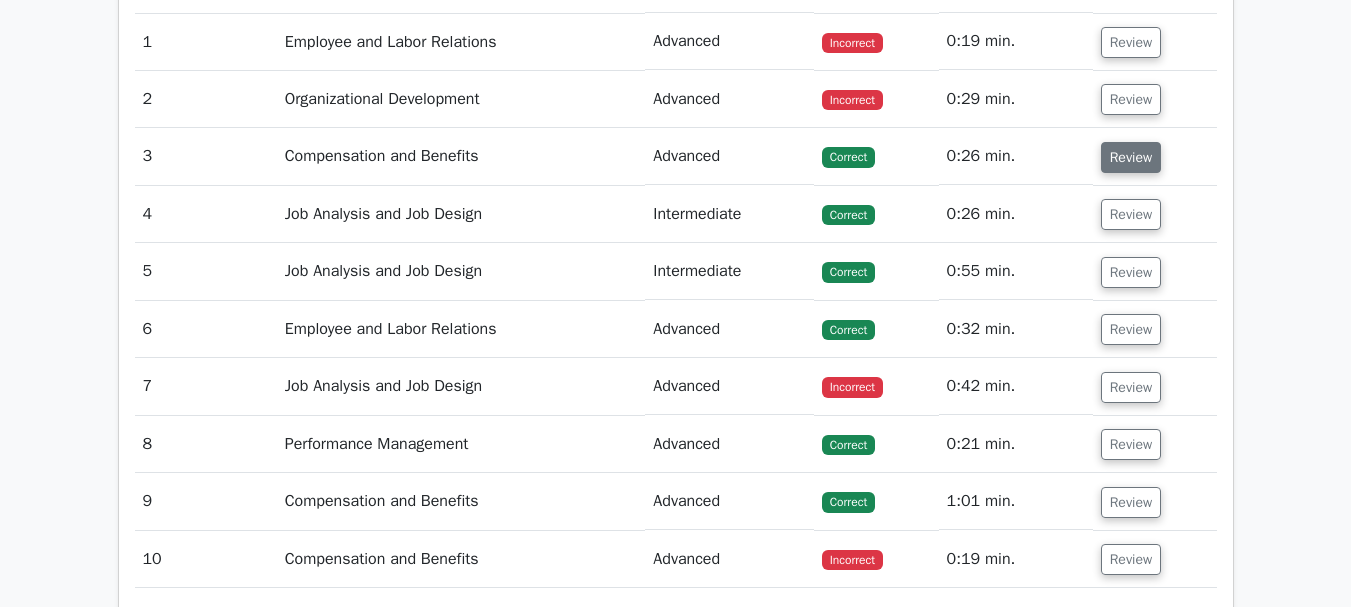 click on "Review" at bounding box center [1131, 157] 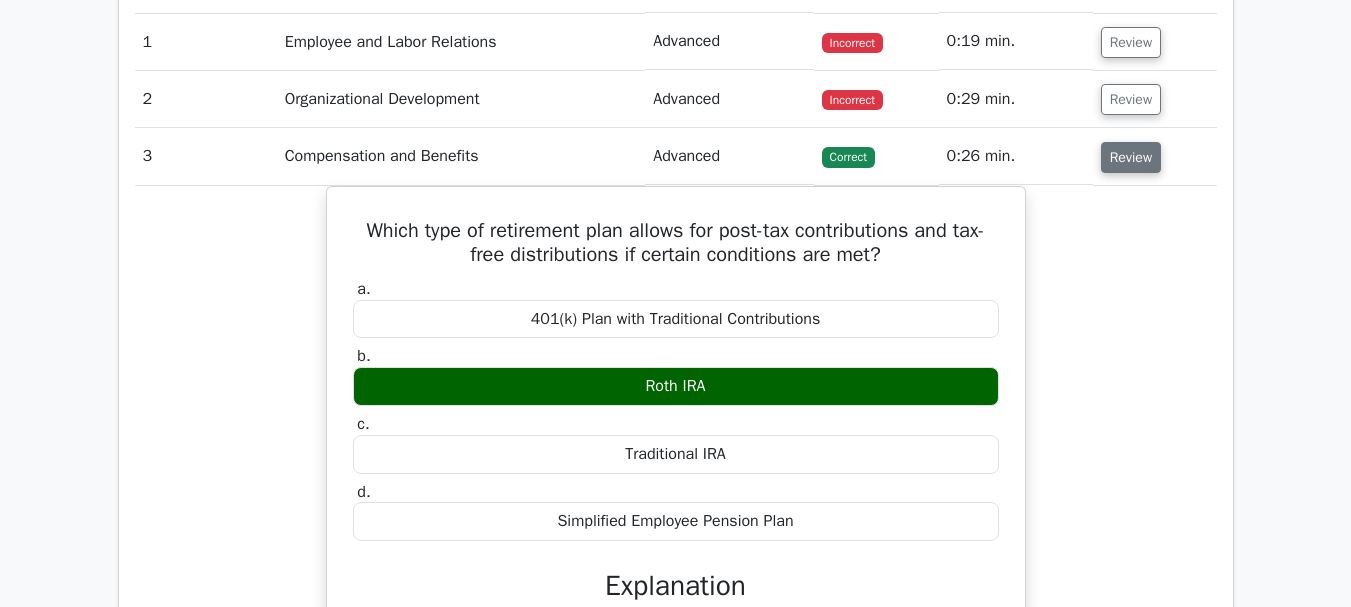click on "Review" at bounding box center [1131, 157] 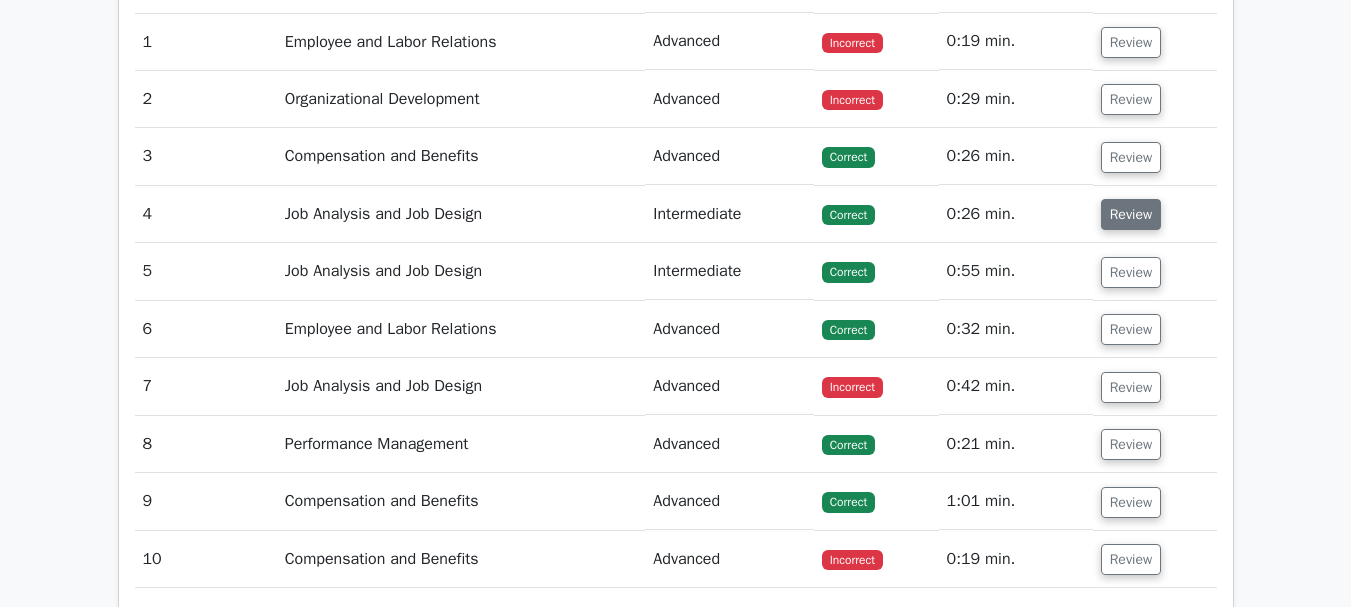 click on "Review" at bounding box center [1131, 214] 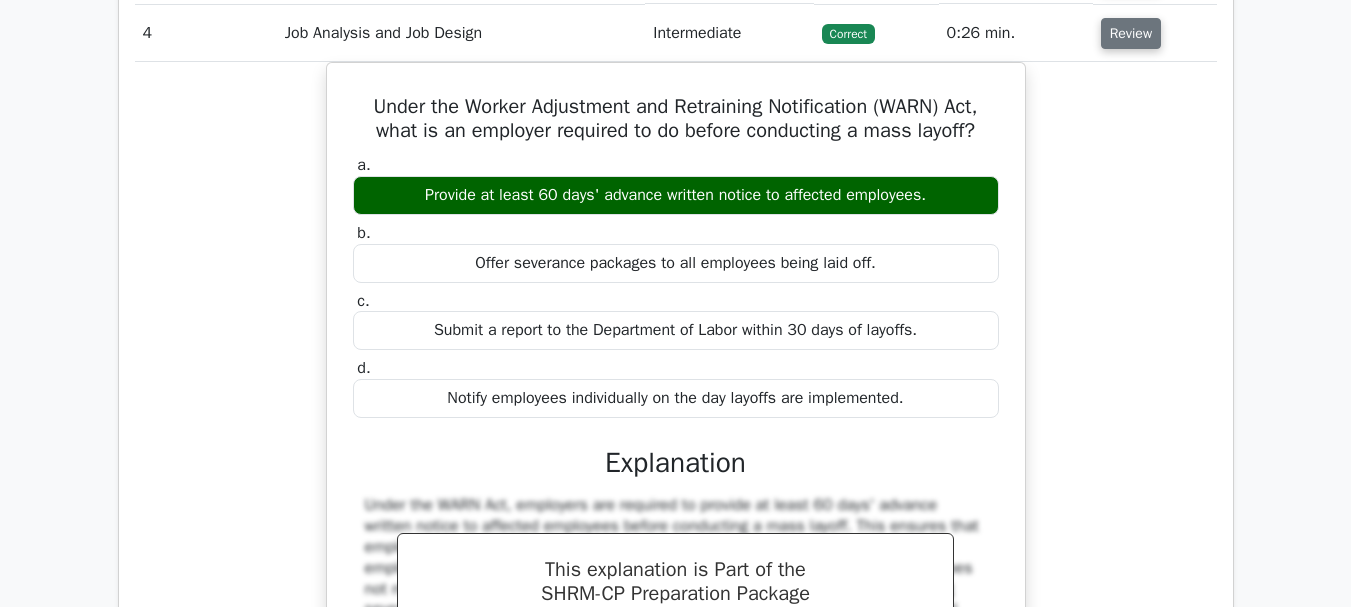 scroll, scrollTop: 1701, scrollLeft: 0, axis: vertical 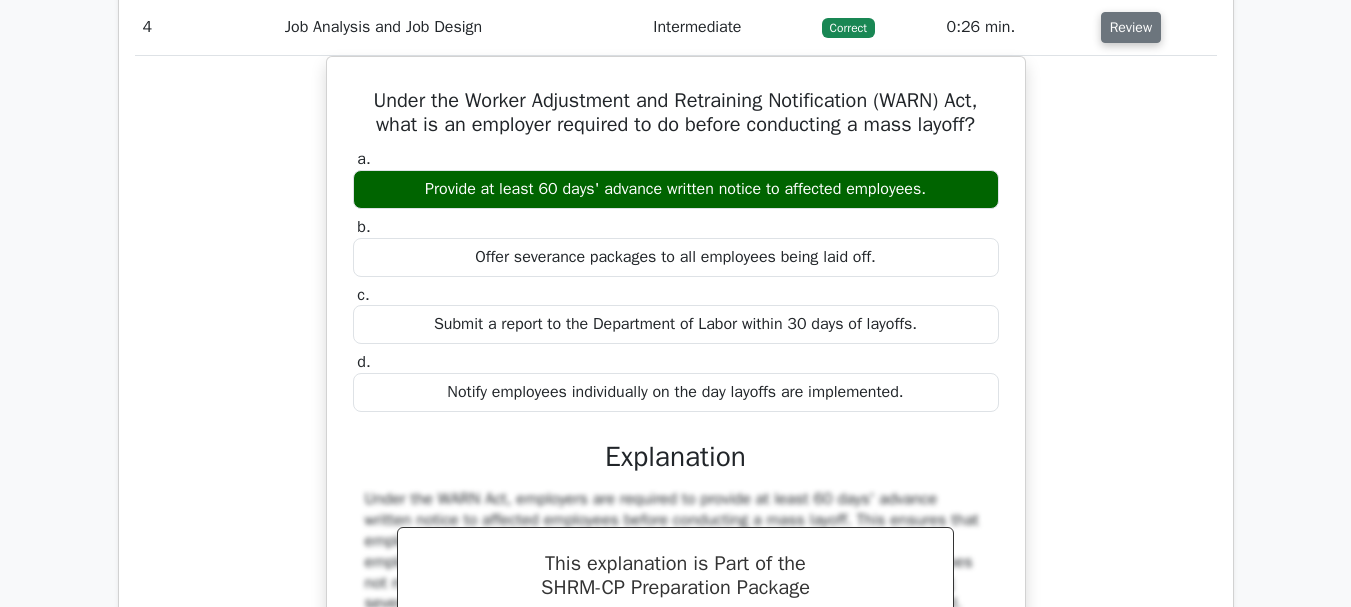 click on "Review" at bounding box center [1131, 27] 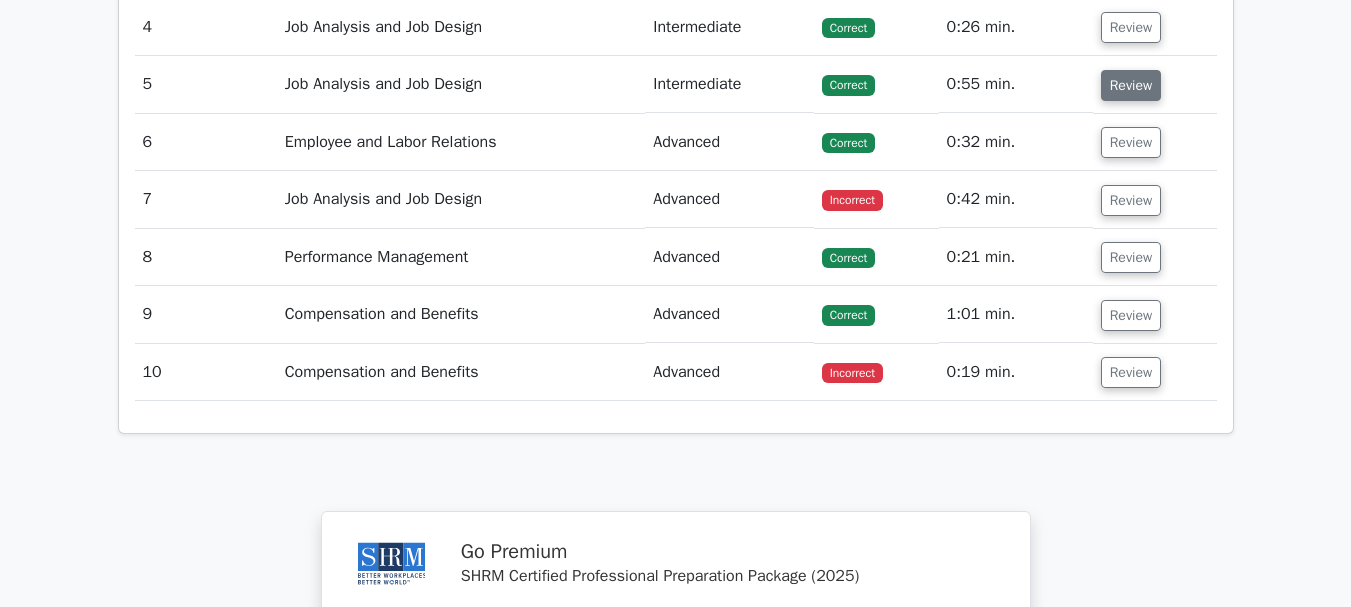 click on "Review" at bounding box center [1131, 85] 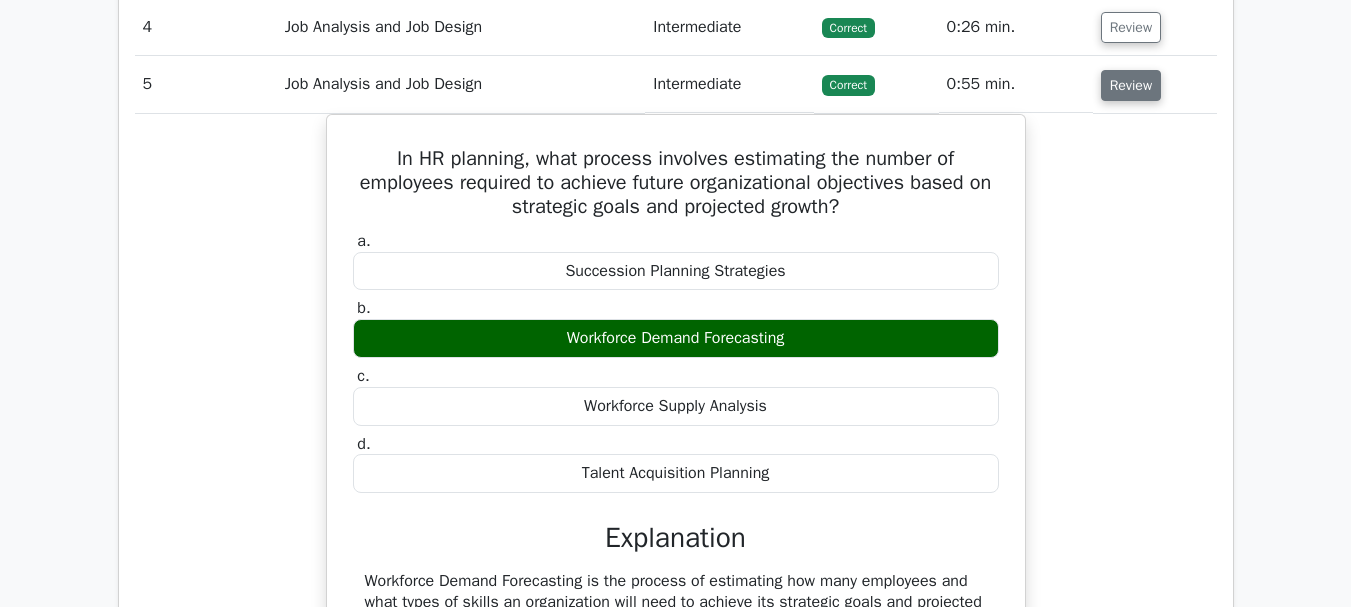 click on "Review" at bounding box center [1131, 85] 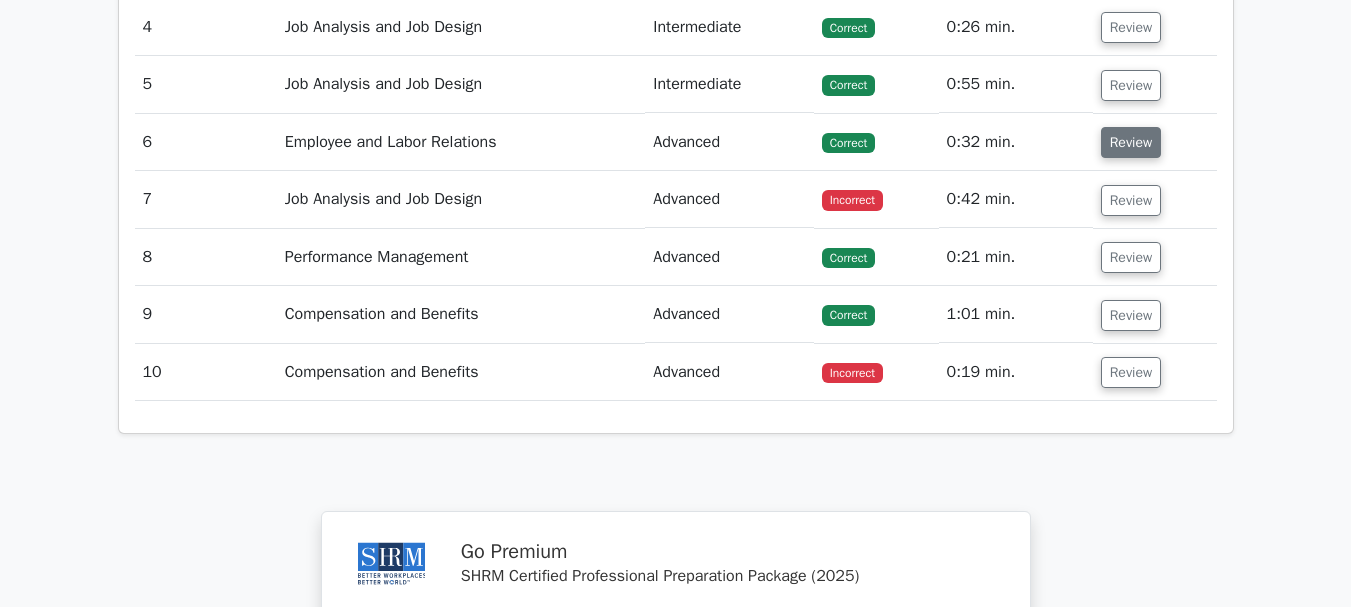 click on "Review" at bounding box center [1131, 142] 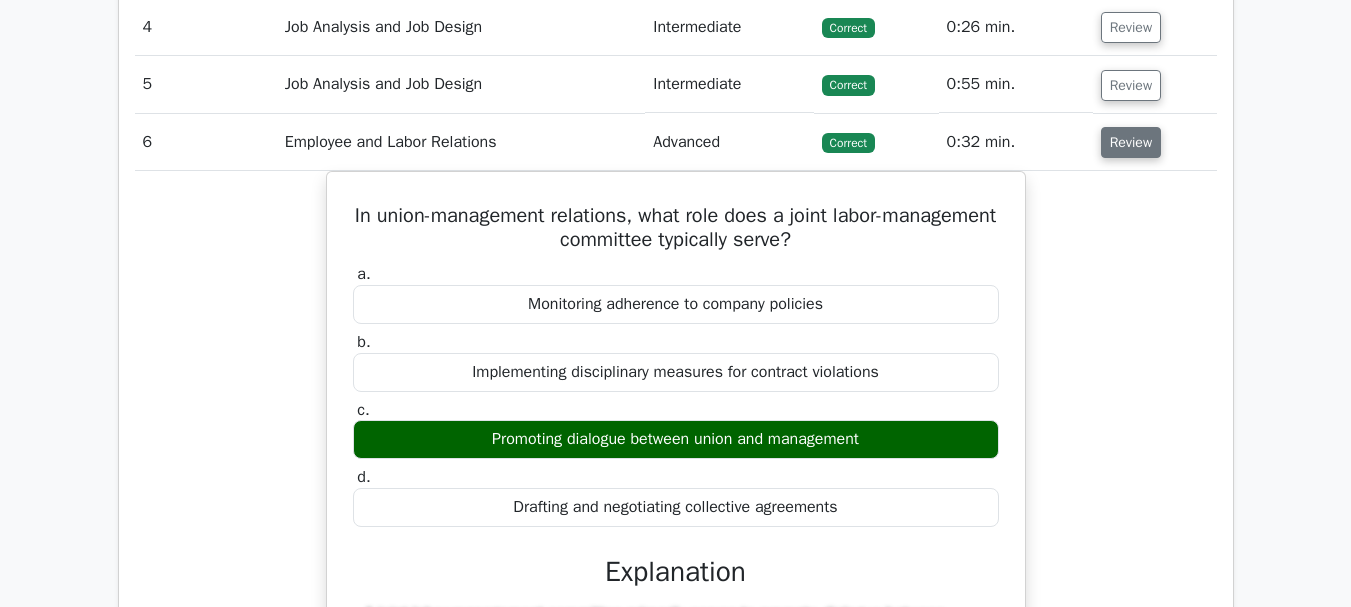 click on "Review" at bounding box center [1131, 142] 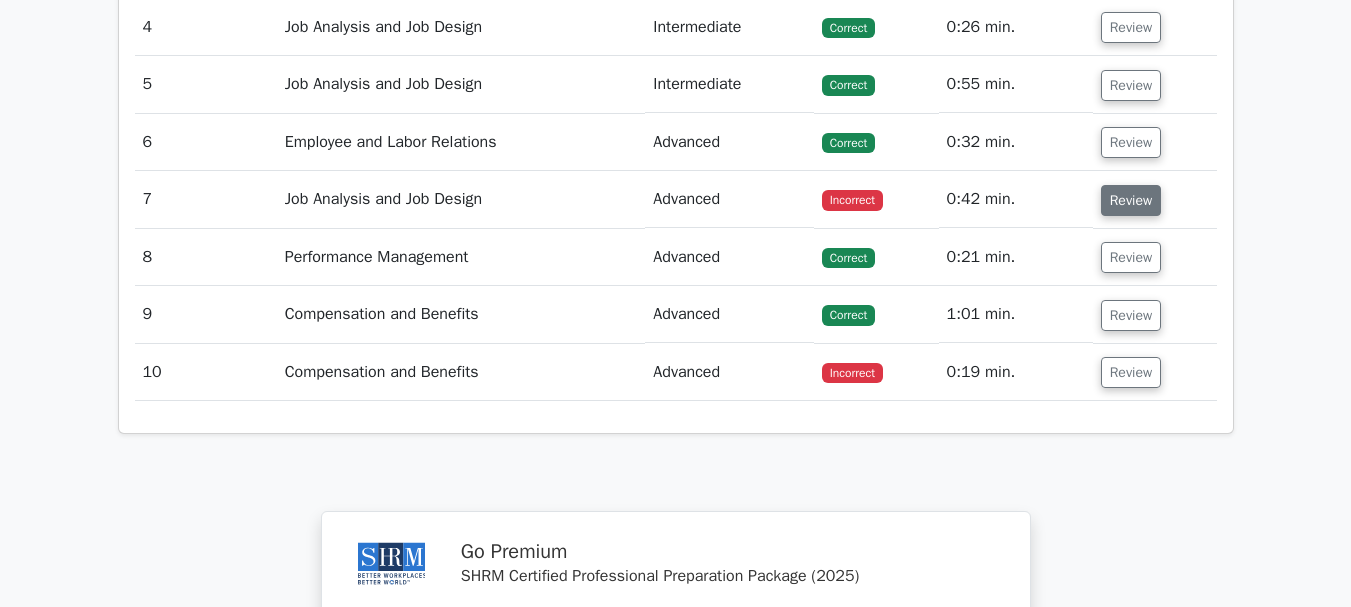 click on "Review" at bounding box center [1131, 200] 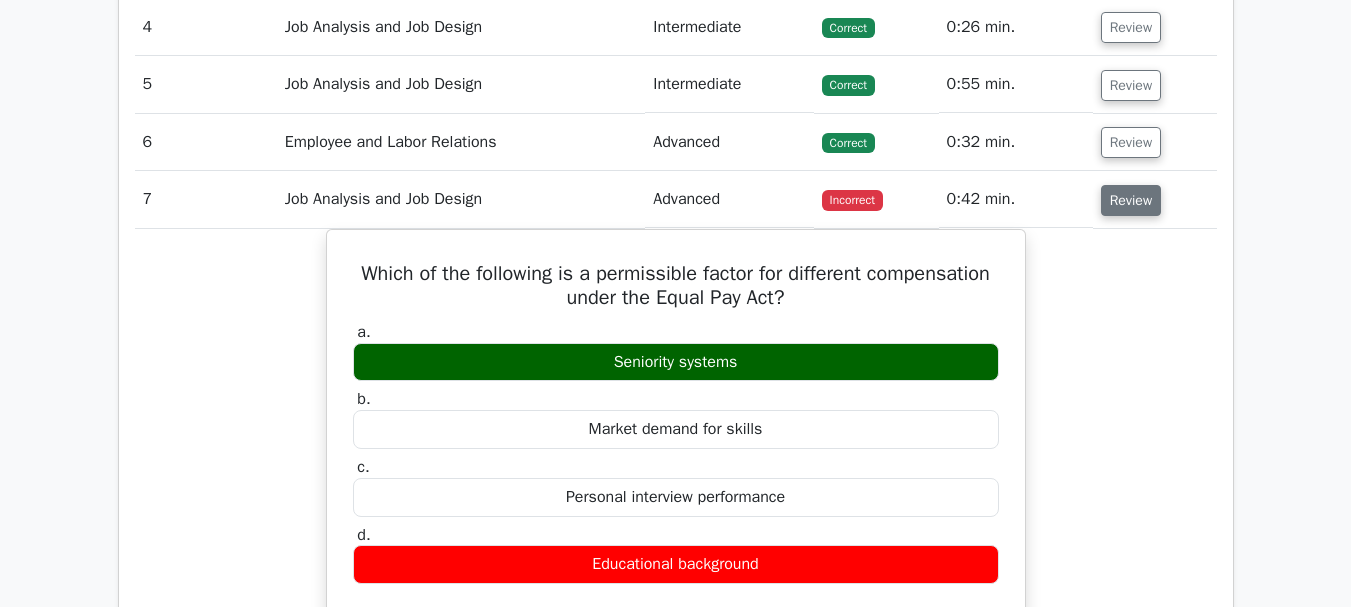 click on "Review" at bounding box center [1131, 200] 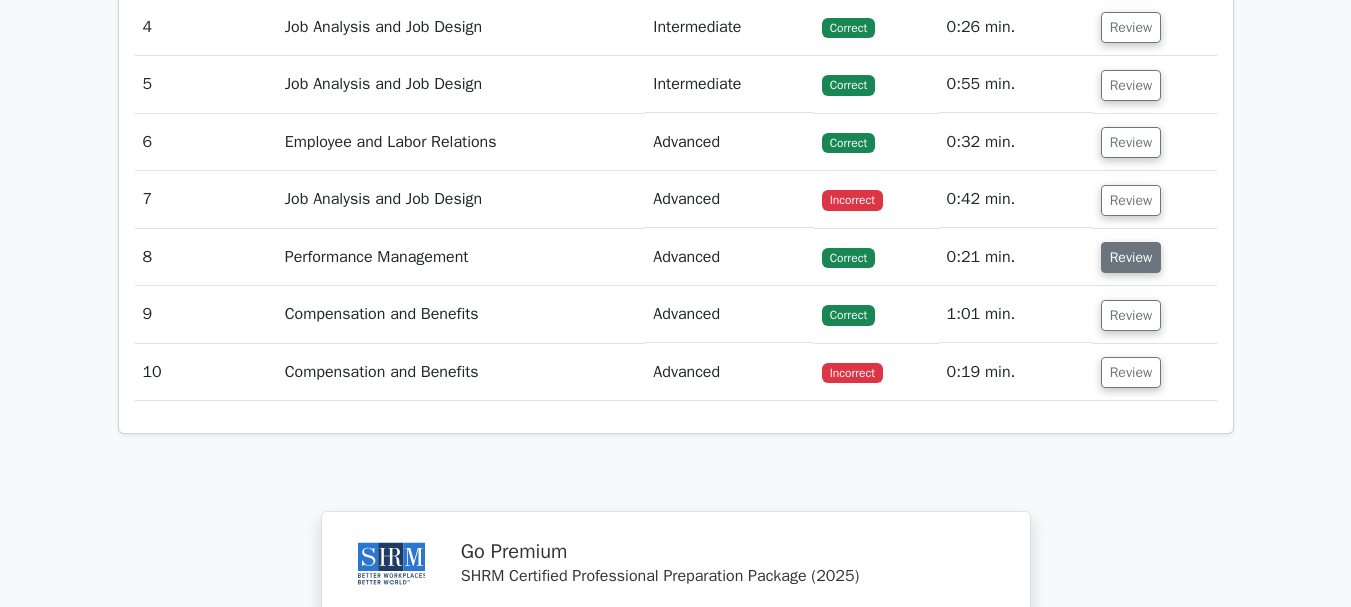 click on "Review" at bounding box center [1131, 257] 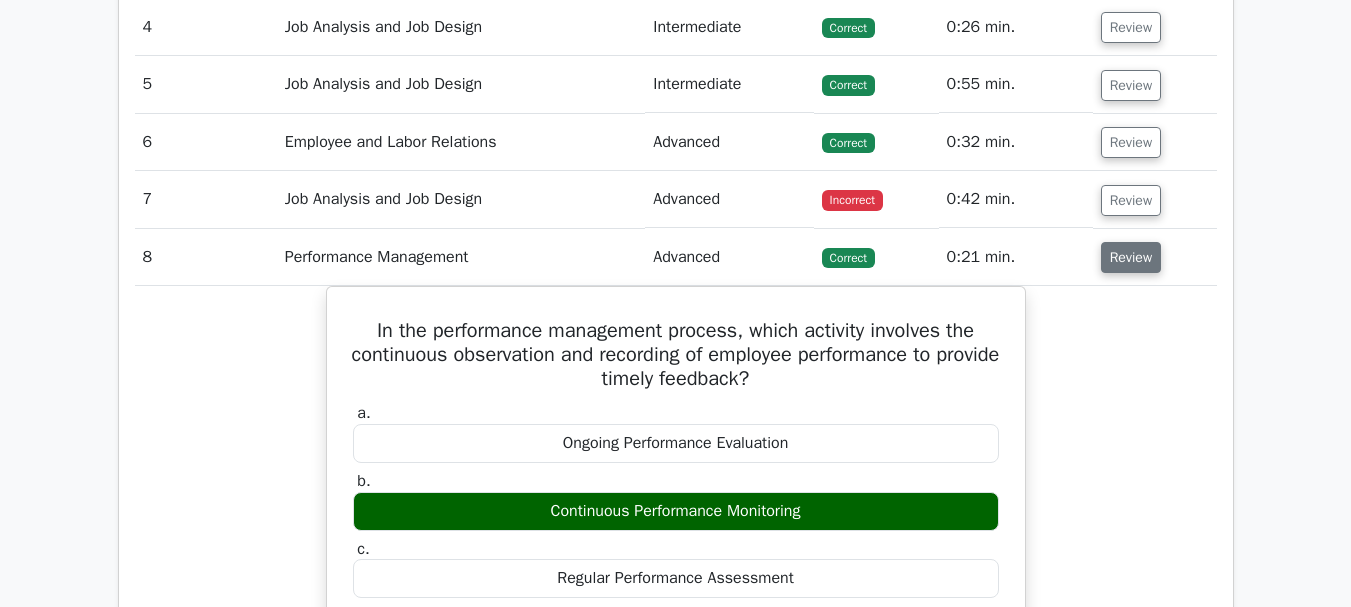 click on "Review" at bounding box center (1131, 257) 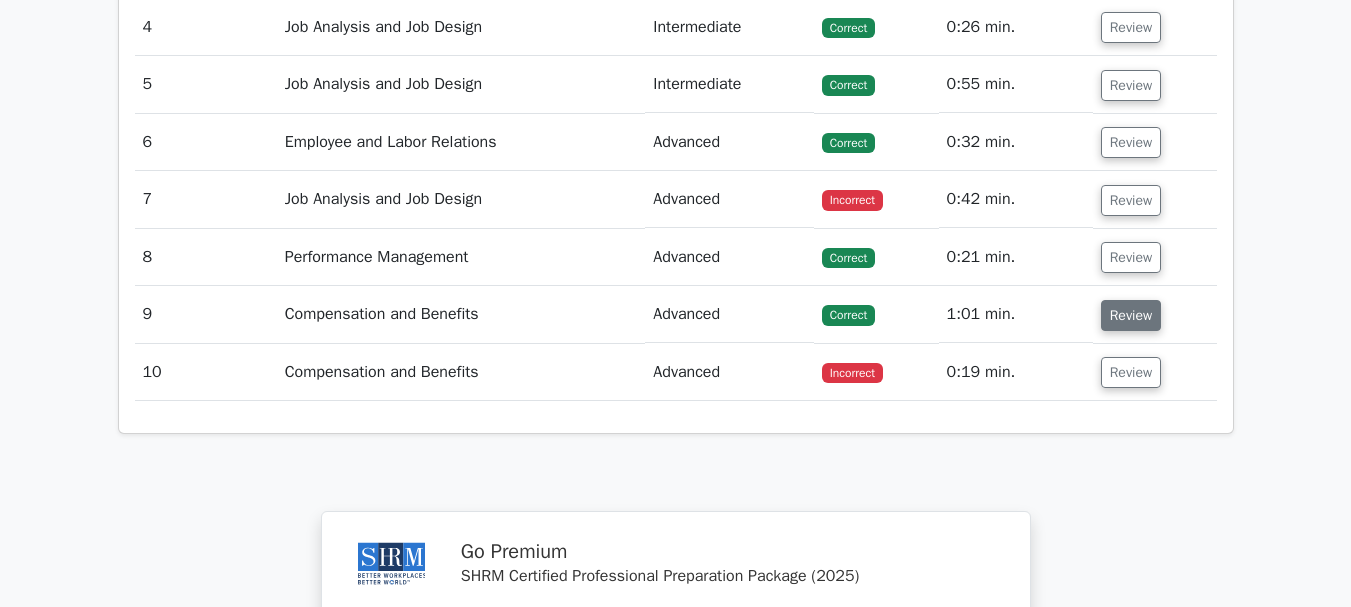 click on "Review" at bounding box center [1131, 315] 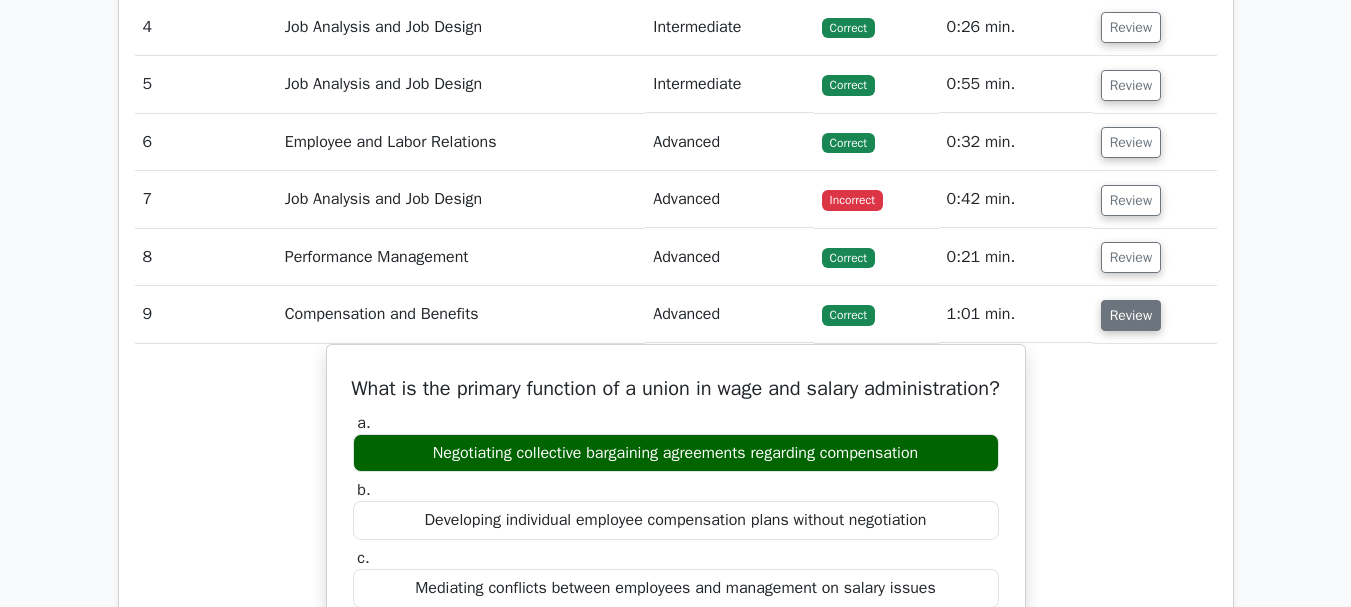 click on "Review" at bounding box center (1131, 315) 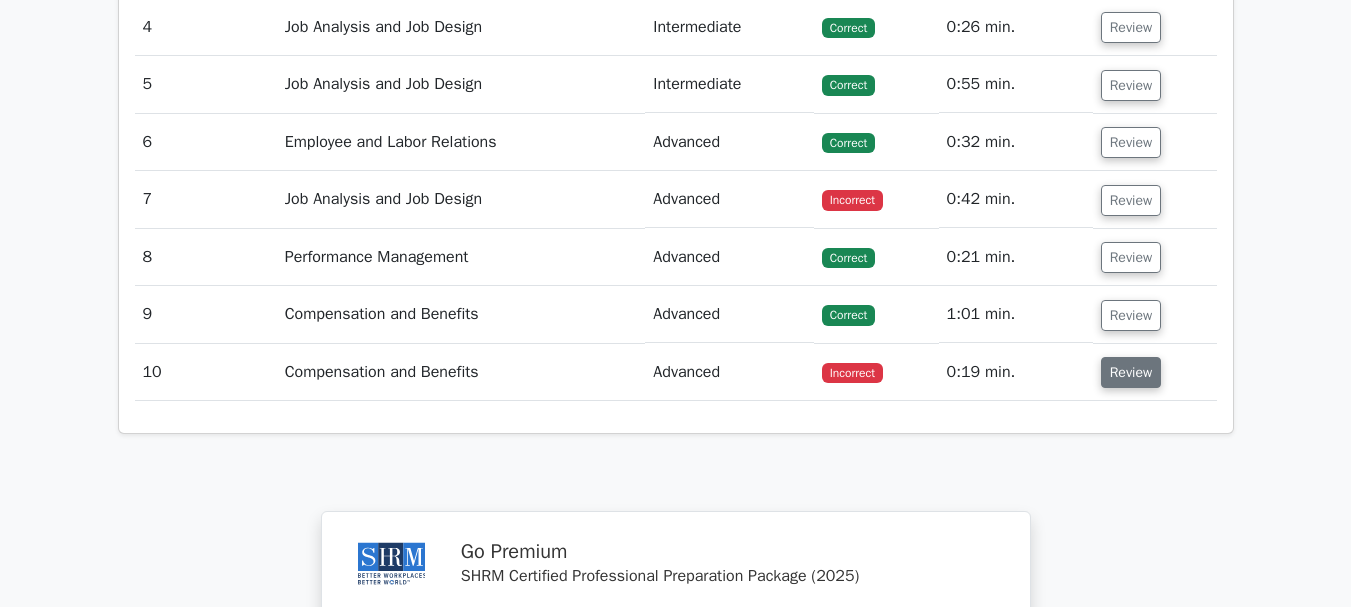 click on "Review" at bounding box center [1131, 372] 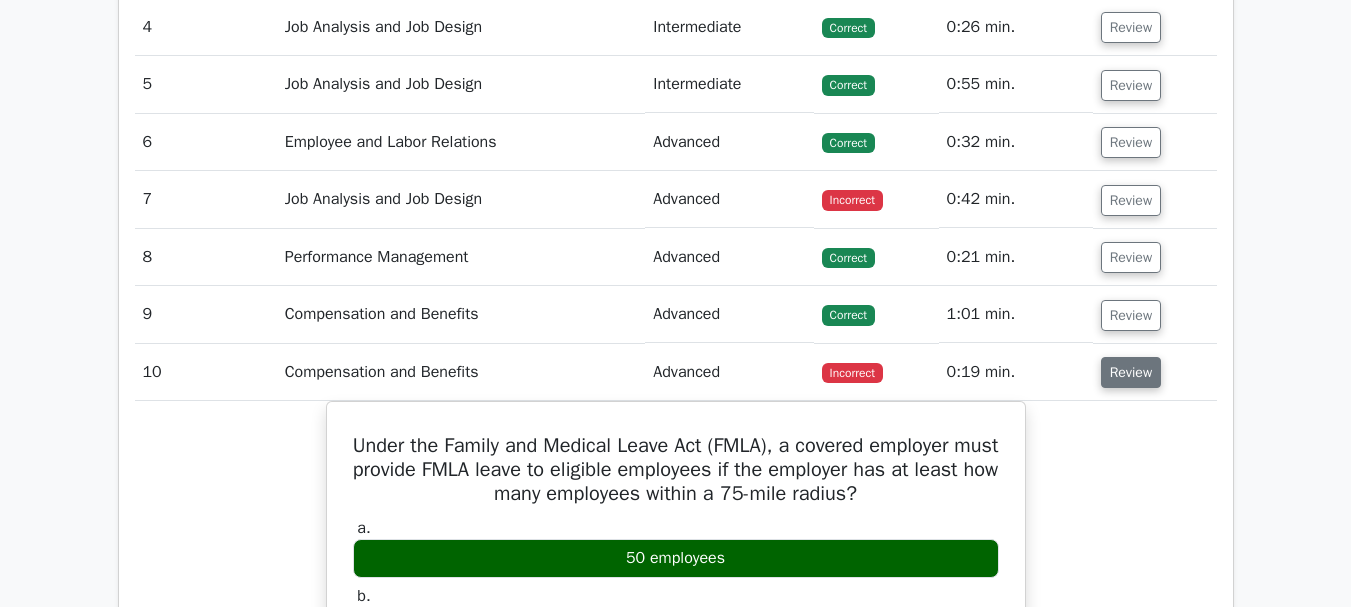 click on "Review" at bounding box center [1131, 372] 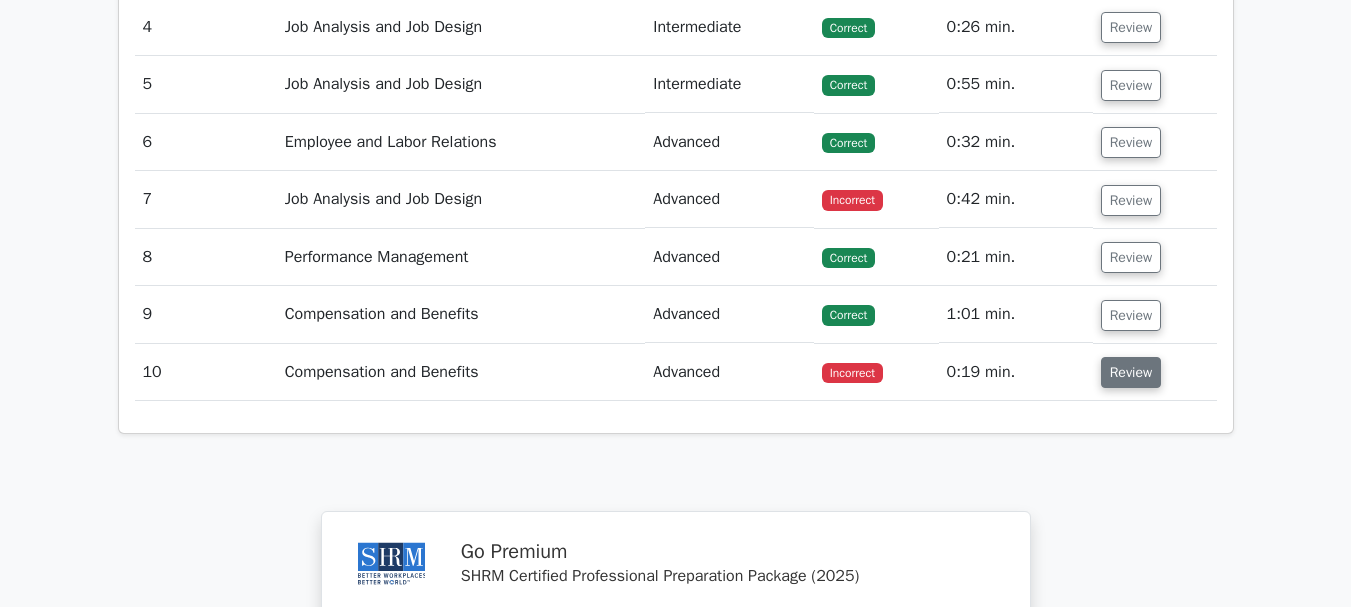 click on "Review" at bounding box center (1131, 372) 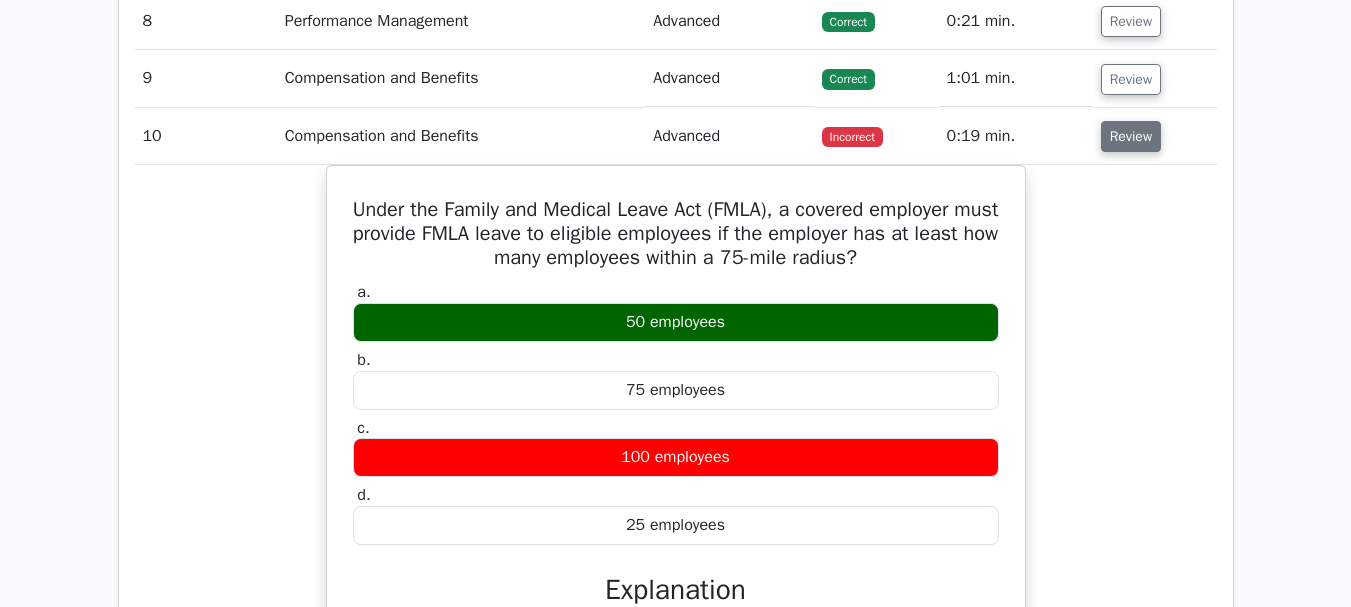 scroll, scrollTop: 1936, scrollLeft: 0, axis: vertical 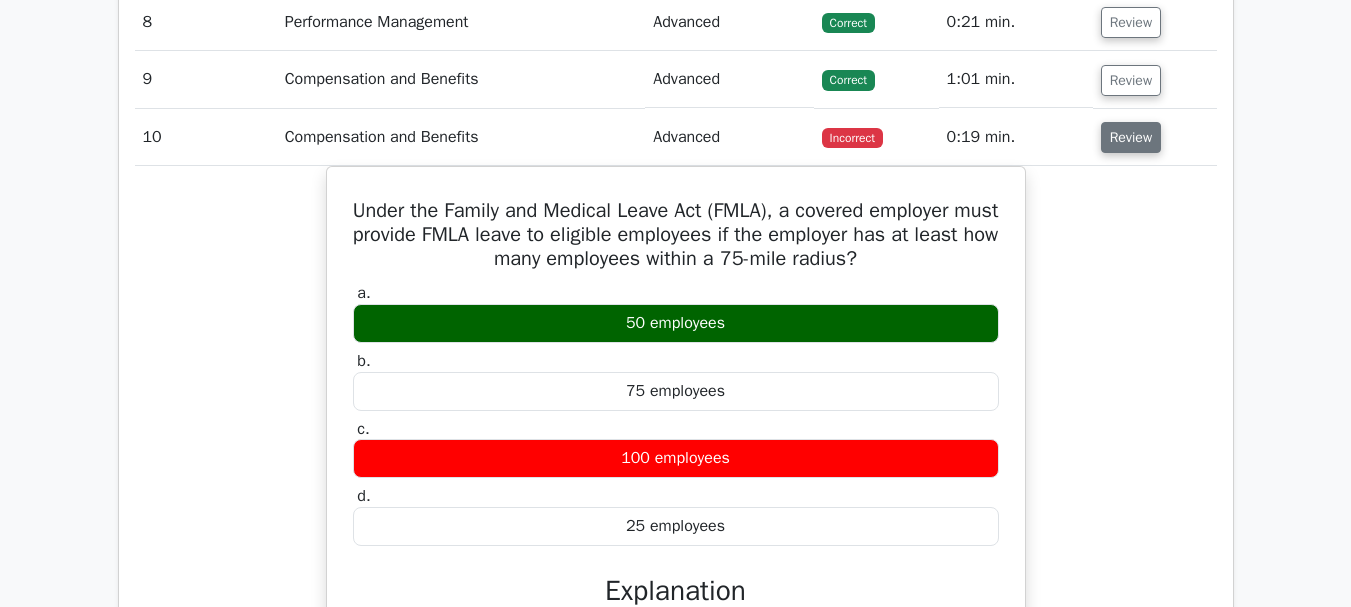 click on "Review" at bounding box center [1131, 137] 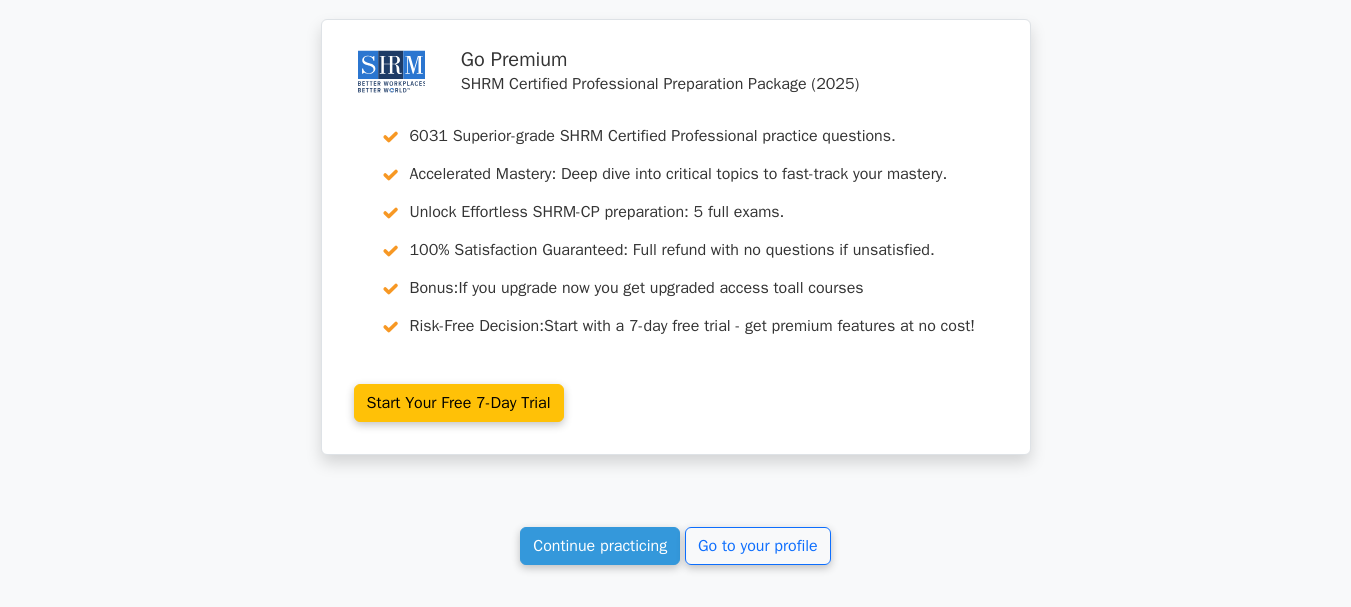 scroll, scrollTop: 2249, scrollLeft: 0, axis: vertical 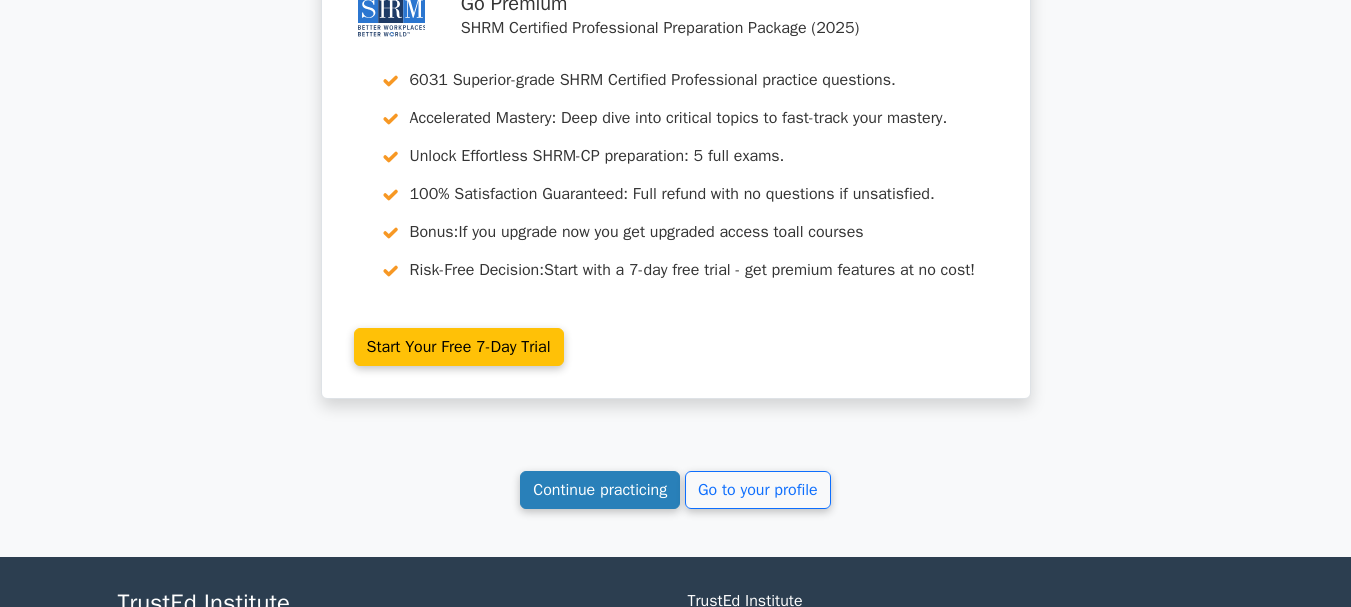 click on "Continue practicing" at bounding box center [600, 490] 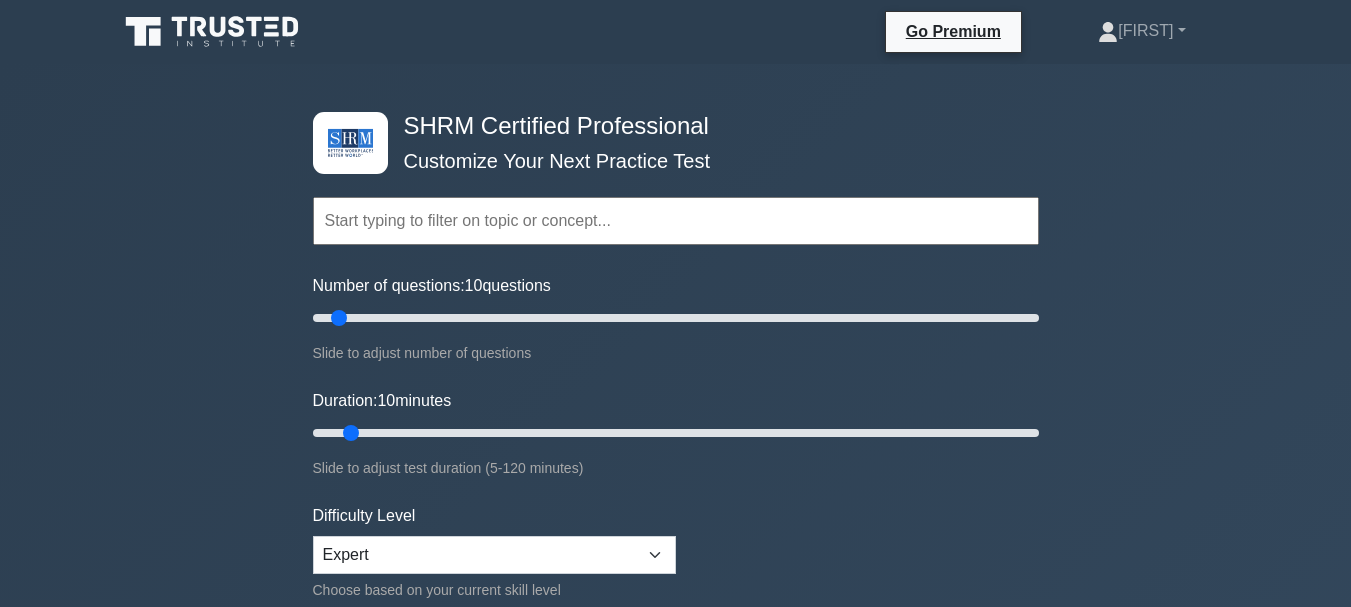 scroll, scrollTop: 0, scrollLeft: 0, axis: both 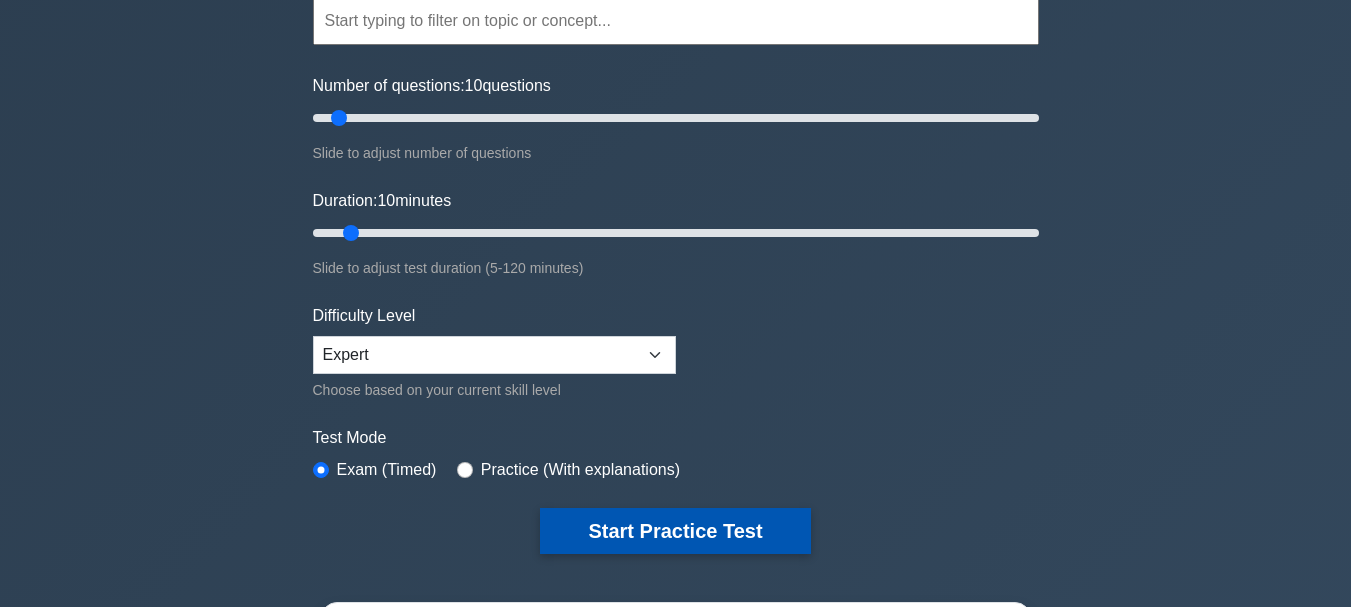 click on "Start Practice Test" at bounding box center [675, 531] 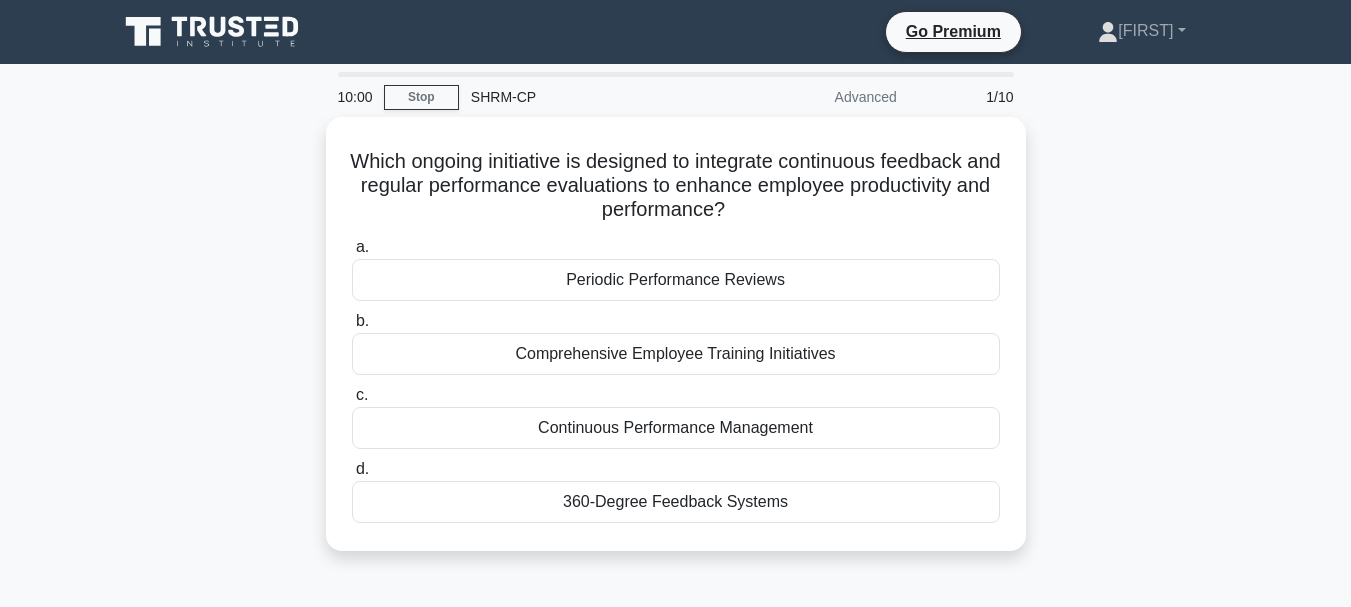 scroll, scrollTop: 0, scrollLeft: 0, axis: both 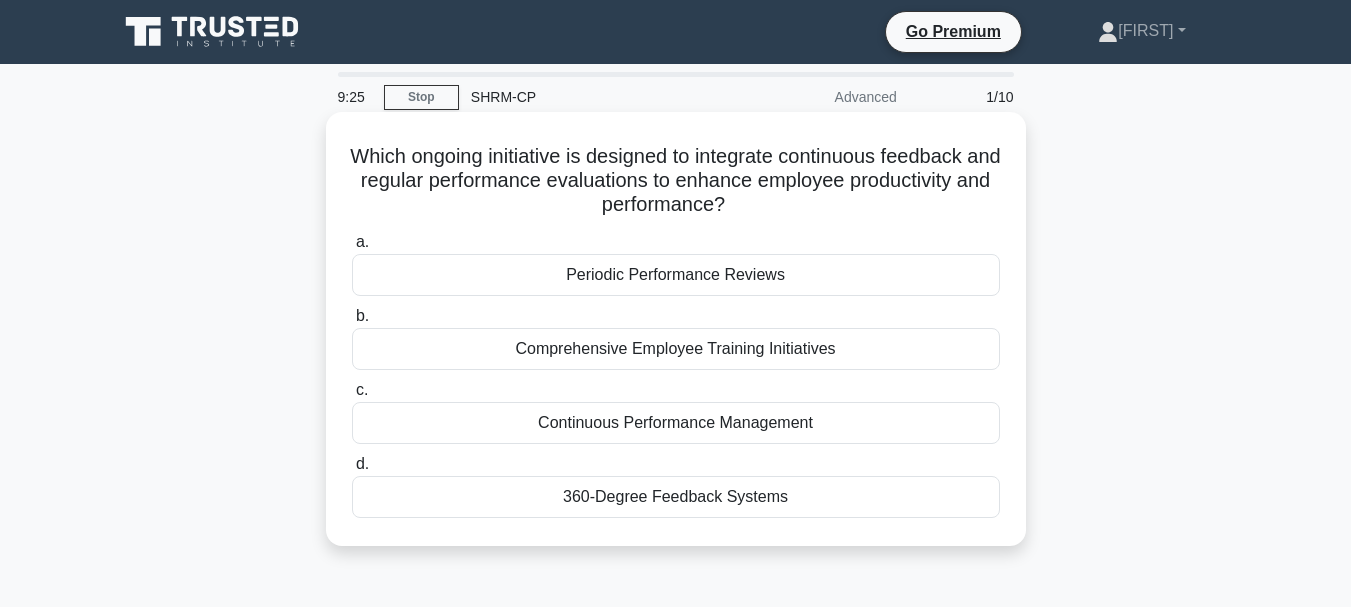 click on "360-Degree Feedback Systems" at bounding box center [676, 497] 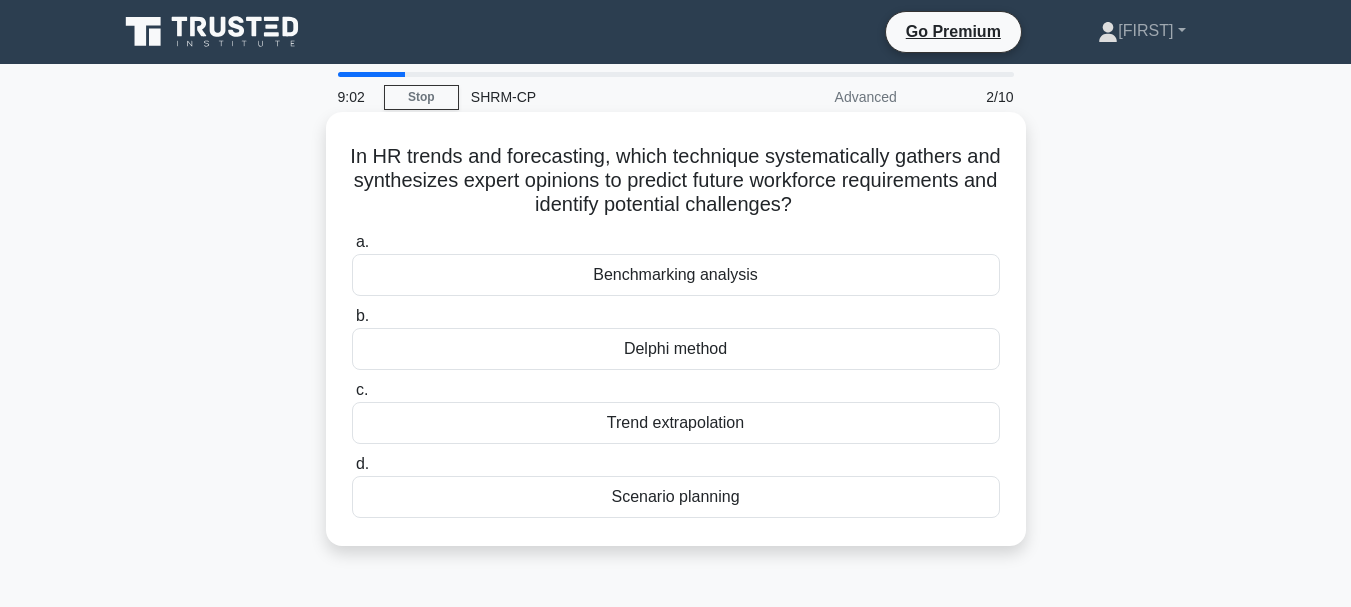 click on "Delphi method" at bounding box center [676, 349] 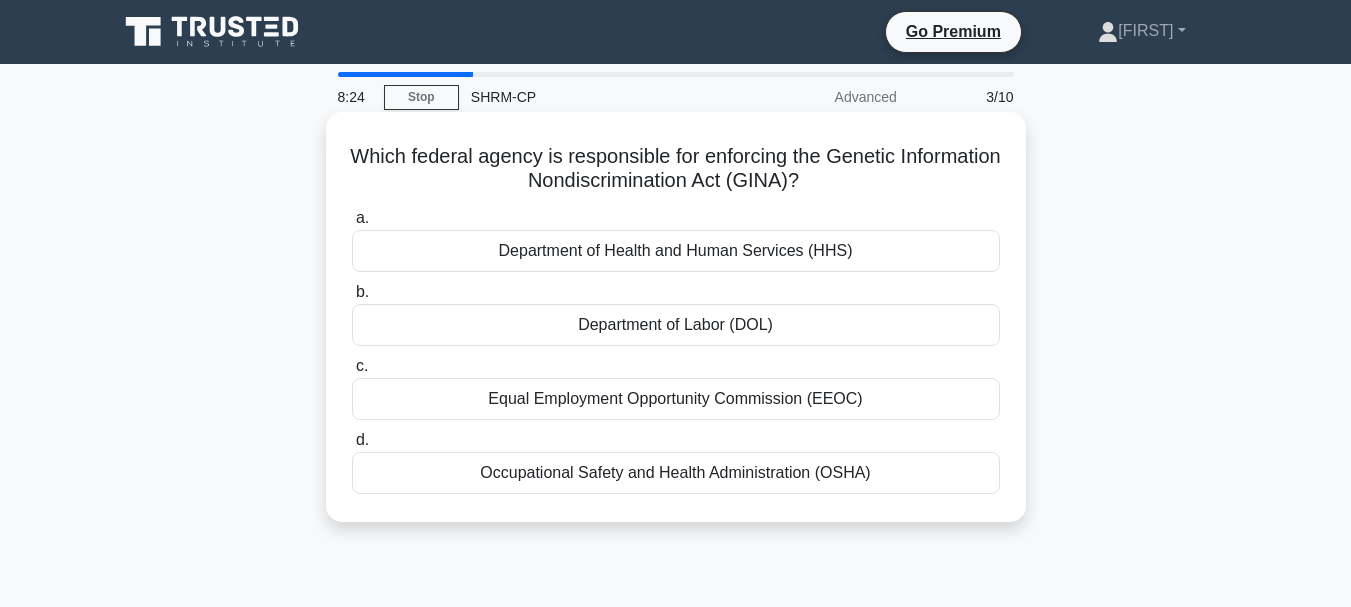 click on "Department of Labor (DOL)" at bounding box center (676, 325) 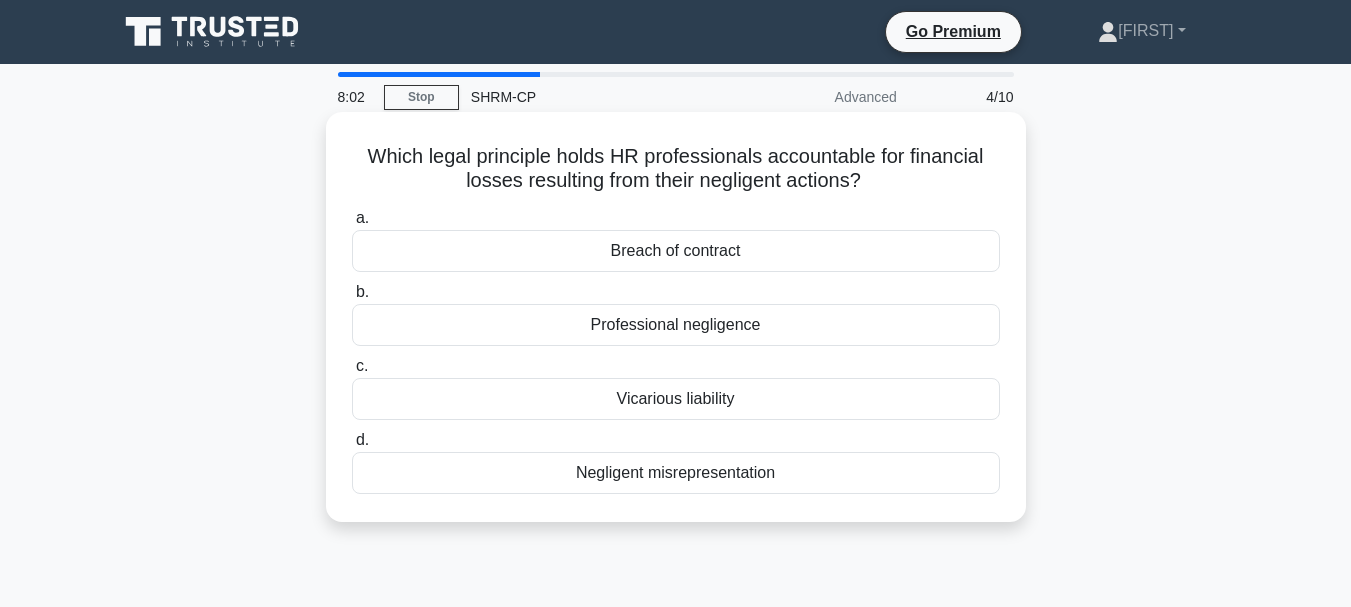 click on "Breach of contract" at bounding box center (676, 251) 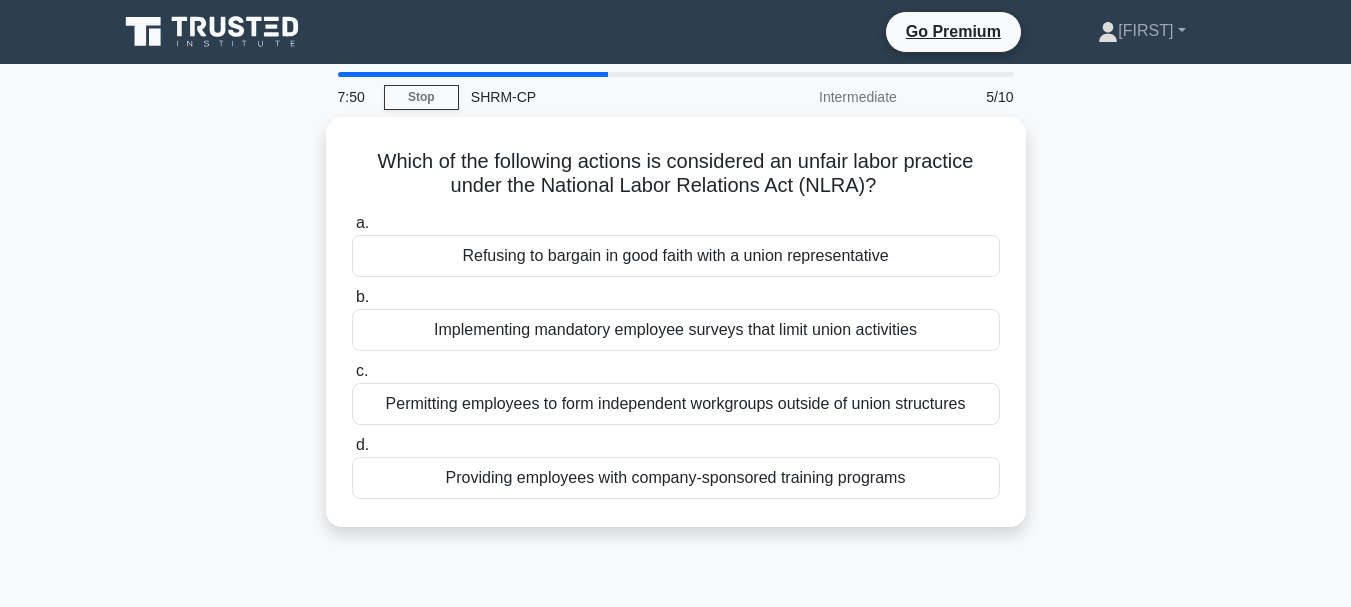 click on "Refusing to bargain in good faith with a union representative" at bounding box center [676, 256] 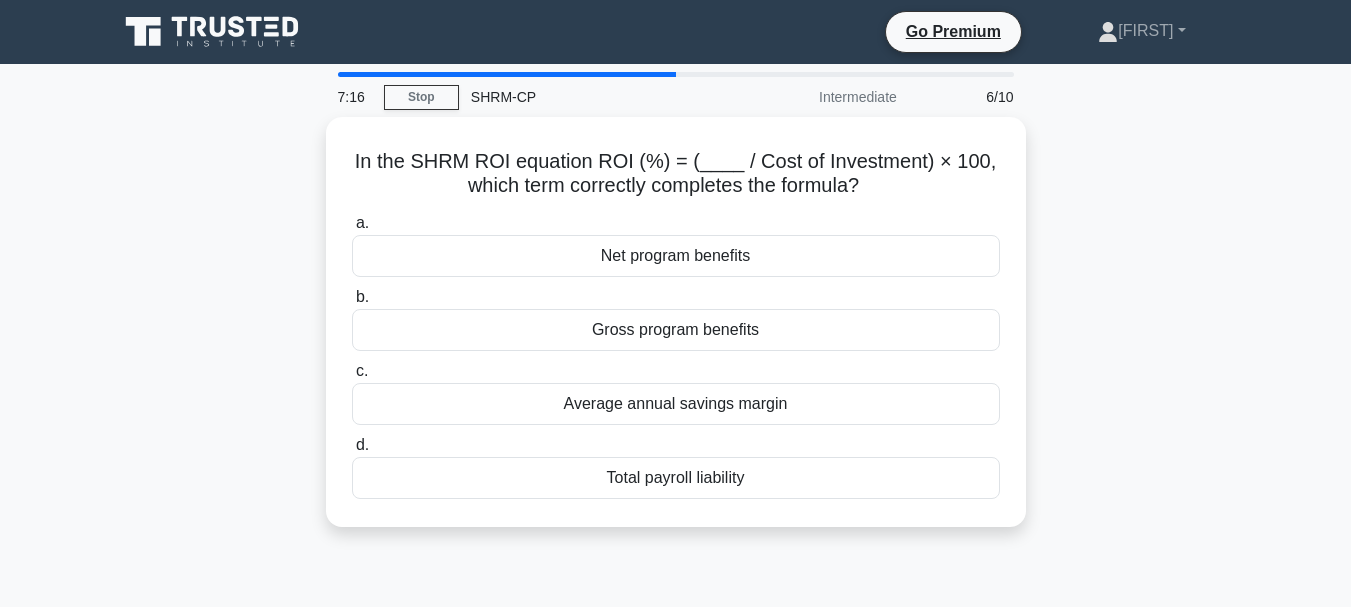 click on "Net program benefits" at bounding box center [676, 256] 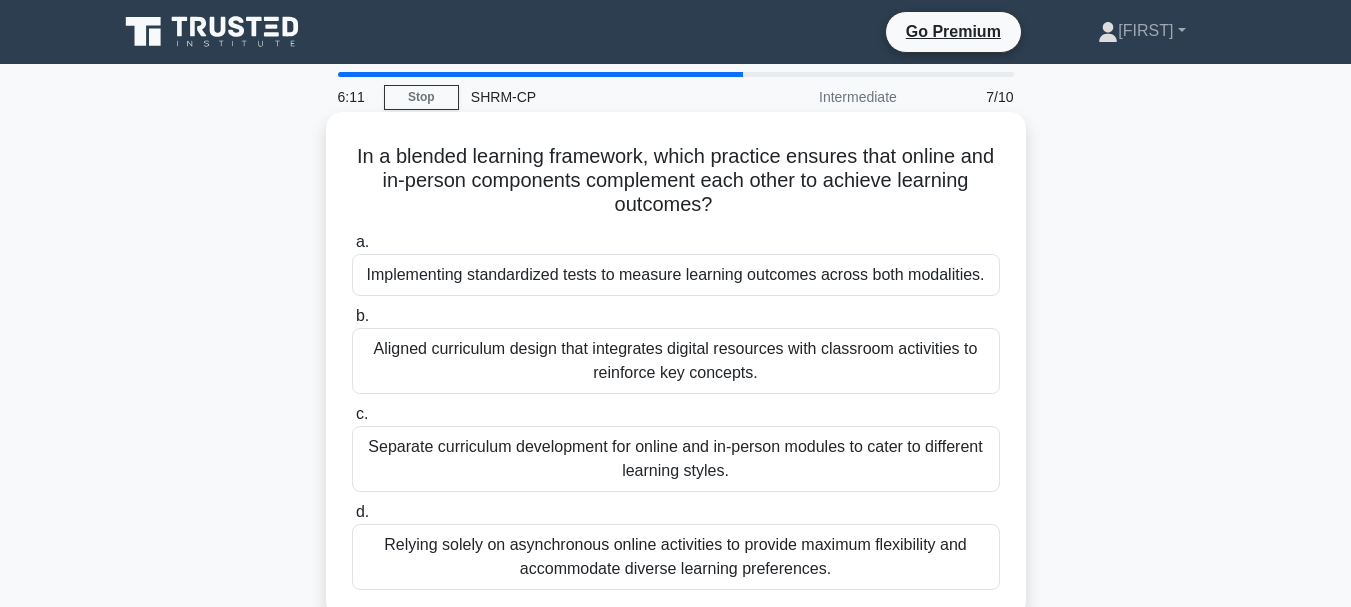 click on "Relying solely on asynchronous online activities to provide maximum flexibility and accommodate diverse learning preferences." at bounding box center [676, 557] 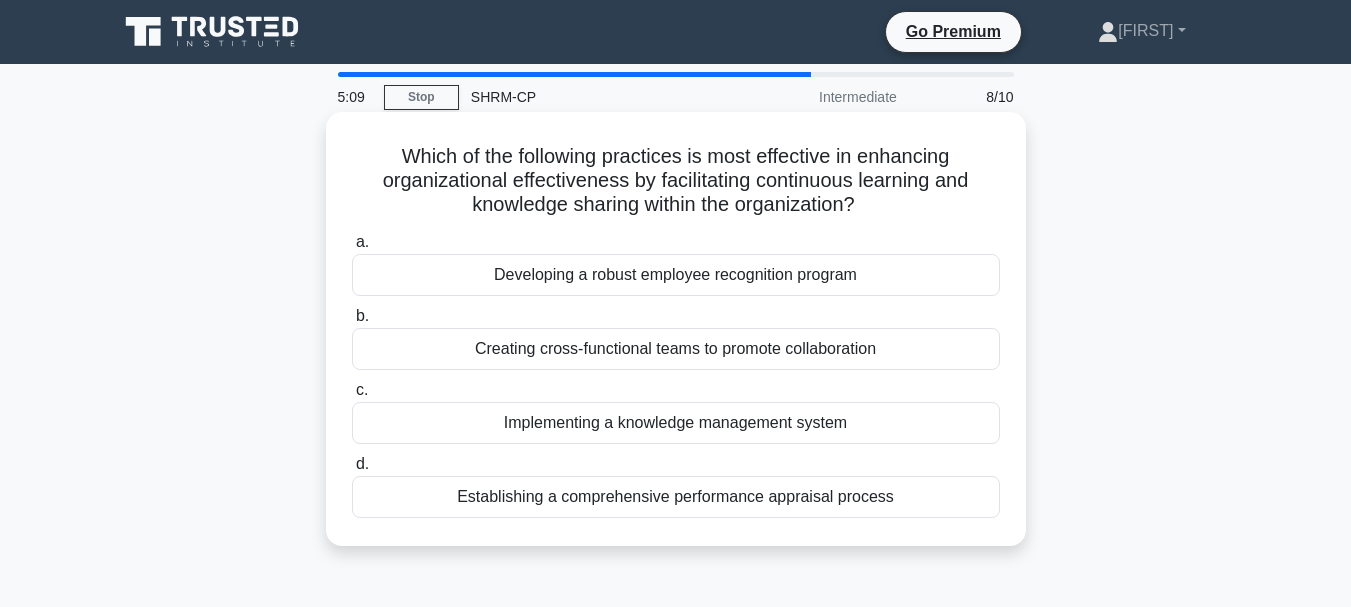 click on "Creating cross-functional teams to promote collaboration" at bounding box center [676, 349] 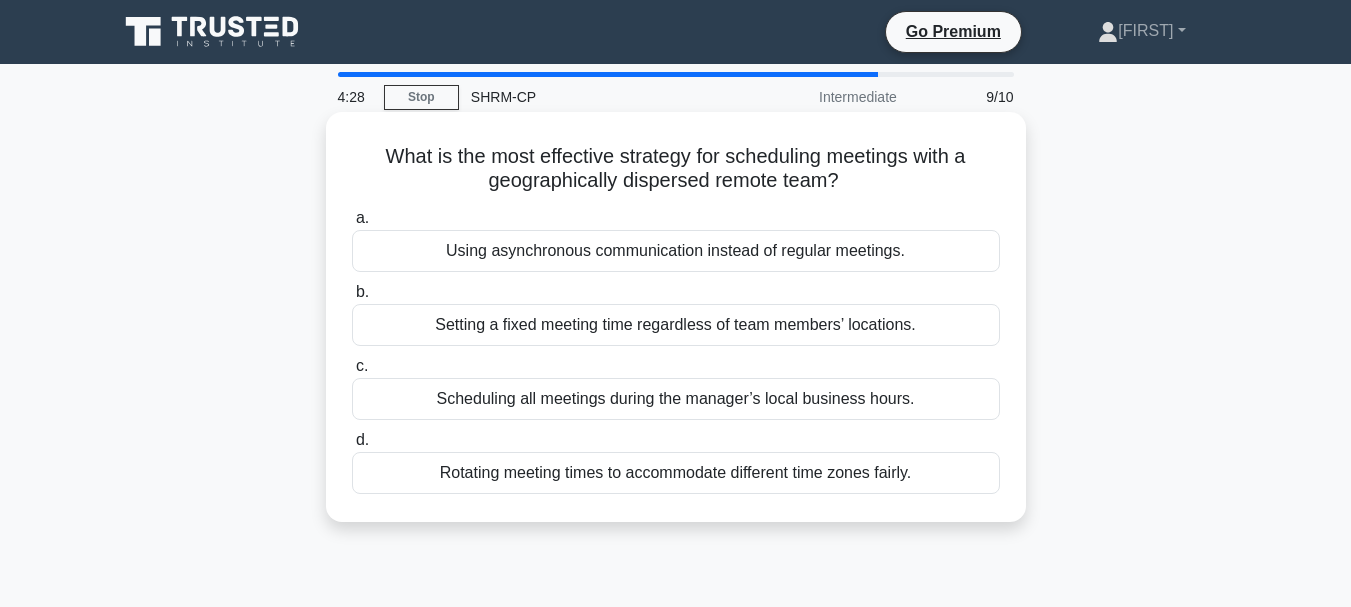 click on "Rotating meeting times to accommodate different time zones fairly." at bounding box center (676, 473) 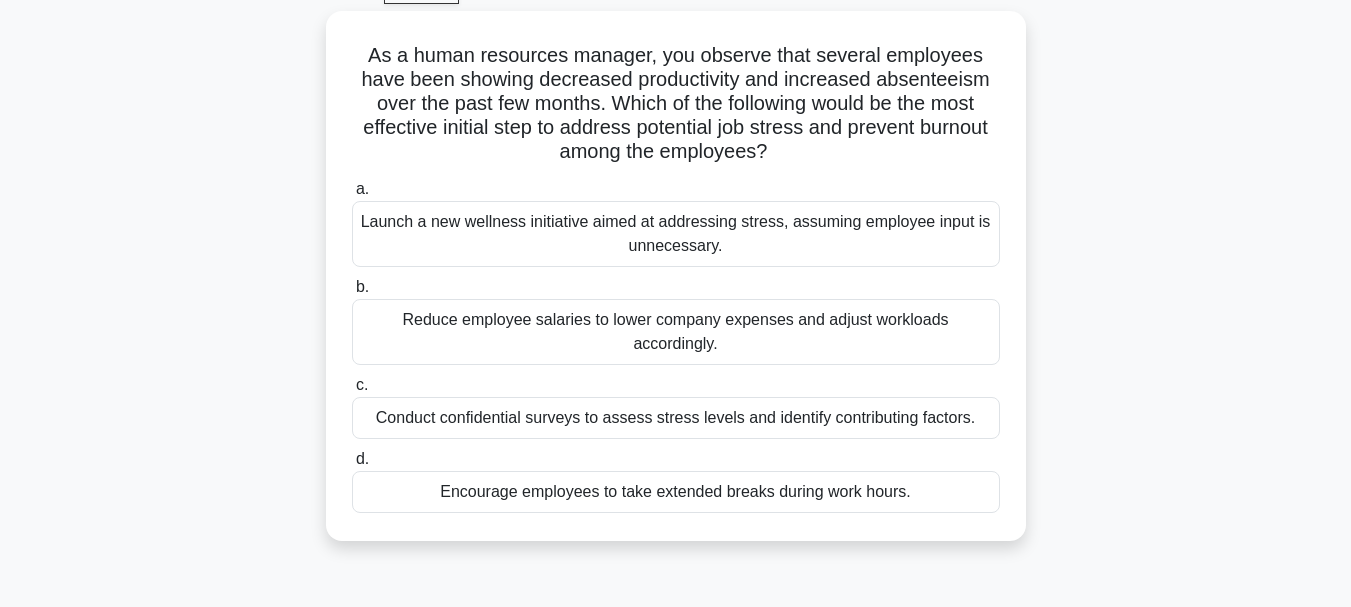scroll, scrollTop: 112, scrollLeft: 0, axis: vertical 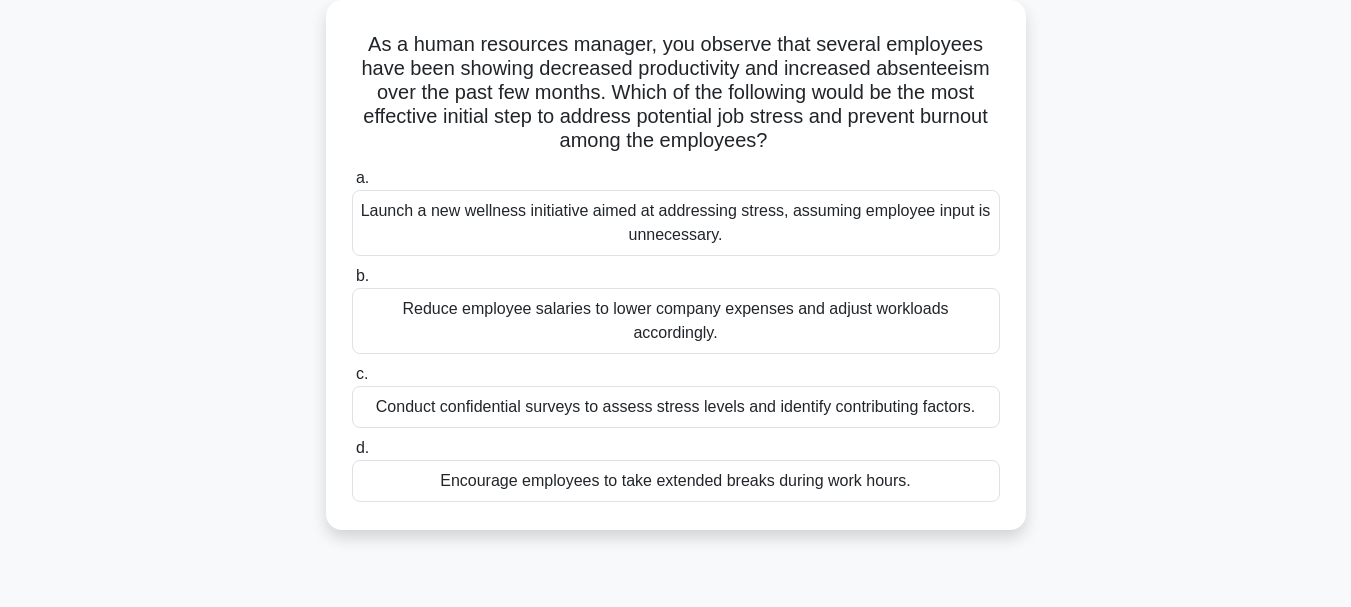 click on "Conduct confidential surveys to assess stress levels and identify contributing factors." at bounding box center [676, 407] 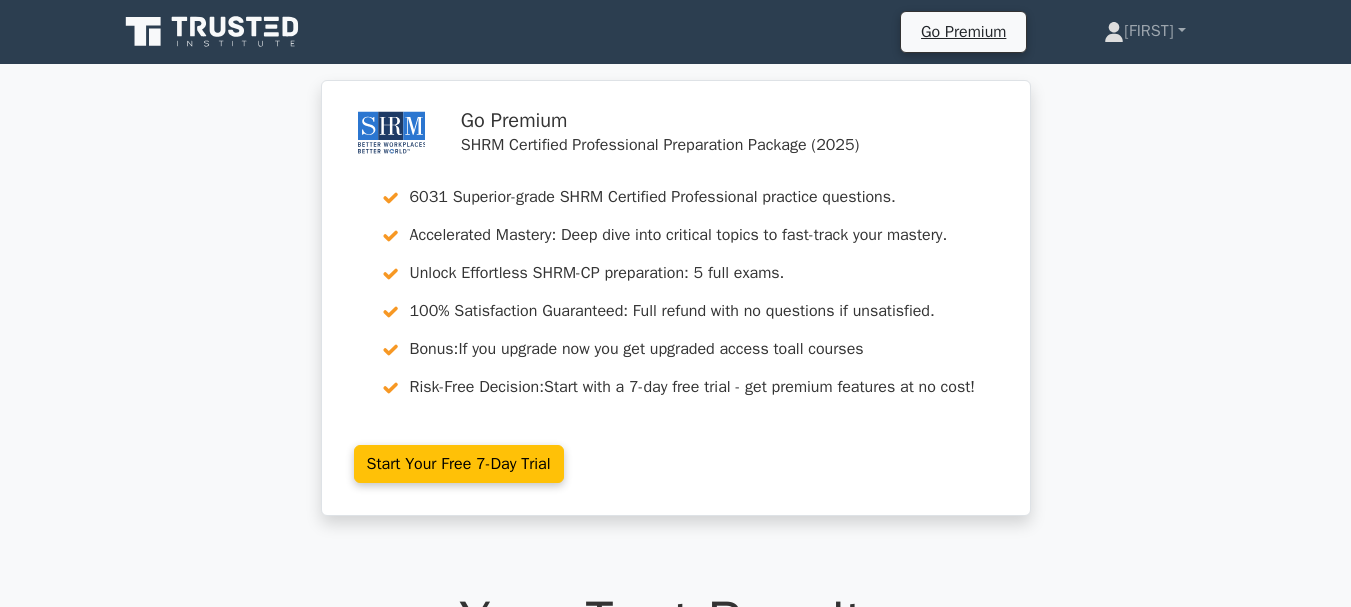 scroll, scrollTop: 0, scrollLeft: 0, axis: both 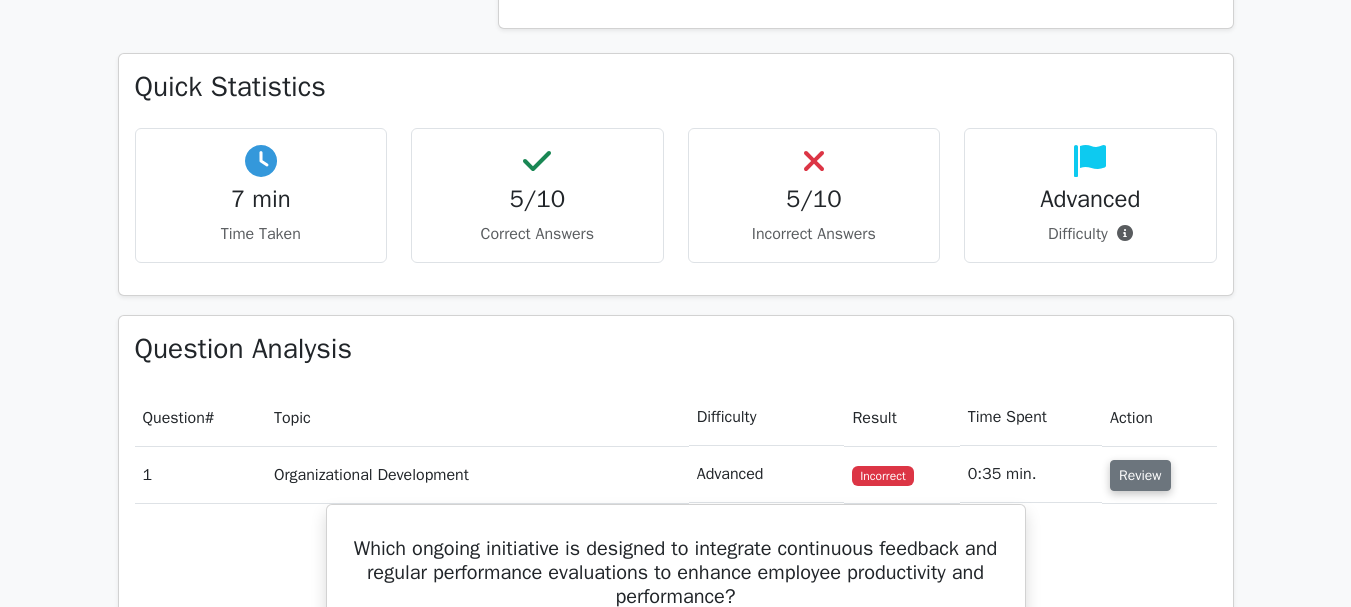 click on "Review" at bounding box center [1140, 475] 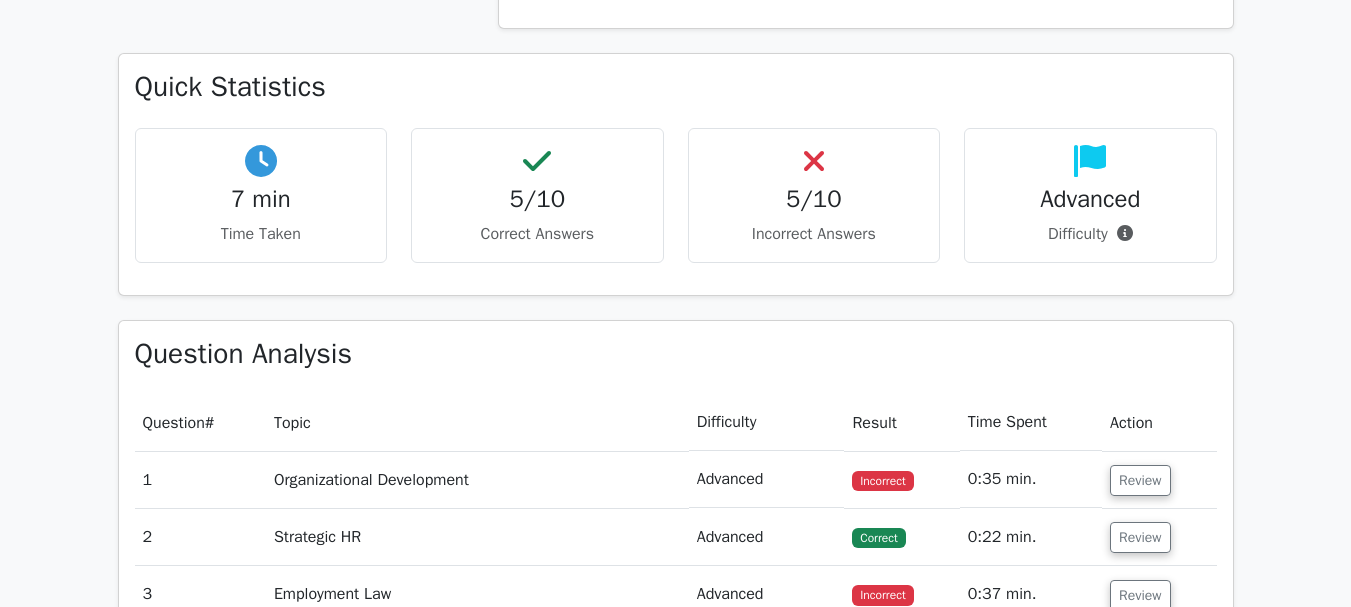 scroll, scrollTop: 1720, scrollLeft: 0, axis: vertical 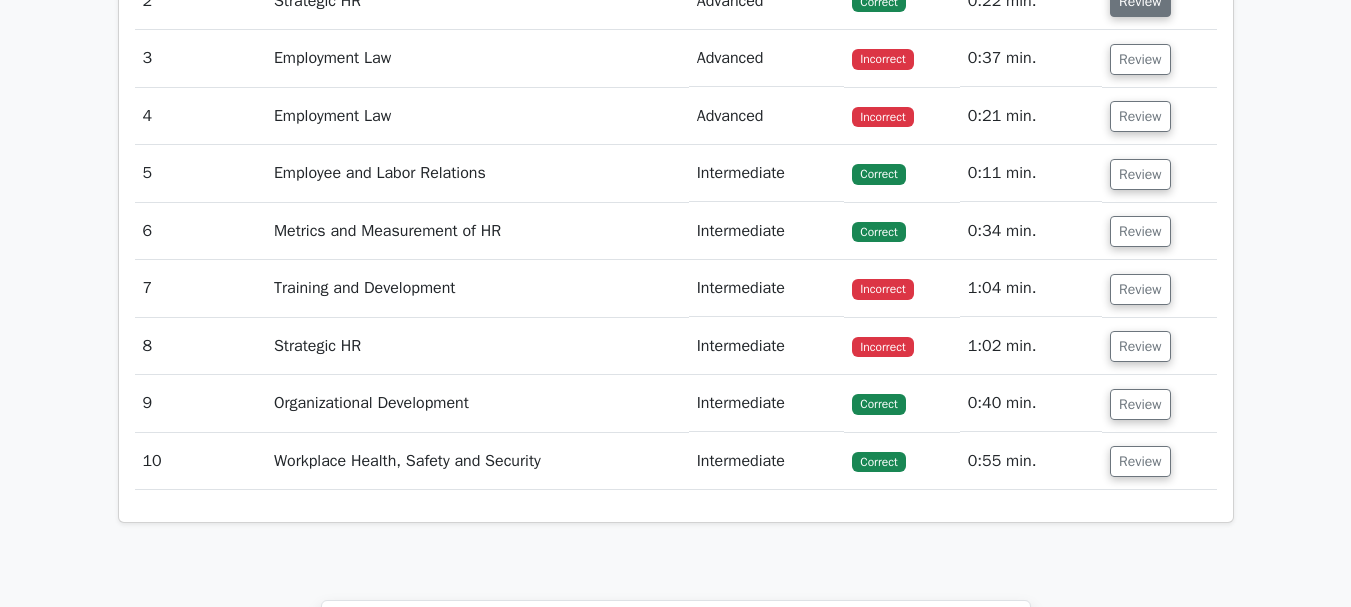 click on "Review" at bounding box center [1140, 1] 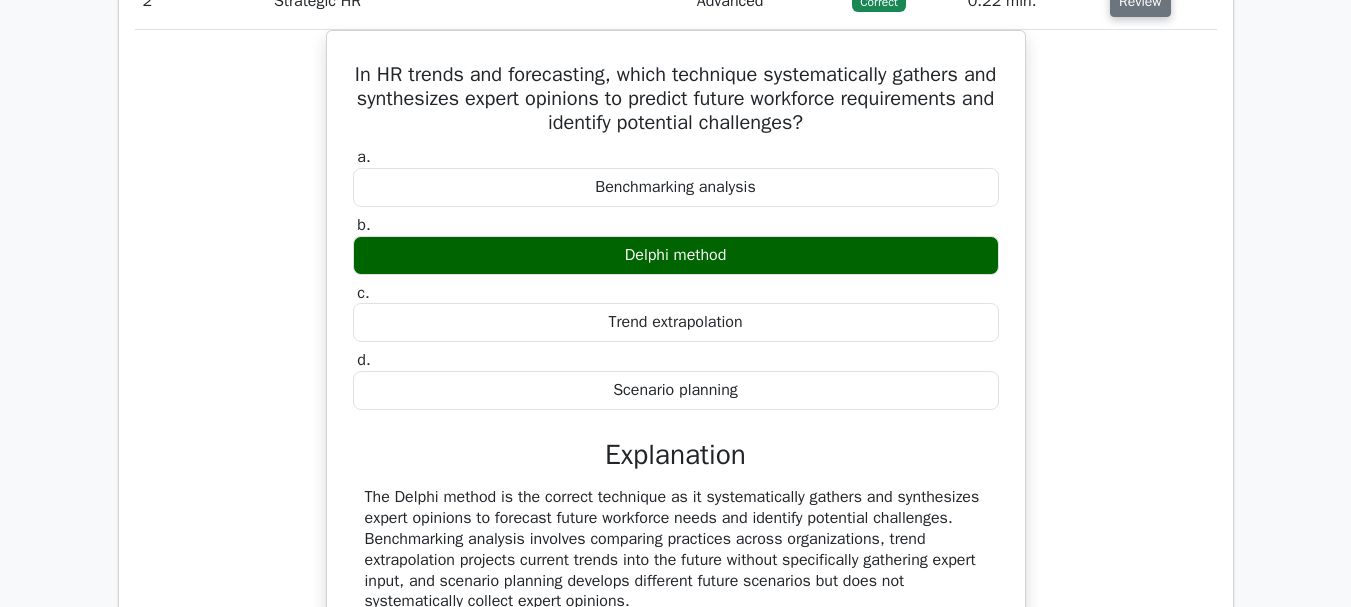 click on "Review" at bounding box center (1140, 1) 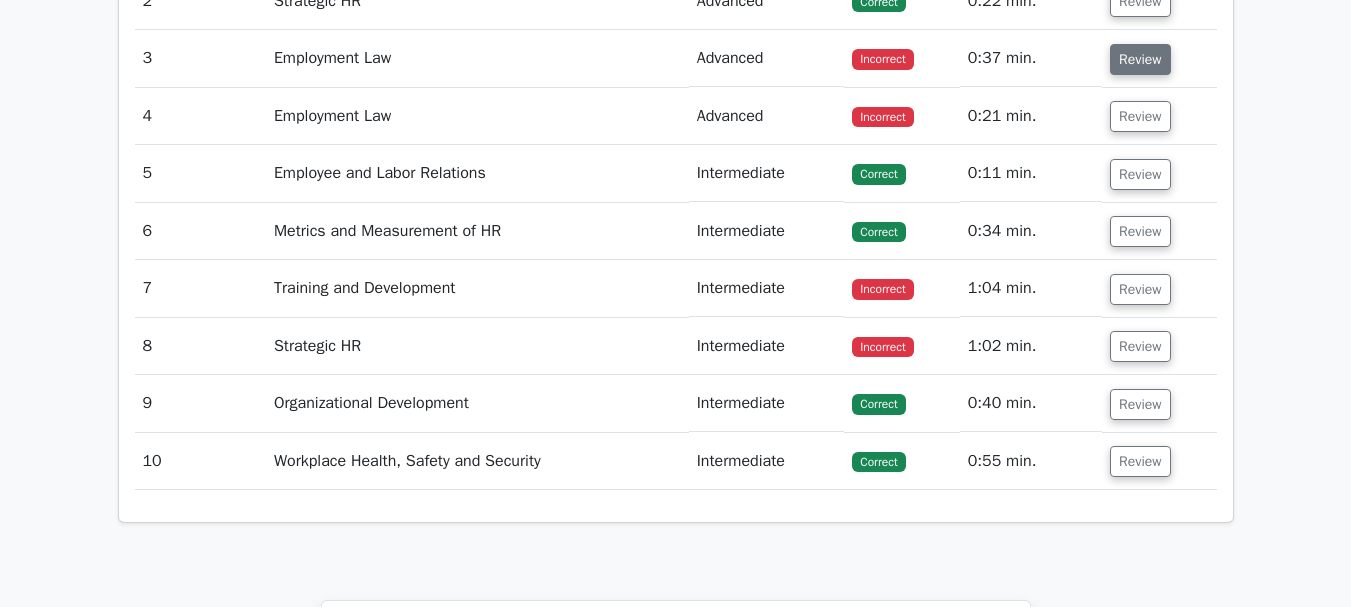 click on "Review" at bounding box center [1140, 59] 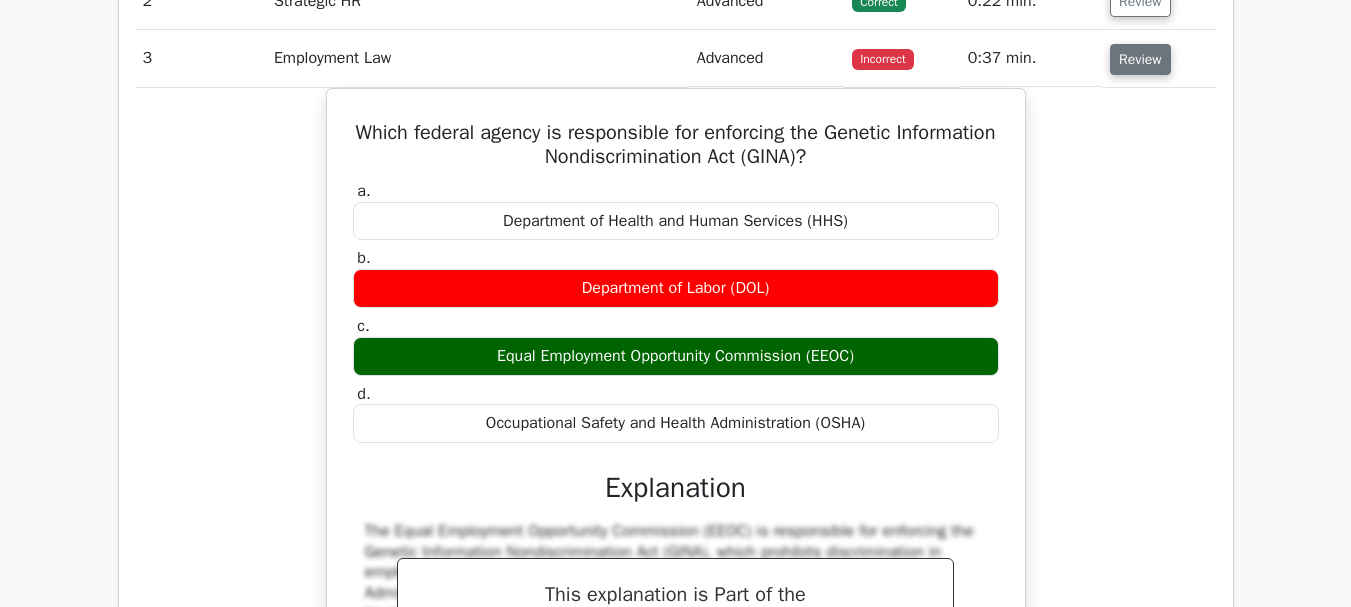 click on "Review" at bounding box center [1140, 59] 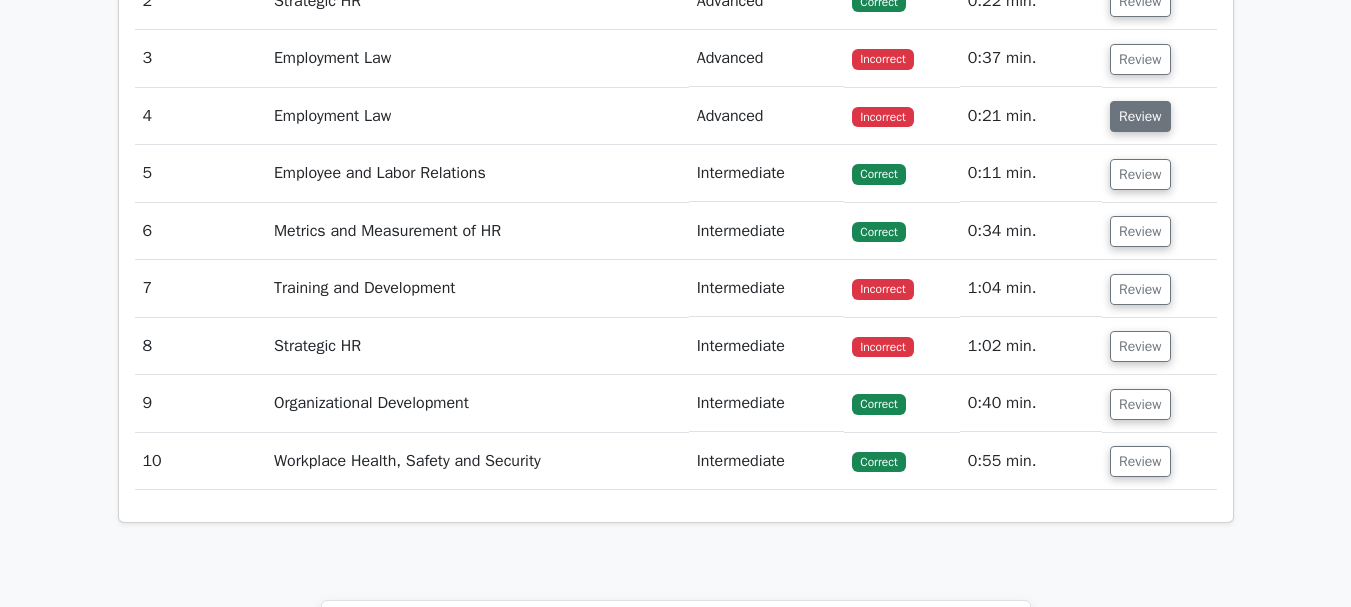 click on "Review" at bounding box center (1140, 116) 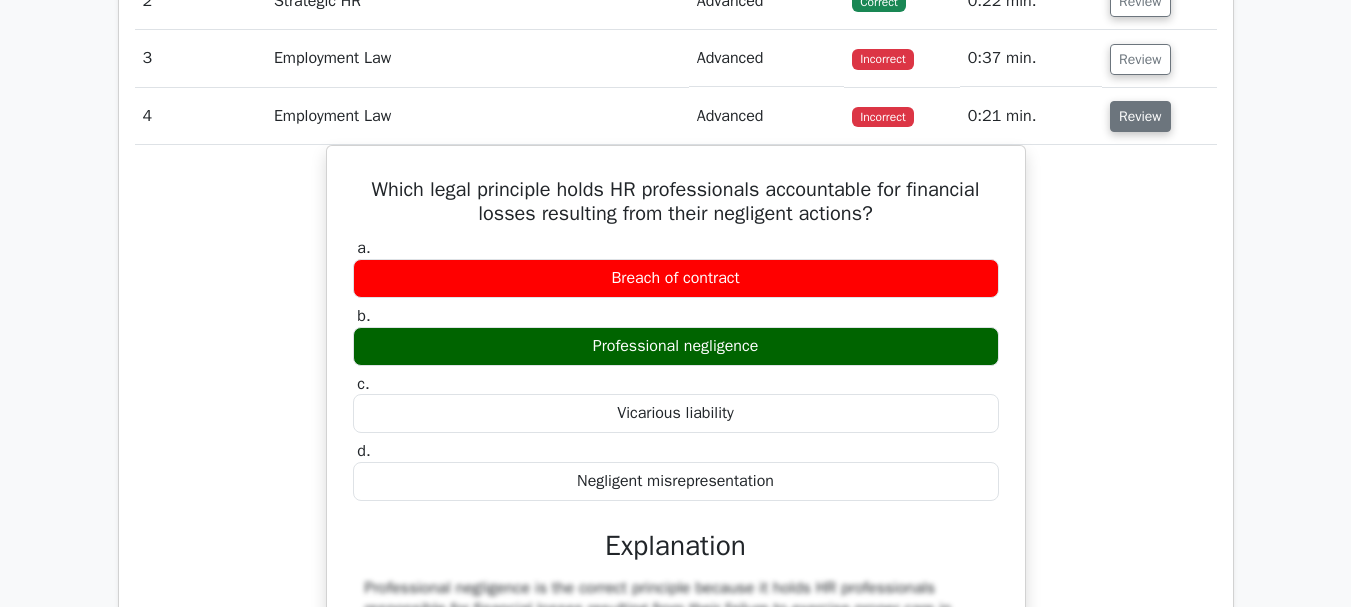 click on "Review" at bounding box center [1140, 116] 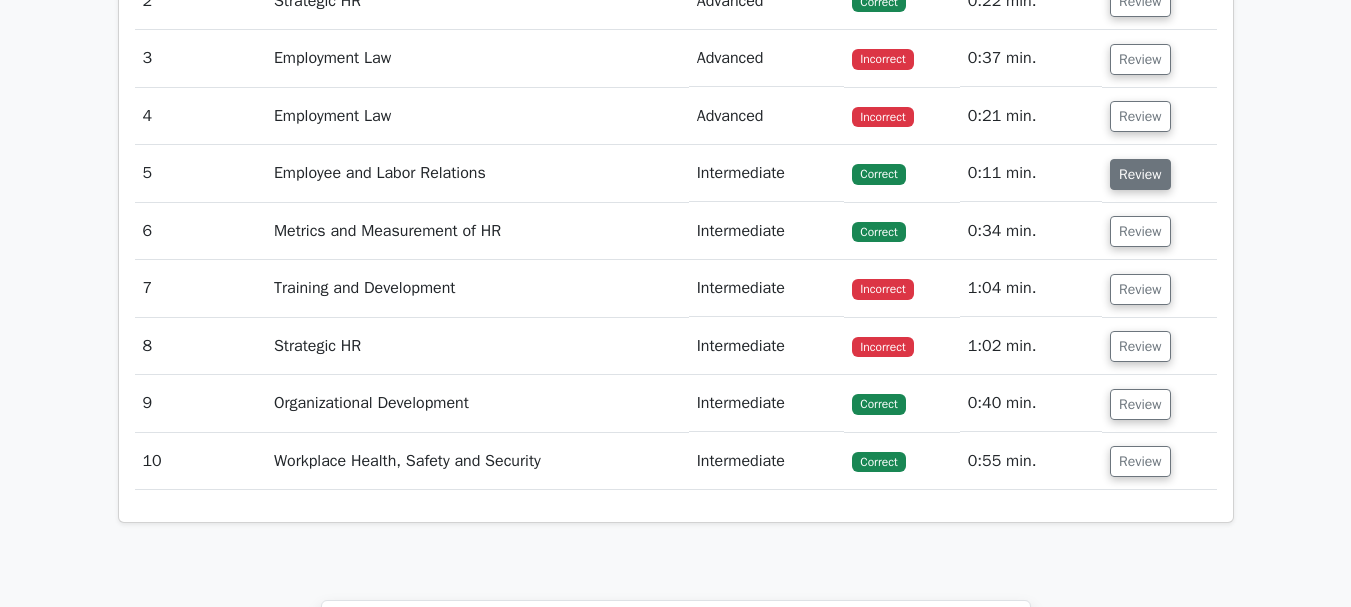 click on "Review" at bounding box center (1140, 174) 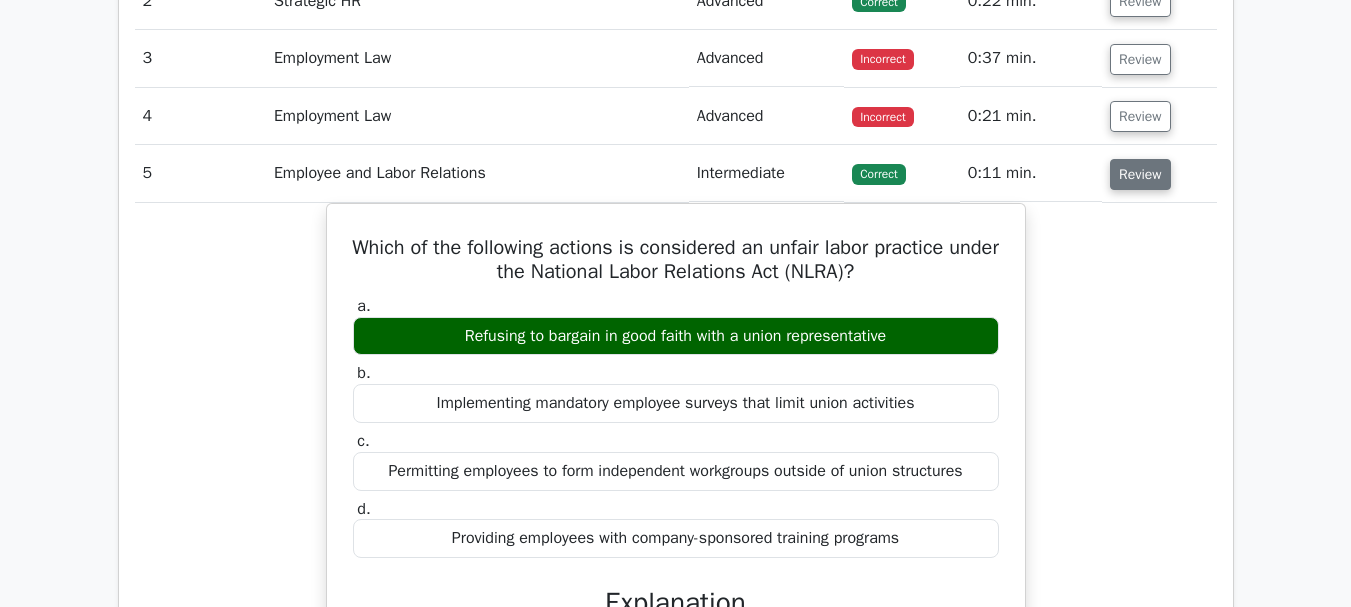 click on "Review" at bounding box center (1140, 174) 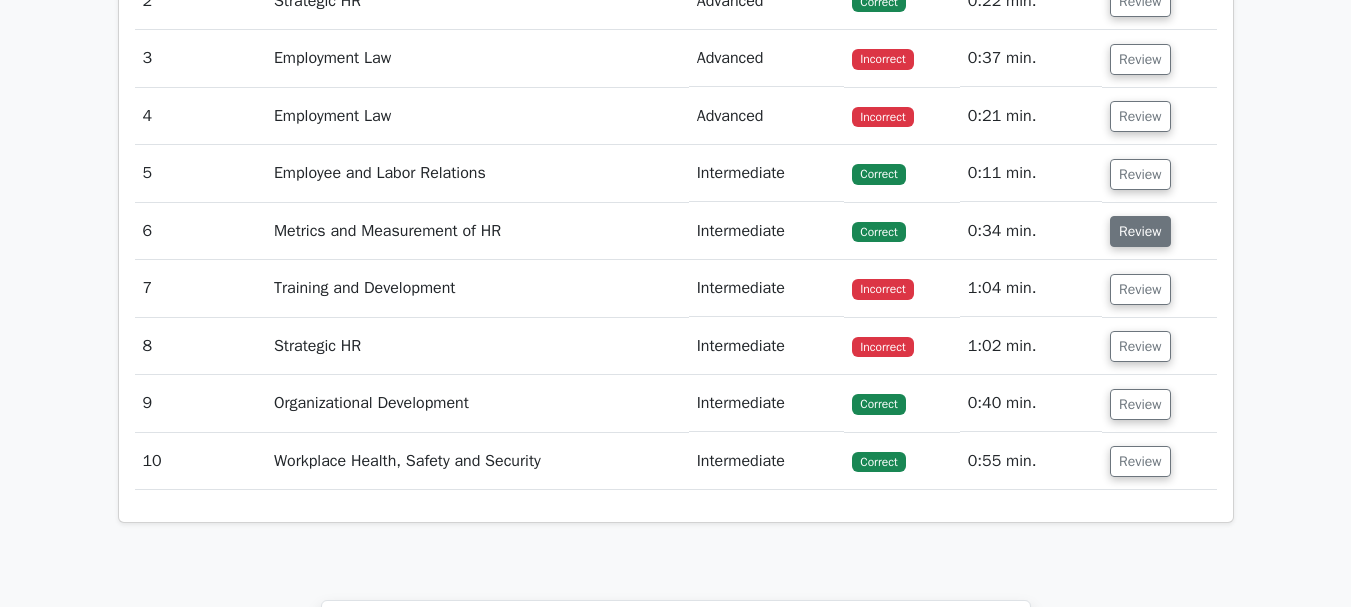 click on "Review" at bounding box center (1140, 231) 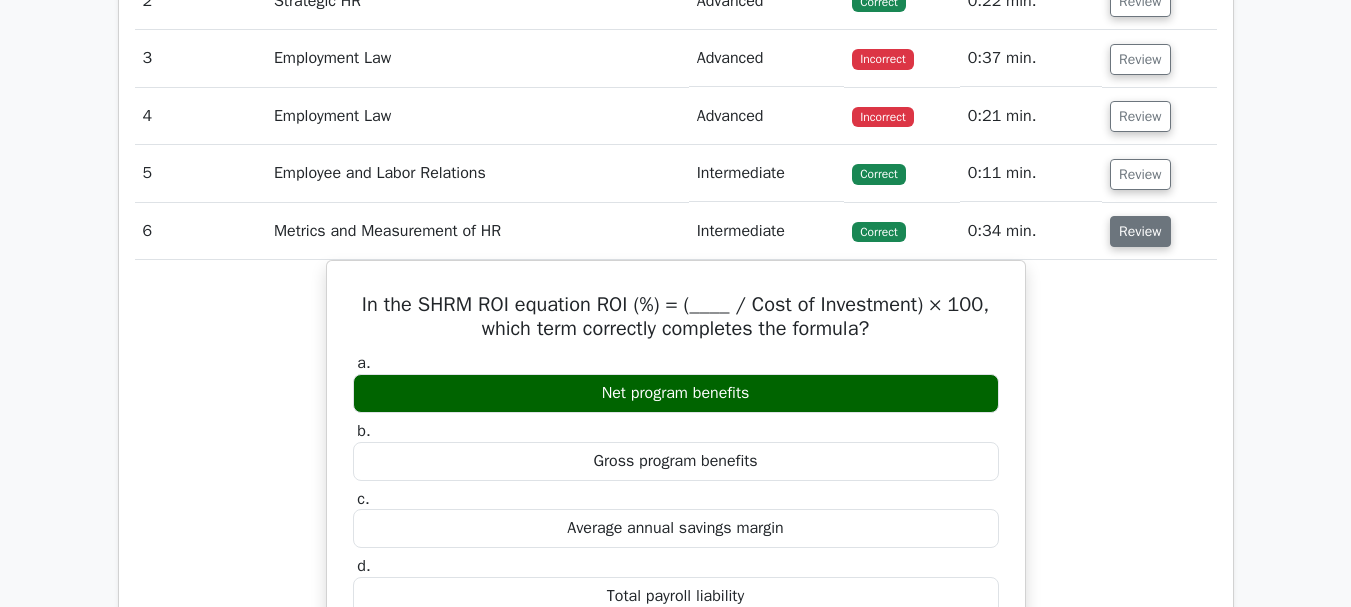 click on "Review" at bounding box center [1140, 231] 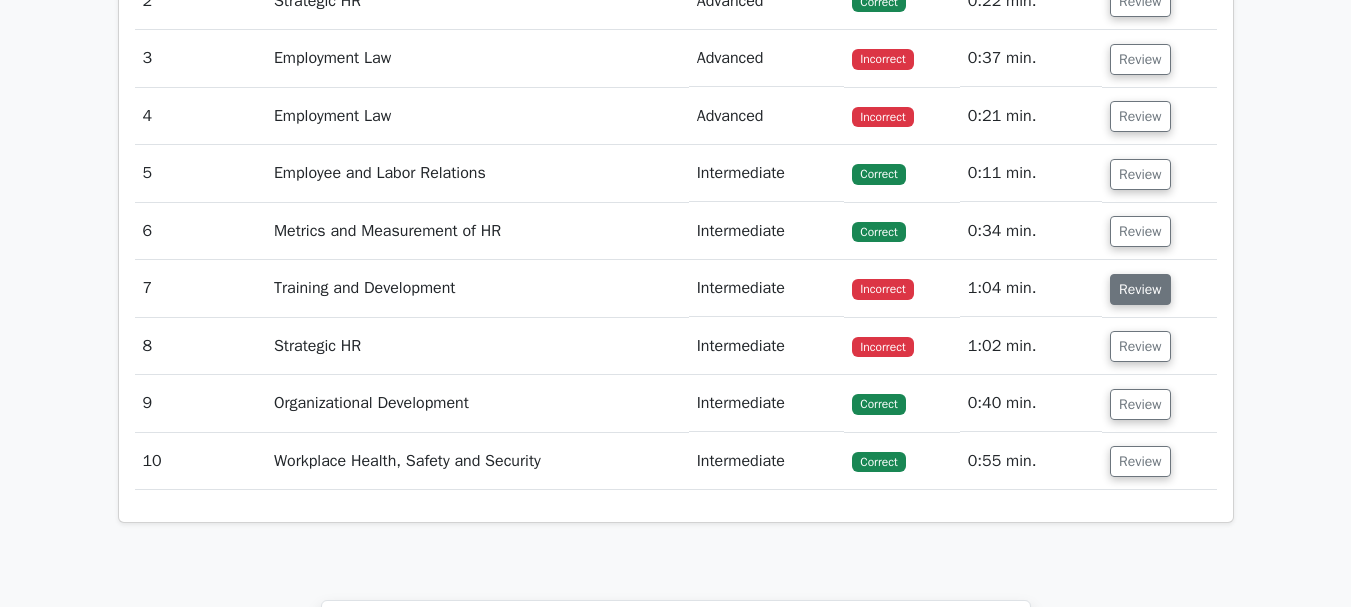 click on "Review" at bounding box center (1140, 289) 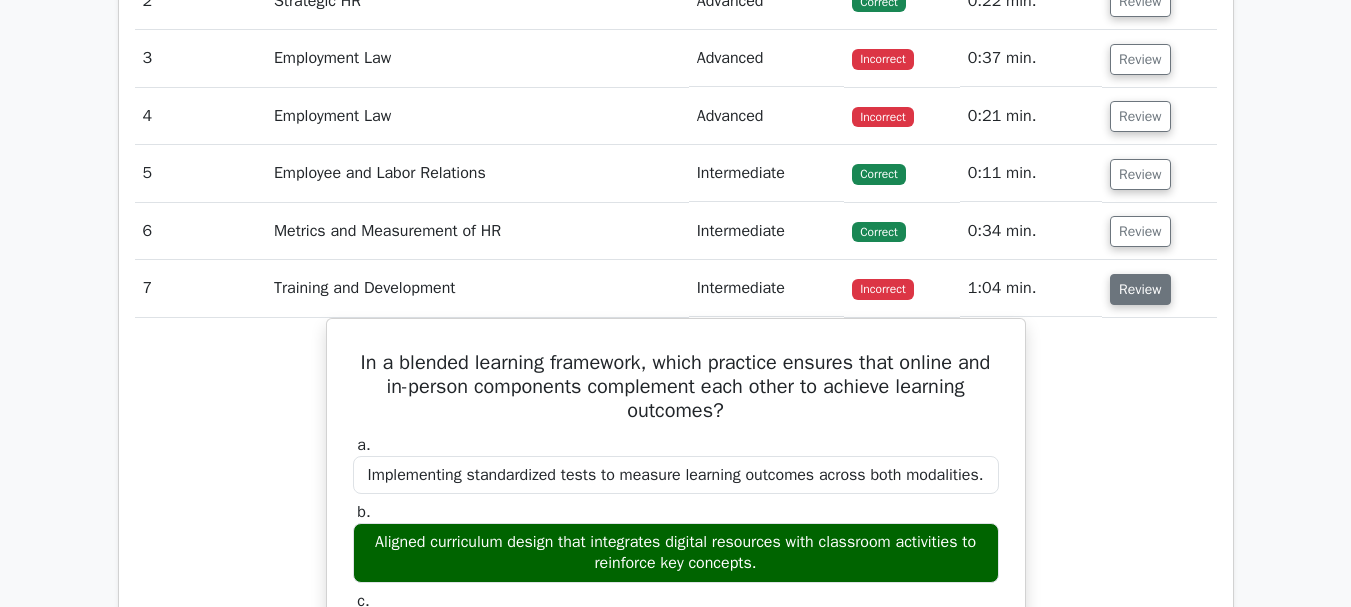 click on "Review" at bounding box center [1140, 289] 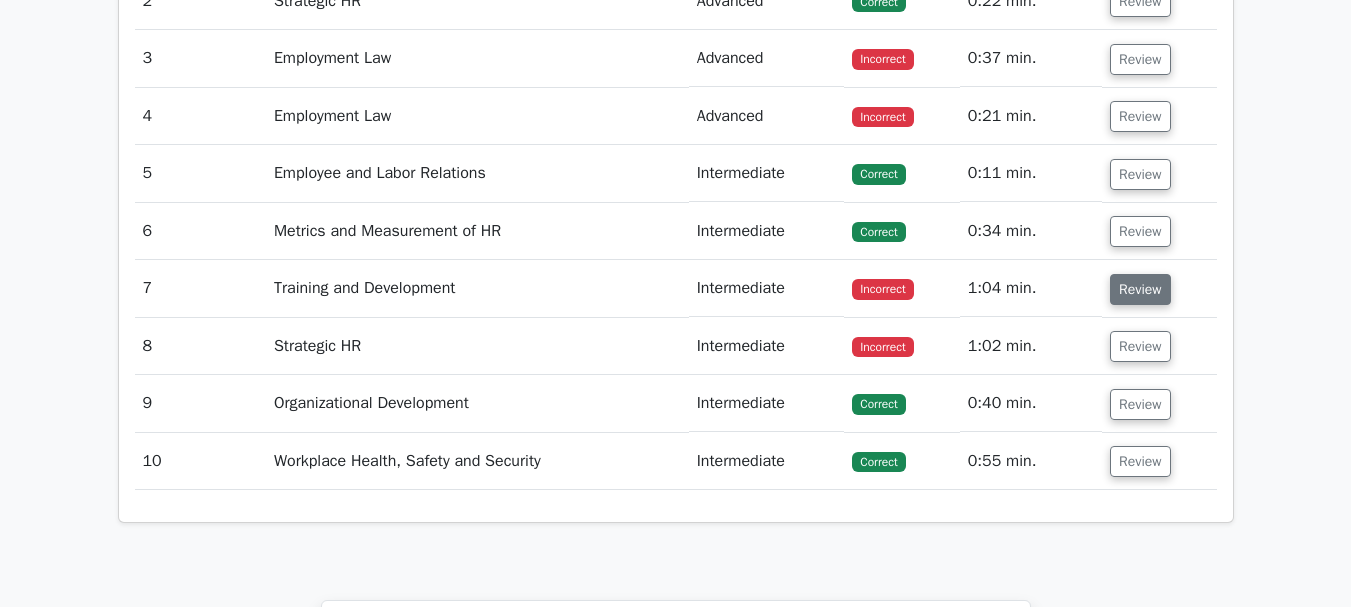 click on "Review" at bounding box center (1140, 289) 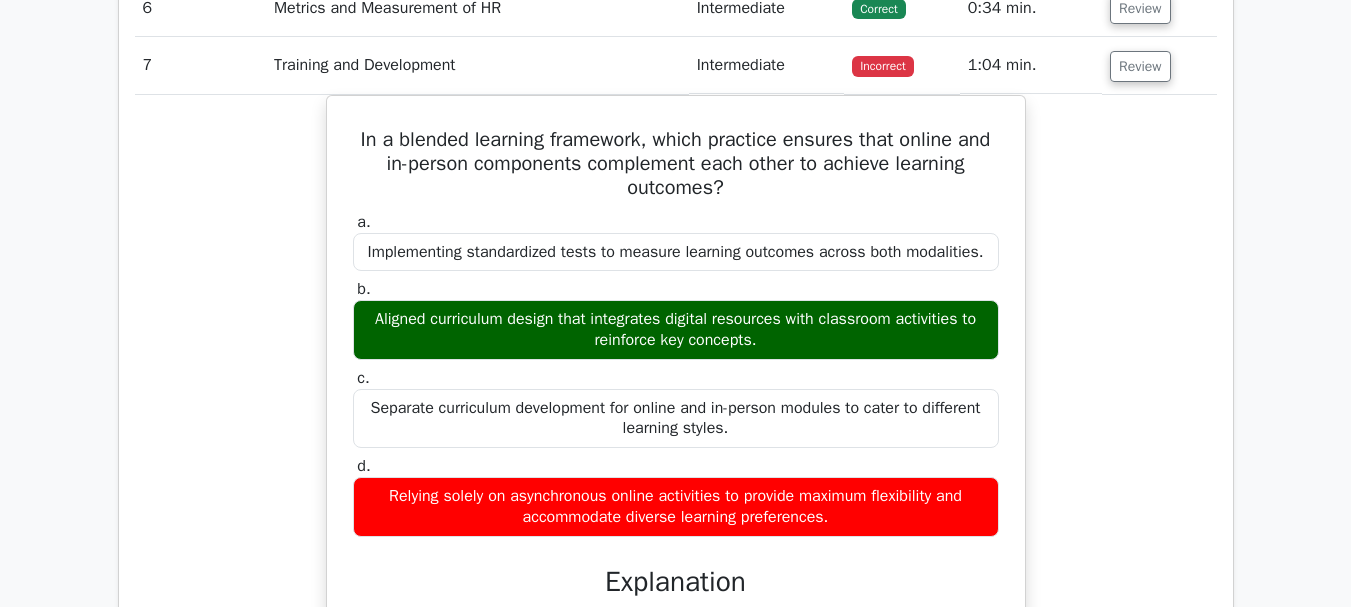 scroll, scrollTop: 1947, scrollLeft: 0, axis: vertical 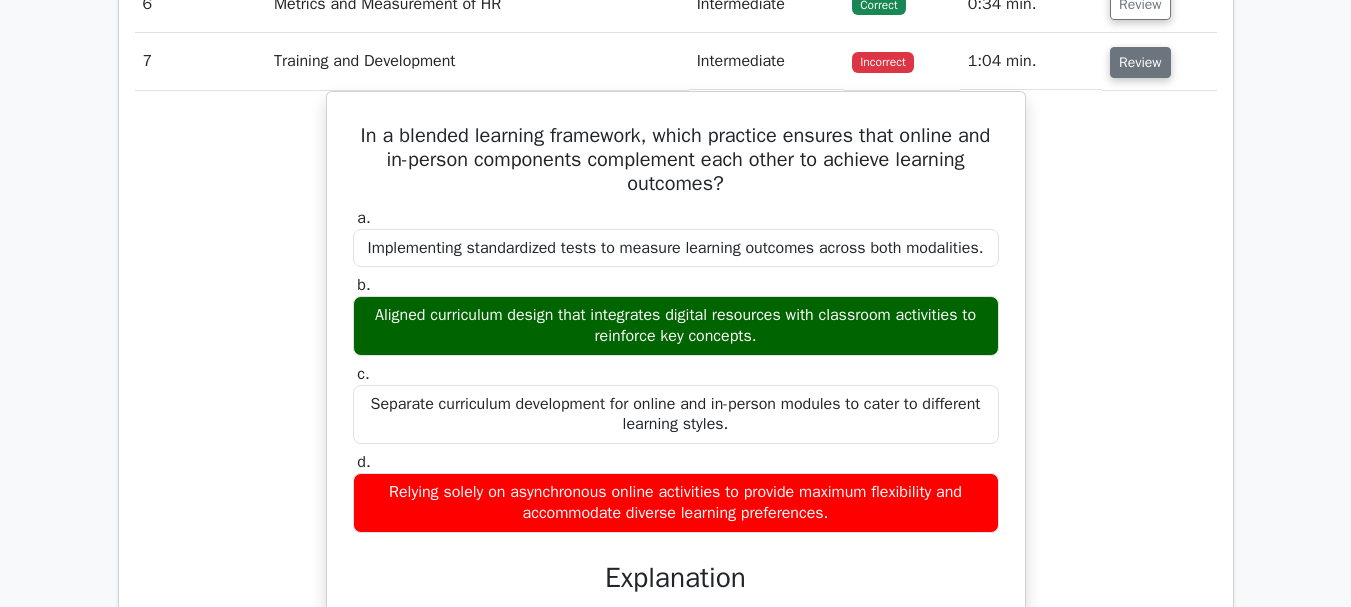 click on "Review" at bounding box center (1140, 62) 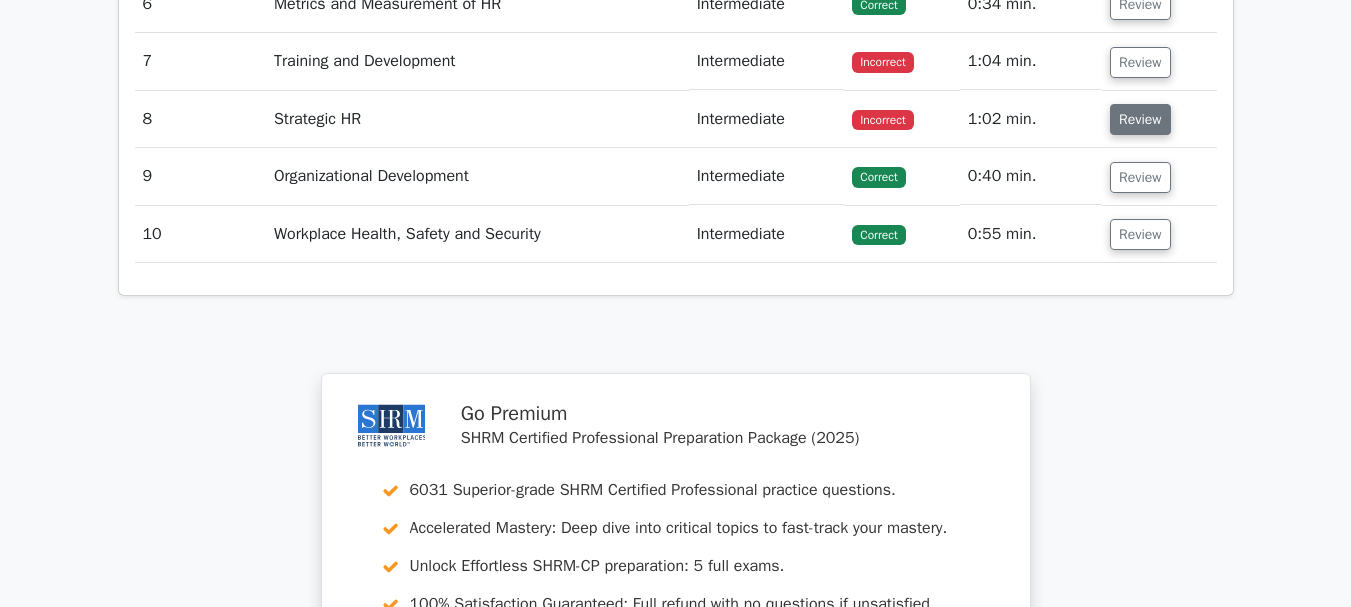 click on "Review" at bounding box center (1140, 119) 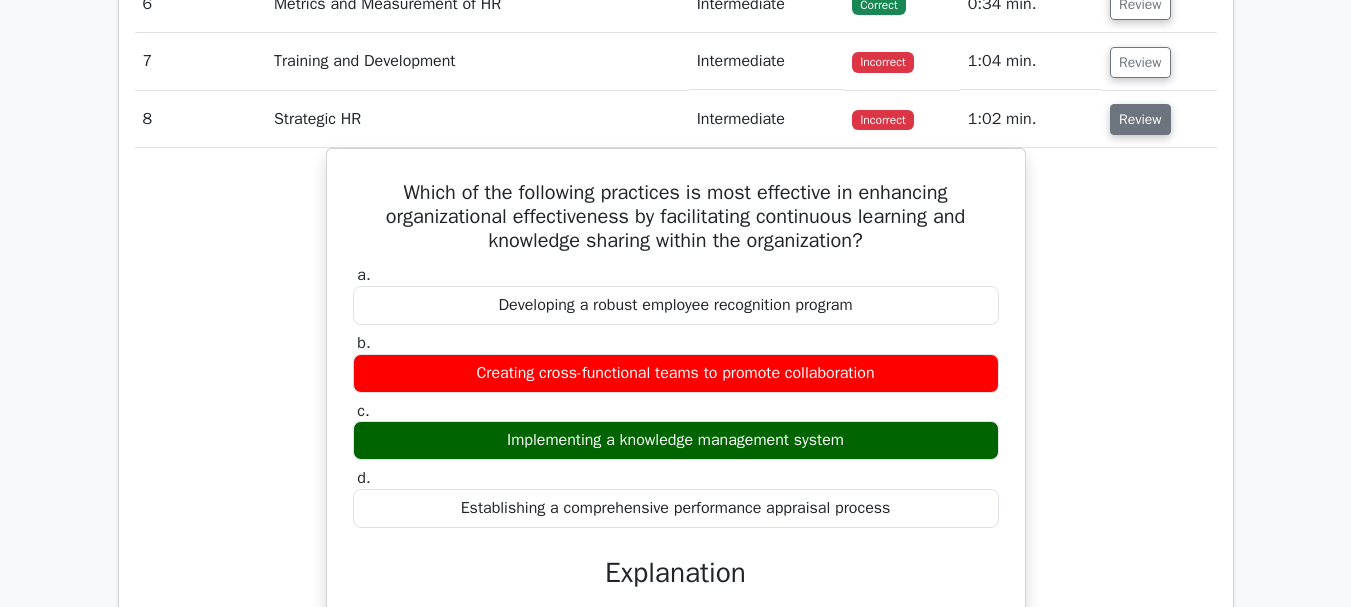click on "Review" at bounding box center [1140, 119] 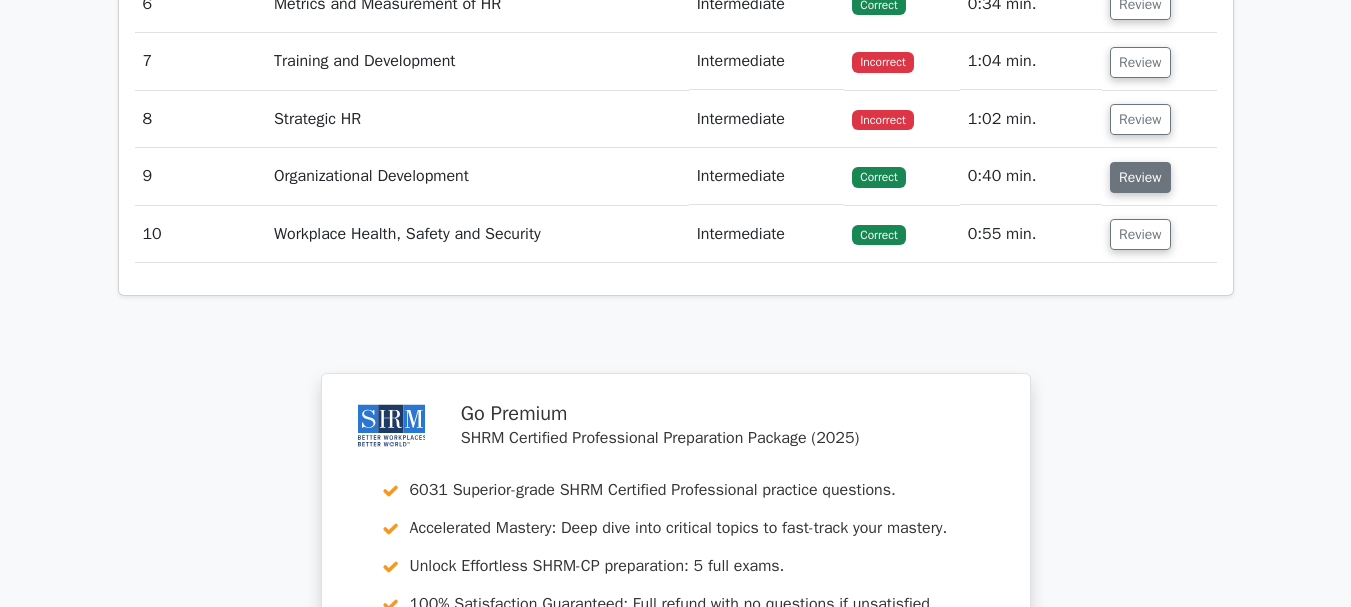 click on "Review" at bounding box center (1140, 177) 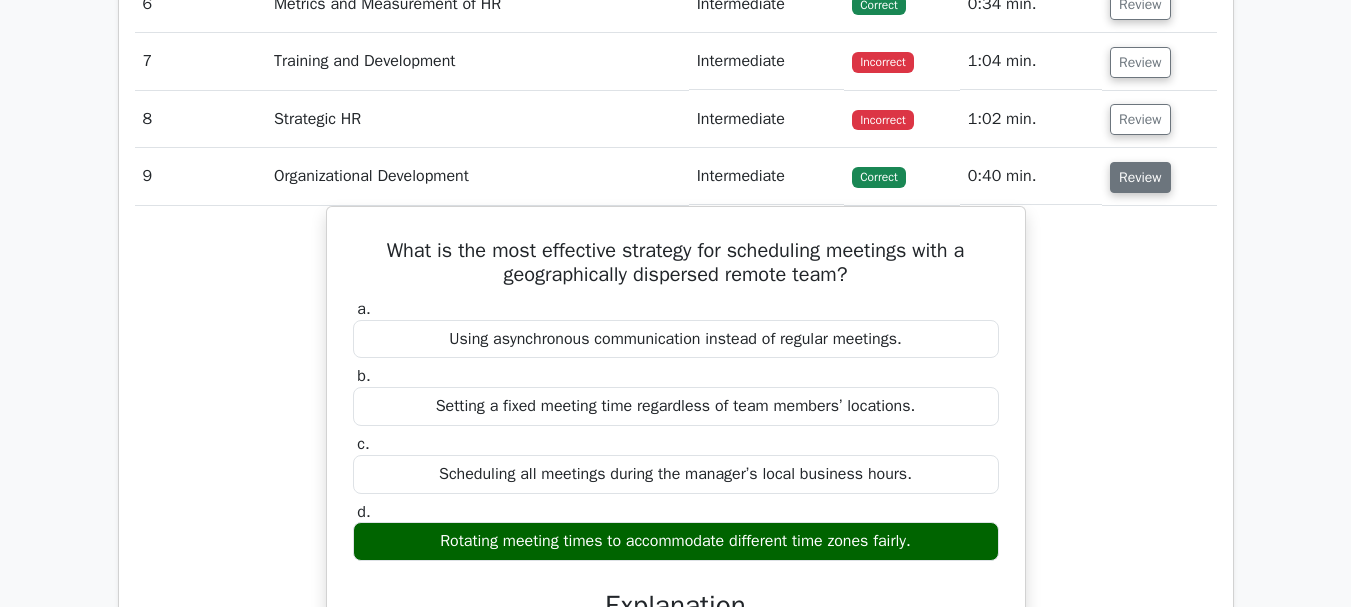click on "Review" at bounding box center [1140, 177] 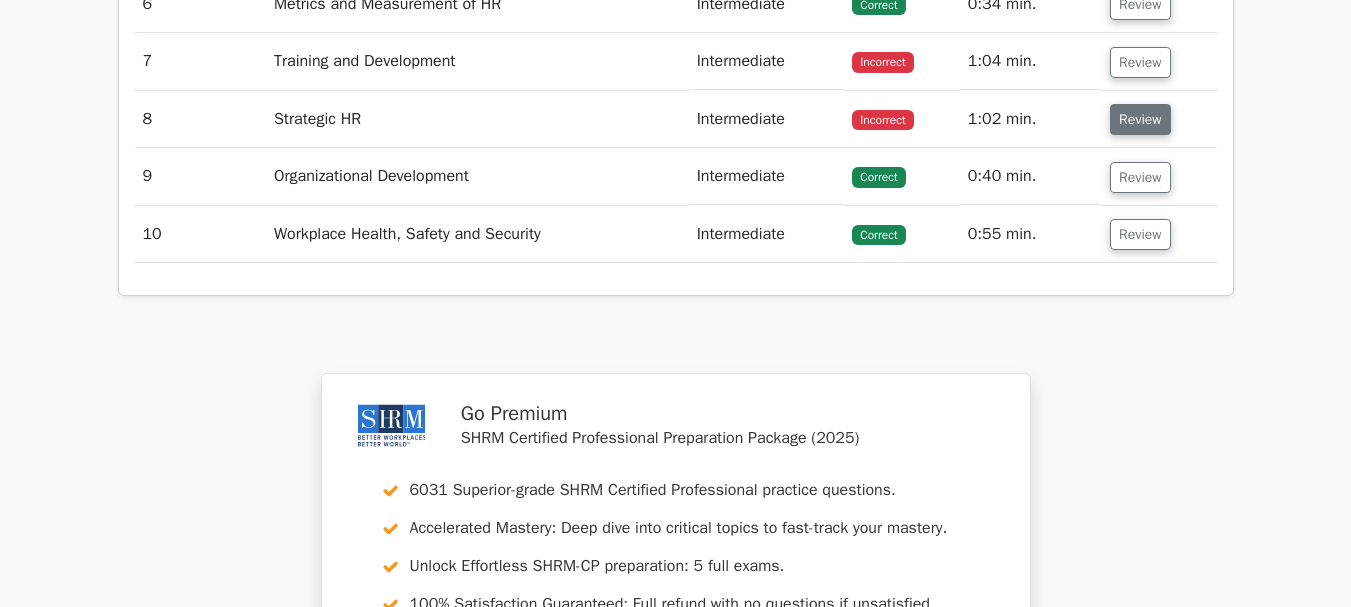 click on "Review" at bounding box center (1140, 119) 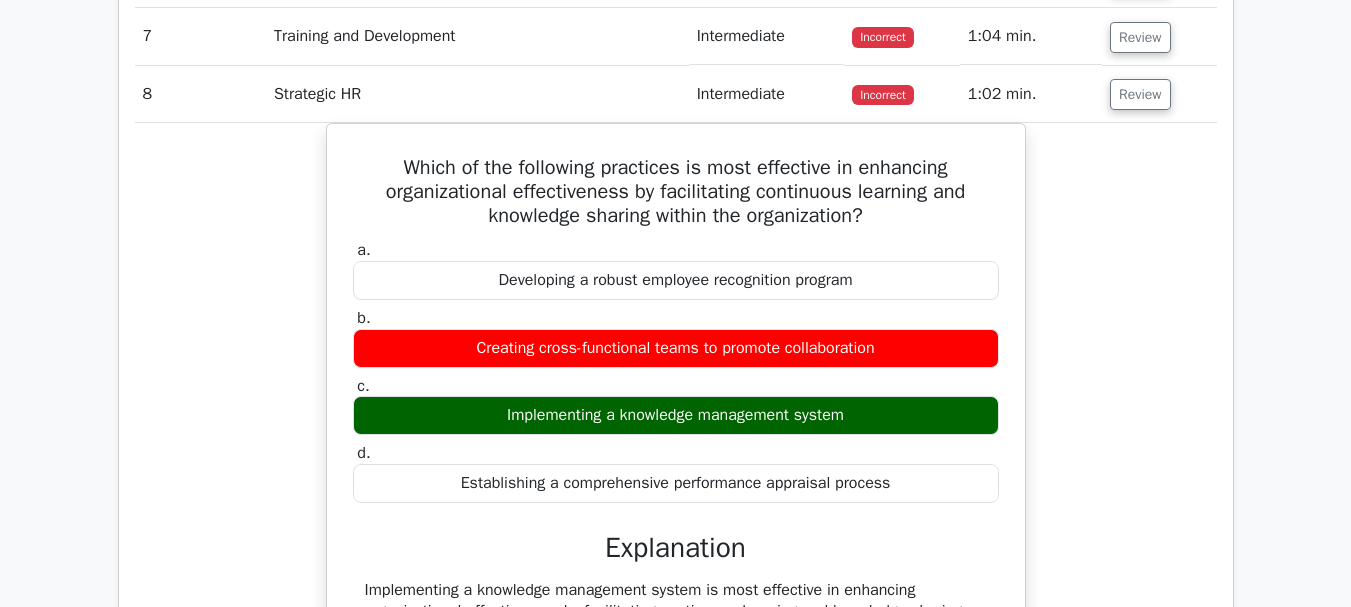 scroll, scrollTop: 1987, scrollLeft: 0, axis: vertical 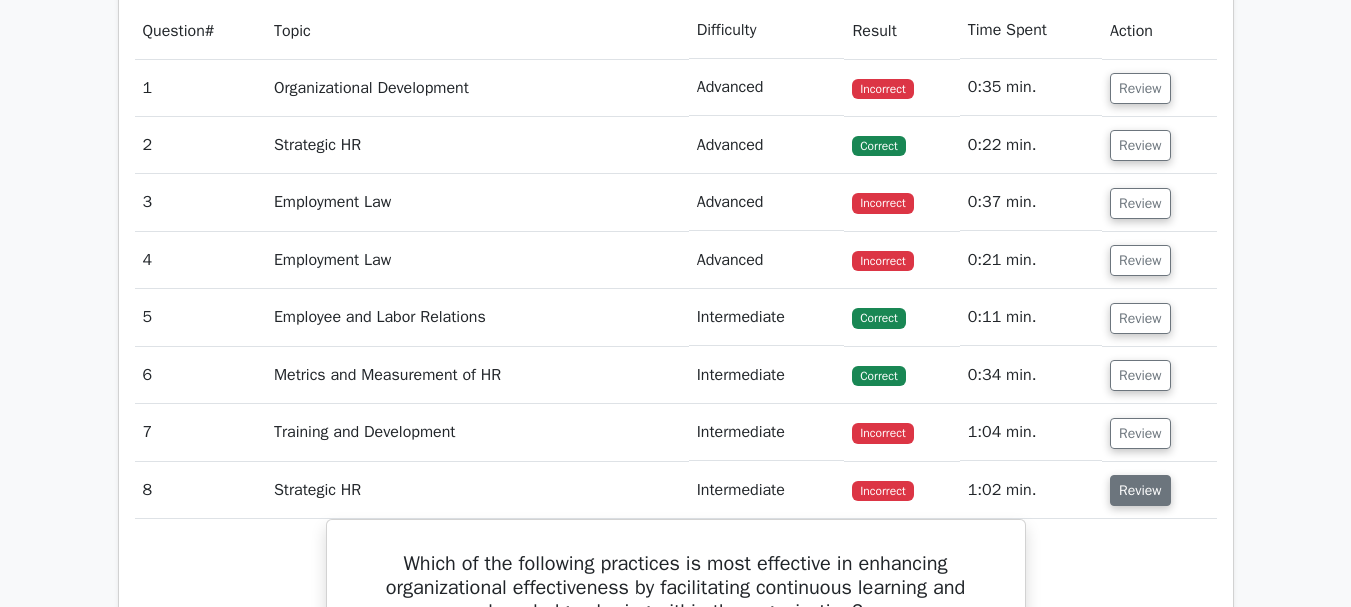 click on "Review" at bounding box center [1140, 490] 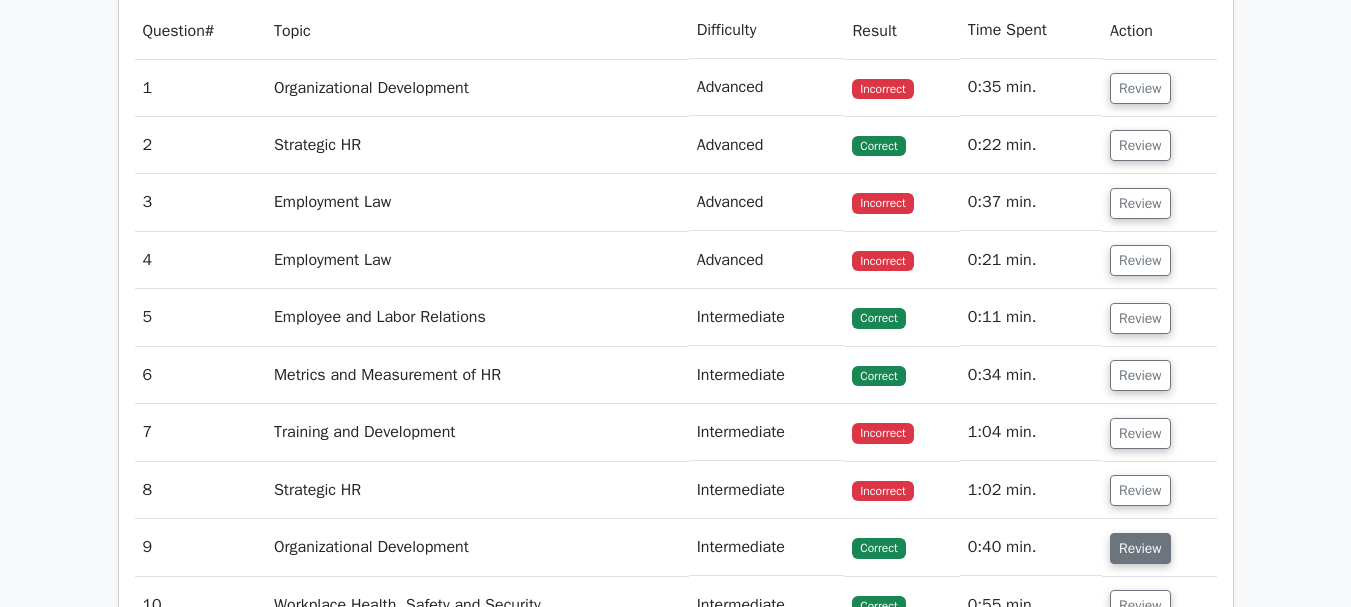 click on "Review" at bounding box center [1140, 548] 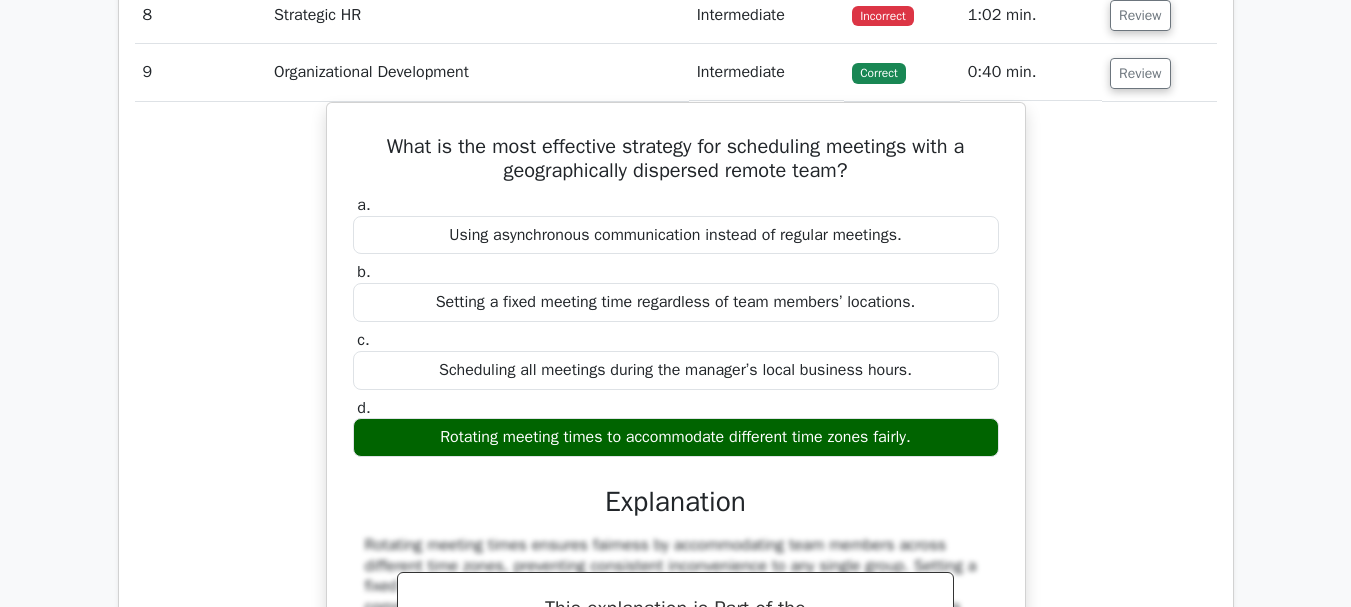scroll, scrollTop: 2096, scrollLeft: 0, axis: vertical 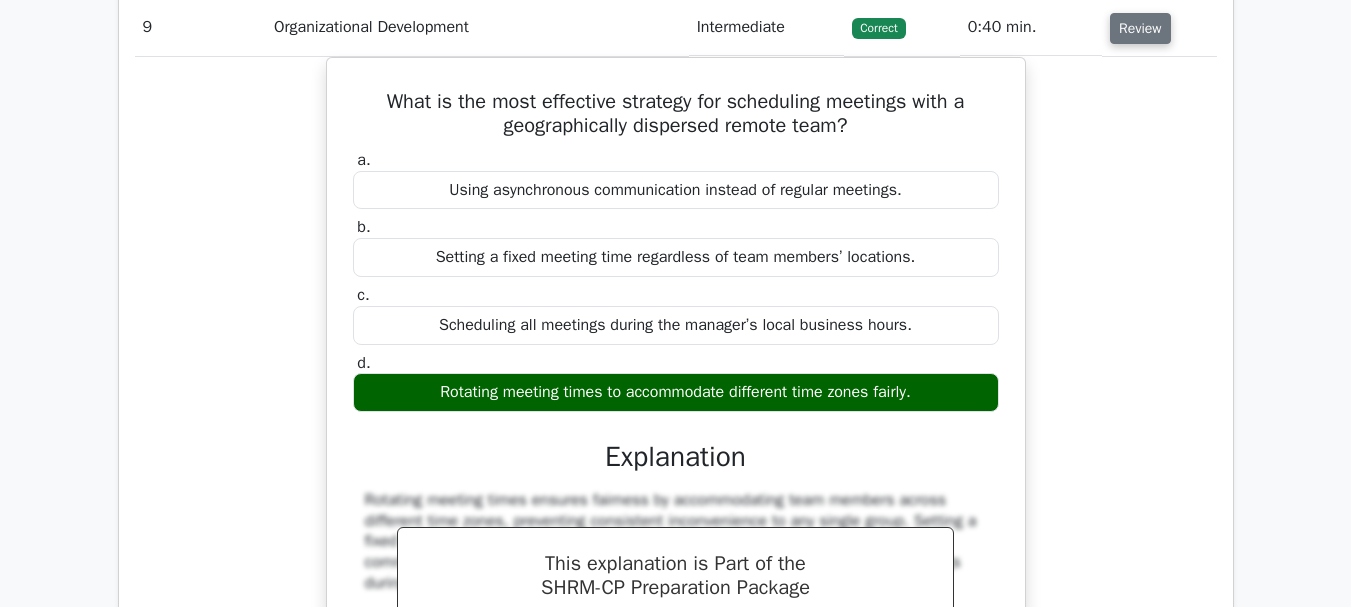 click on "Review" at bounding box center (1140, 28) 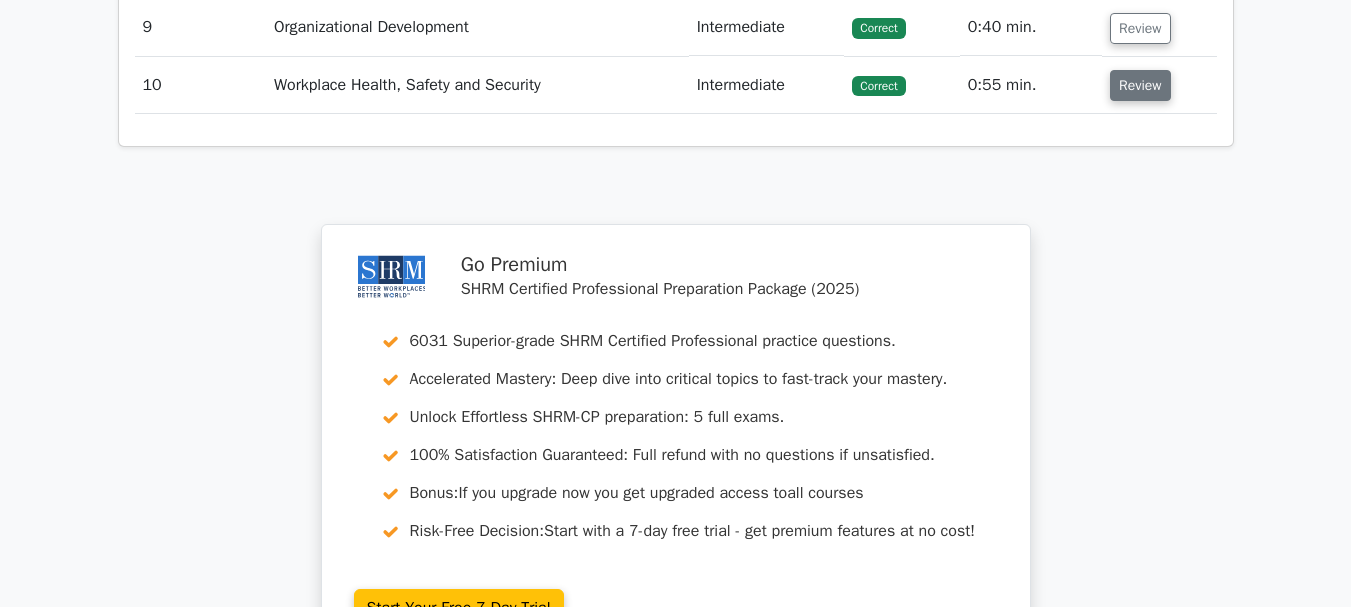 click on "Review" at bounding box center (1140, 85) 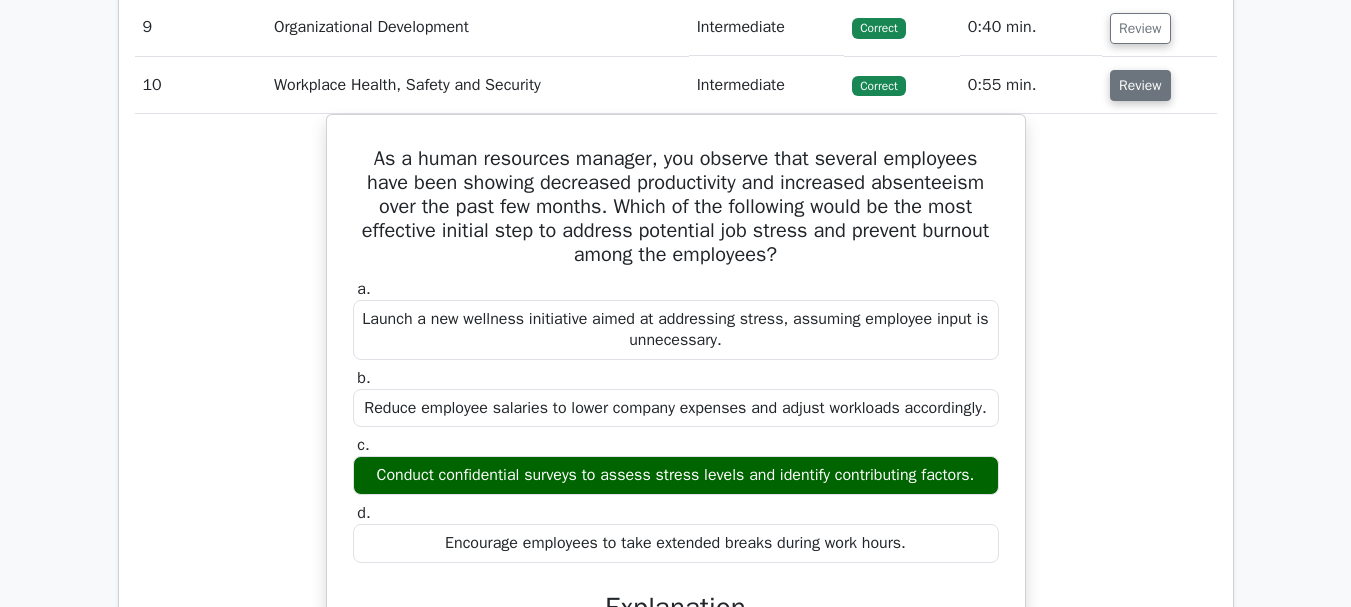 click on "Review" at bounding box center [1140, 85] 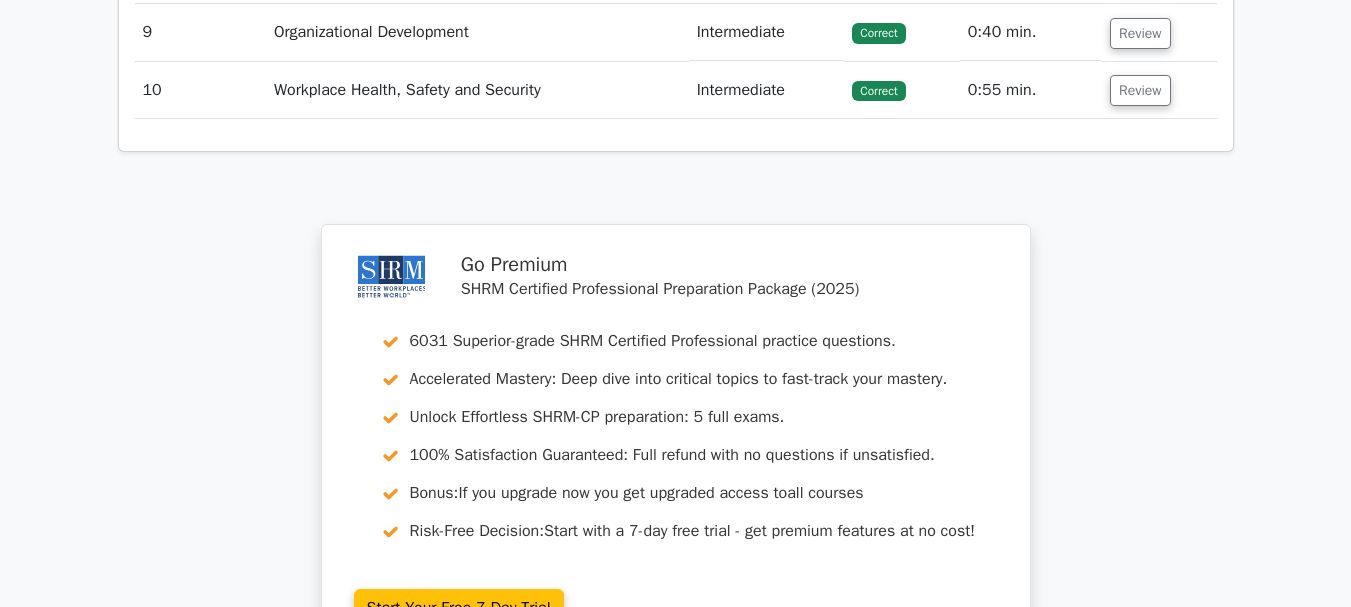 type 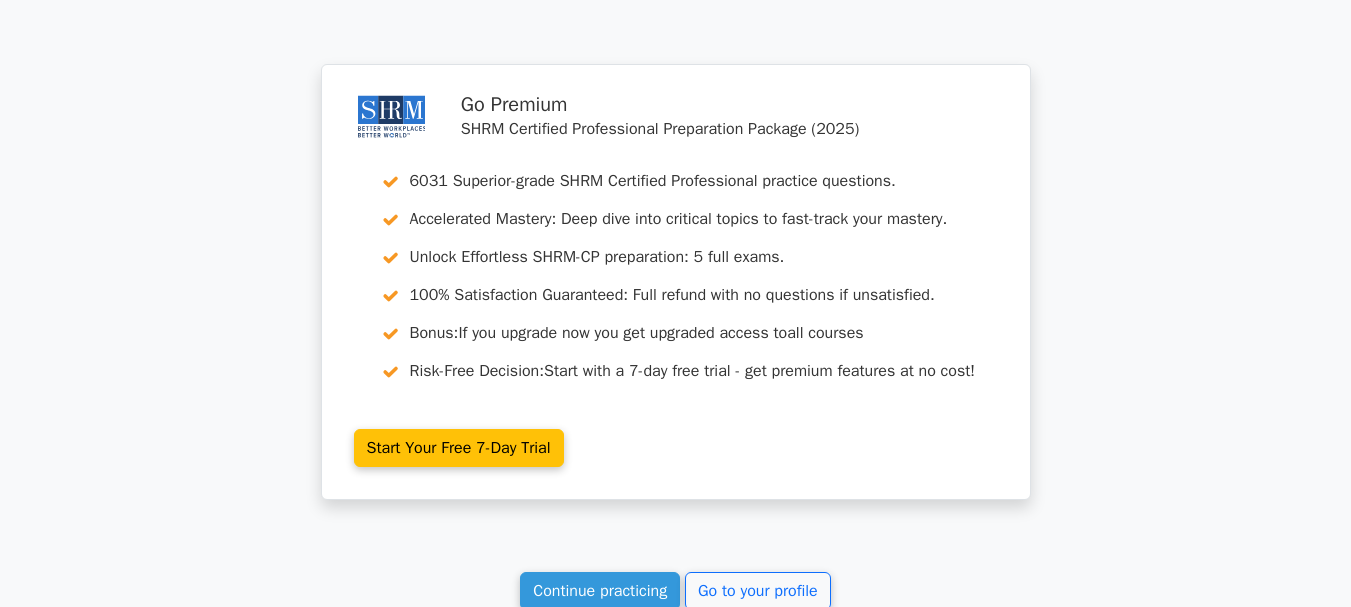 scroll, scrollTop: 2296, scrollLeft: 0, axis: vertical 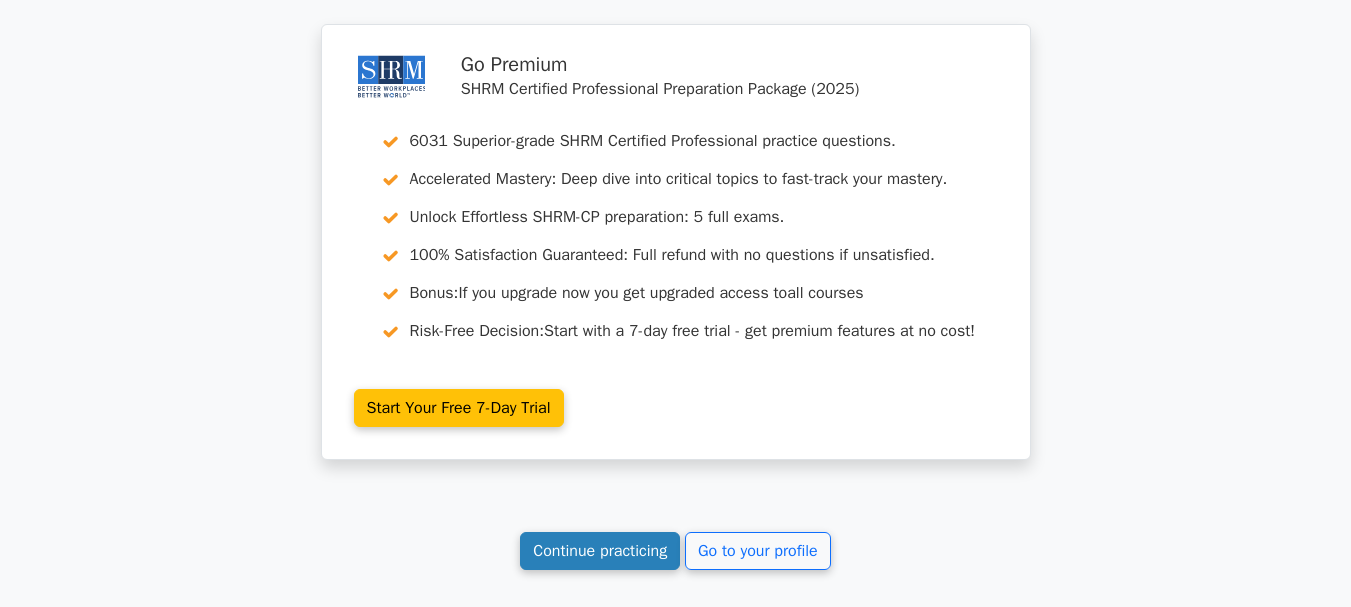 click on "Continue practicing" at bounding box center (600, 551) 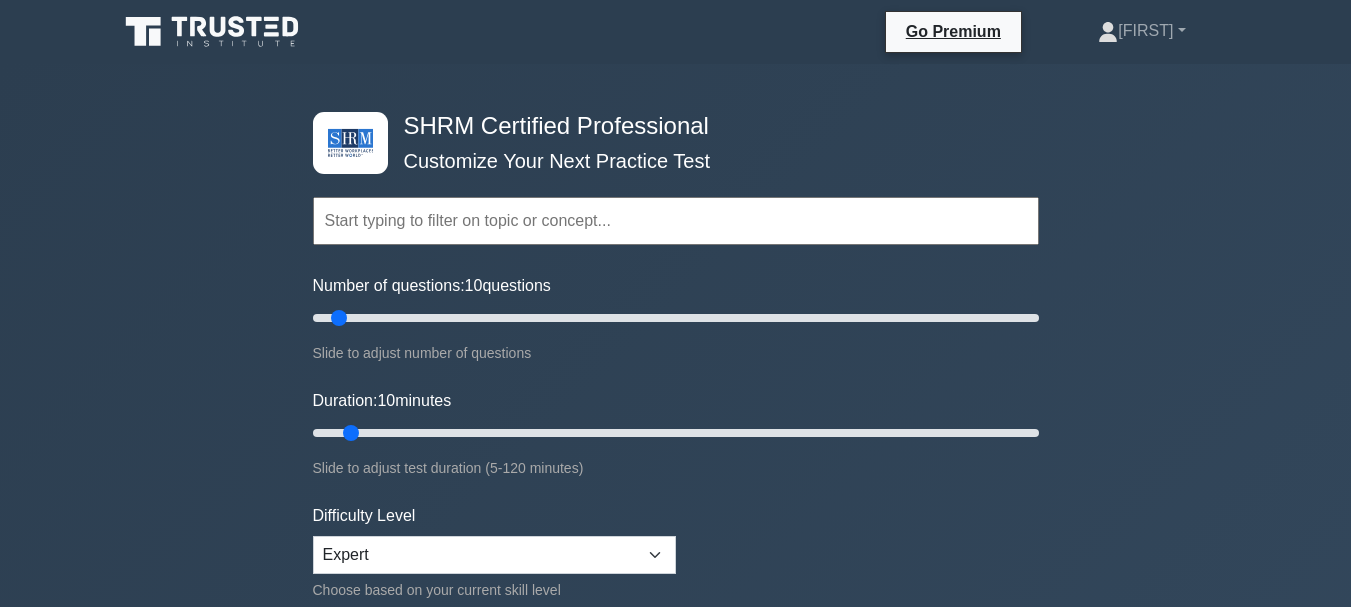 scroll, scrollTop: 0, scrollLeft: 0, axis: both 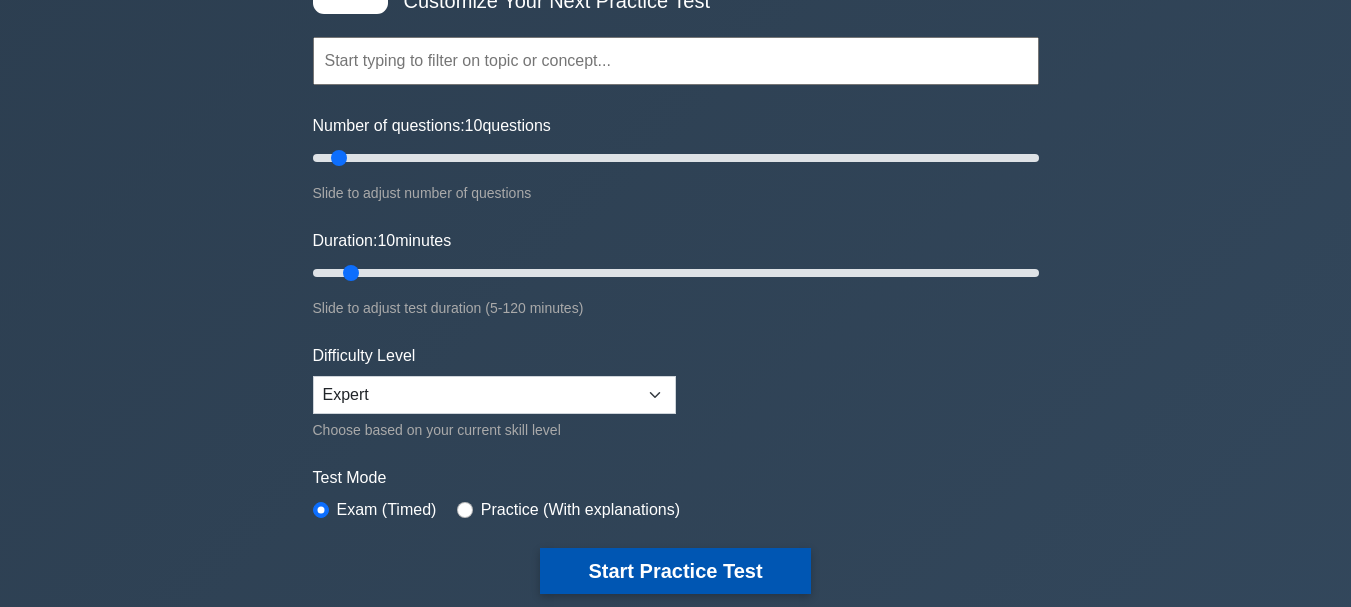 click on "Start Practice Test" at bounding box center [675, 571] 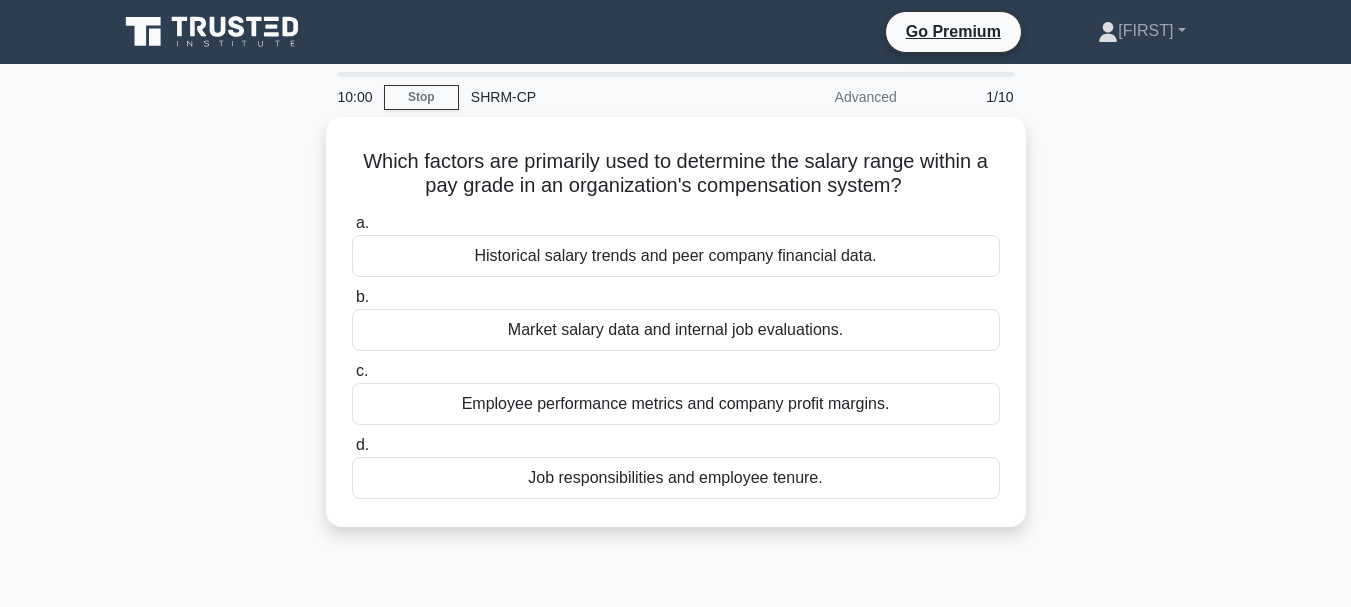 scroll, scrollTop: 0, scrollLeft: 0, axis: both 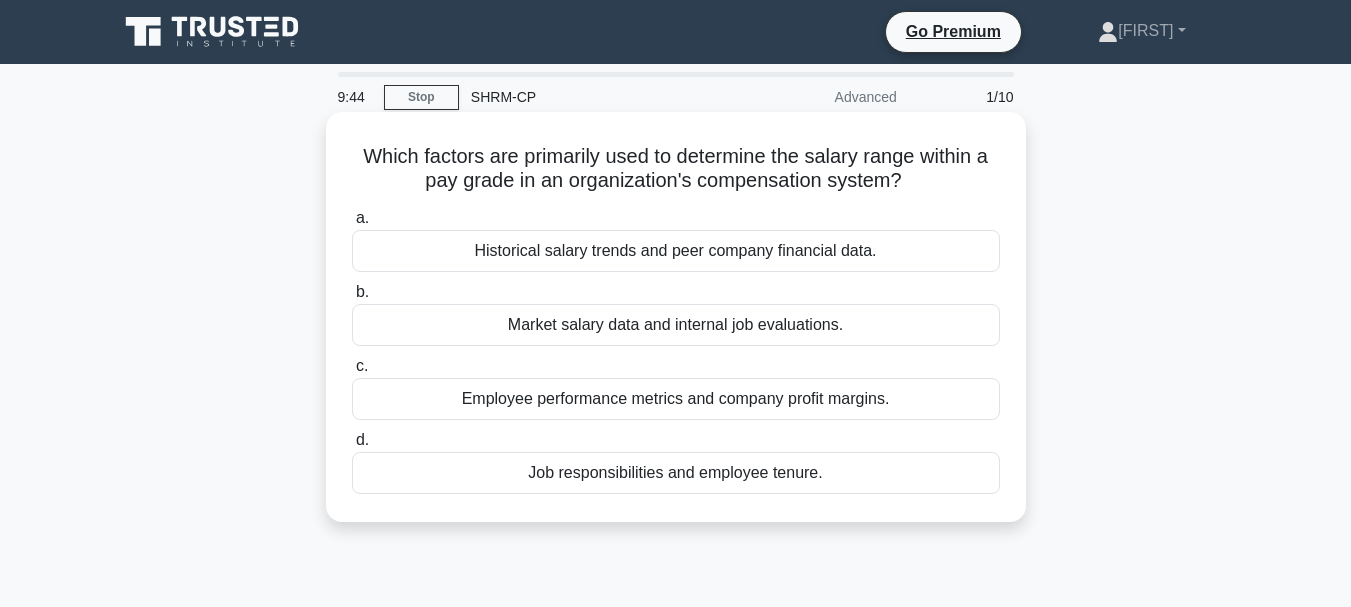 click on "Market salary data and internal job evaluations." at bounding box center [676, 325] 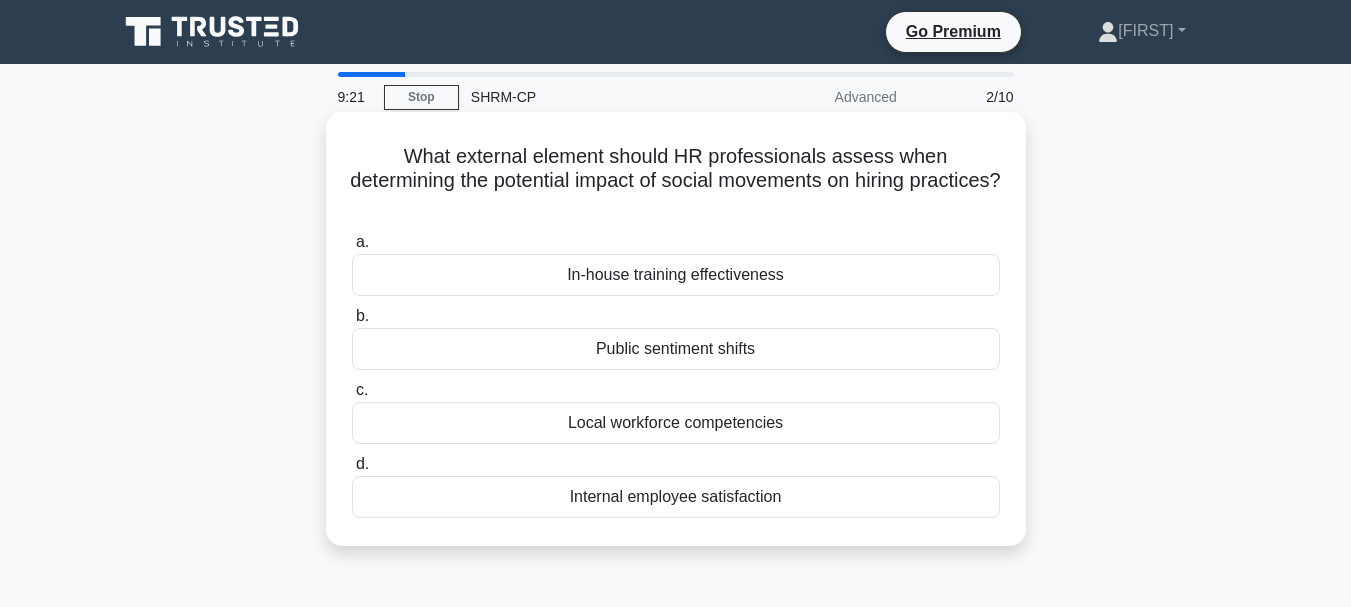 click on "Public sentiment shifts" at bounding box center (676, 349) 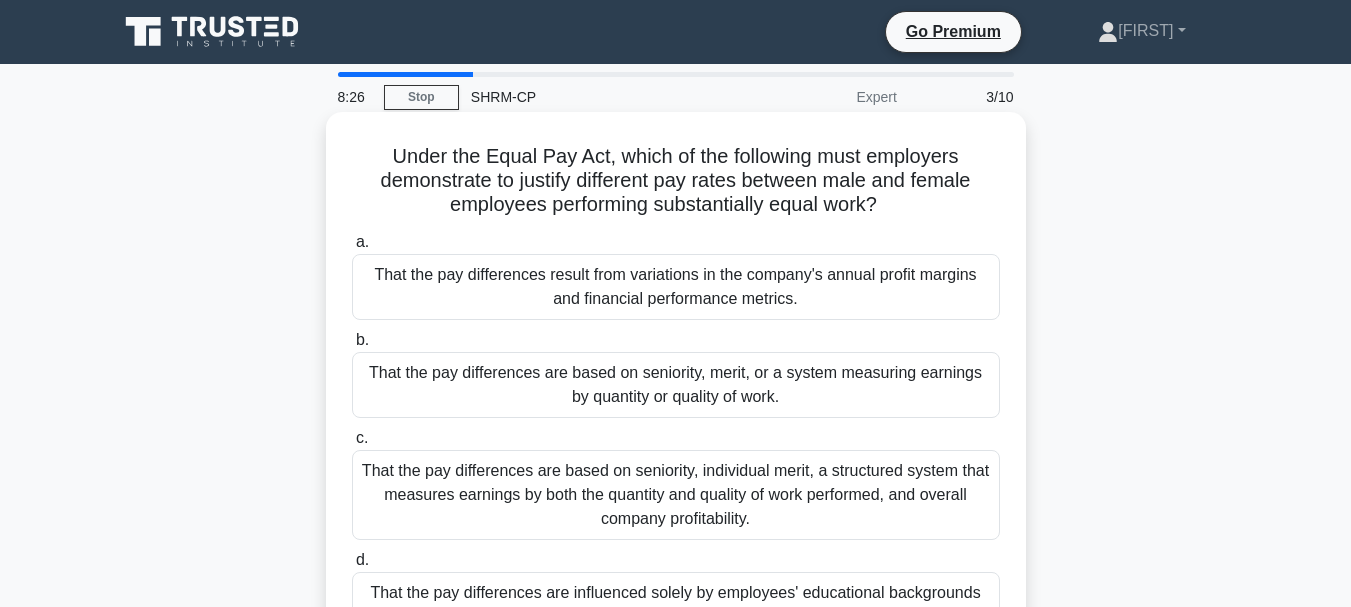 click on "That the pay differences are based on seniority, individual merit, a structured system that measures earnings by both the quantity and quality of work performed, and overall company profitability." at bounding box center [676, 495] 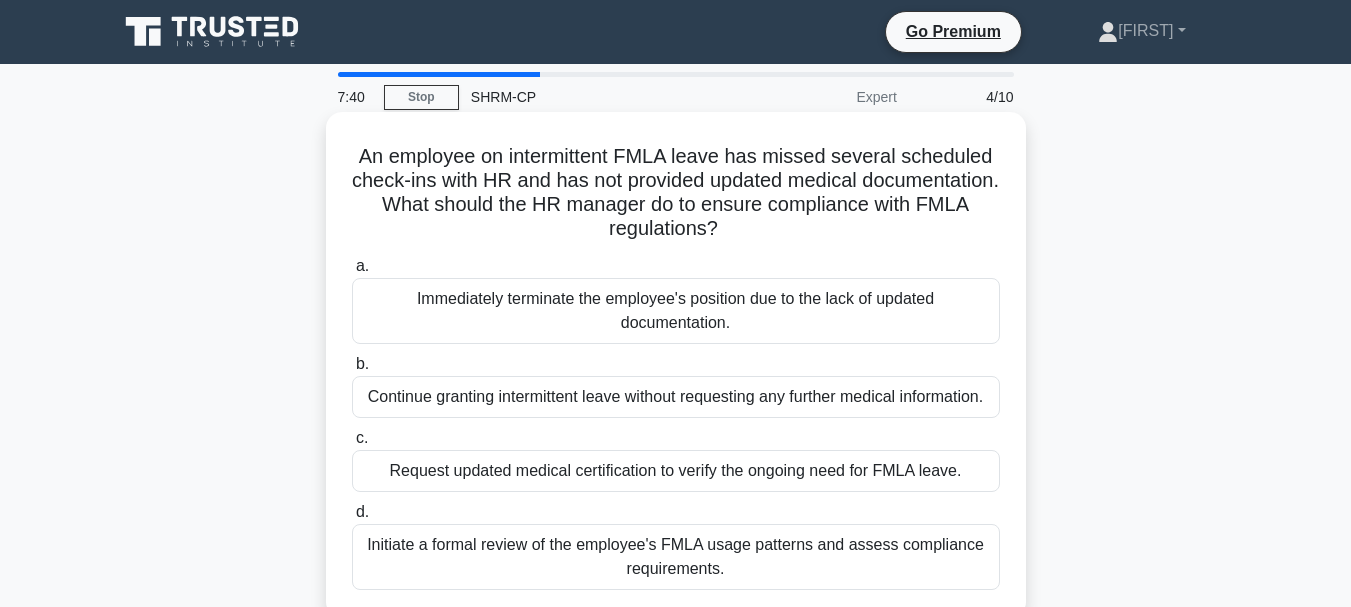 click on "Initiate a formal review of the employee's FMLA usage patterns and assess compliance requirements." at bounding box center [676, 557] 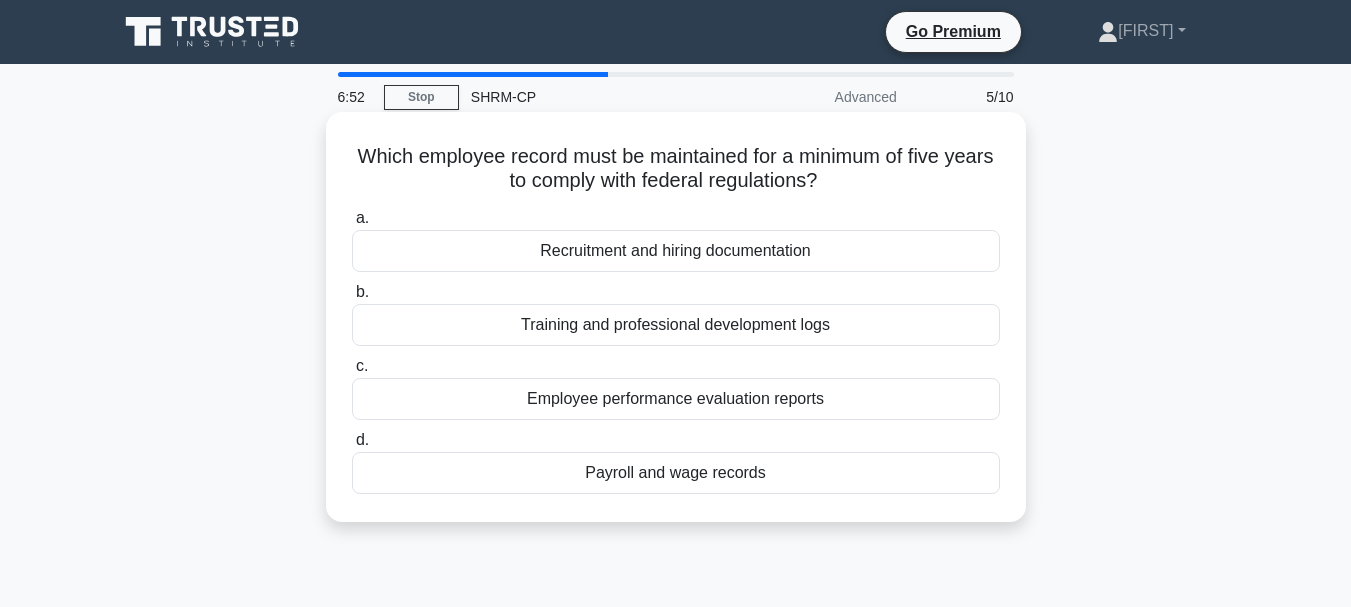 click on "Employee performance evaluation reports" at bounding box center (676, 399) 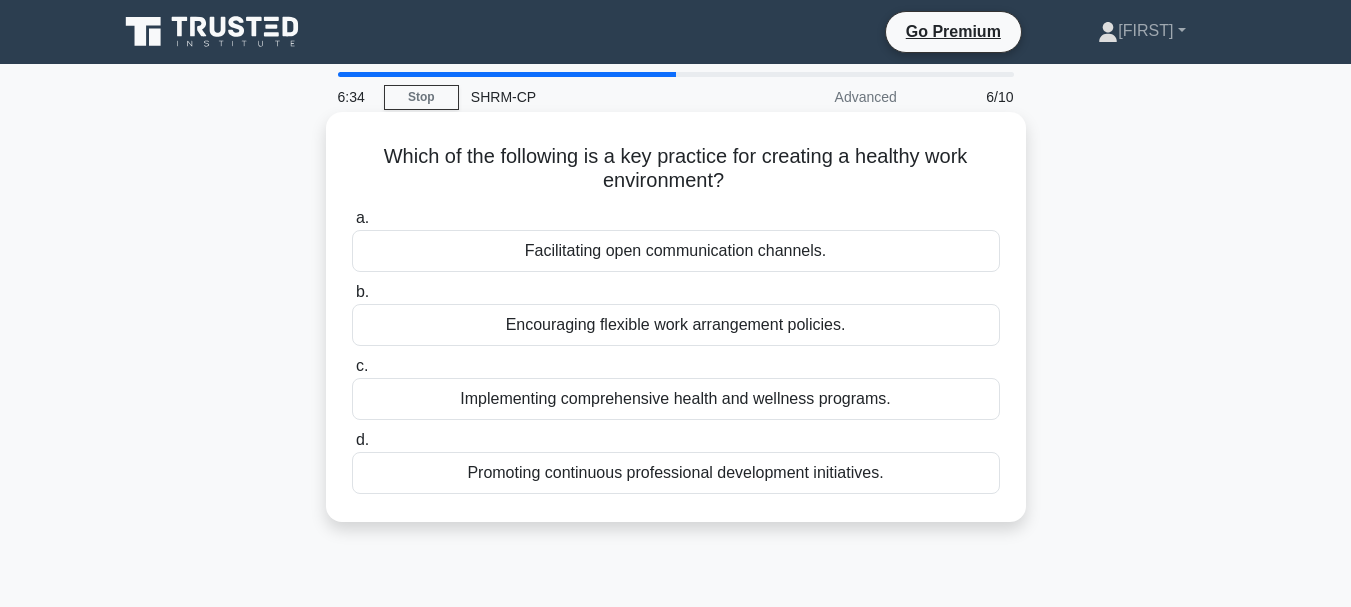 click on "Facilitating open communication channels." at bounding box center (676, 251) 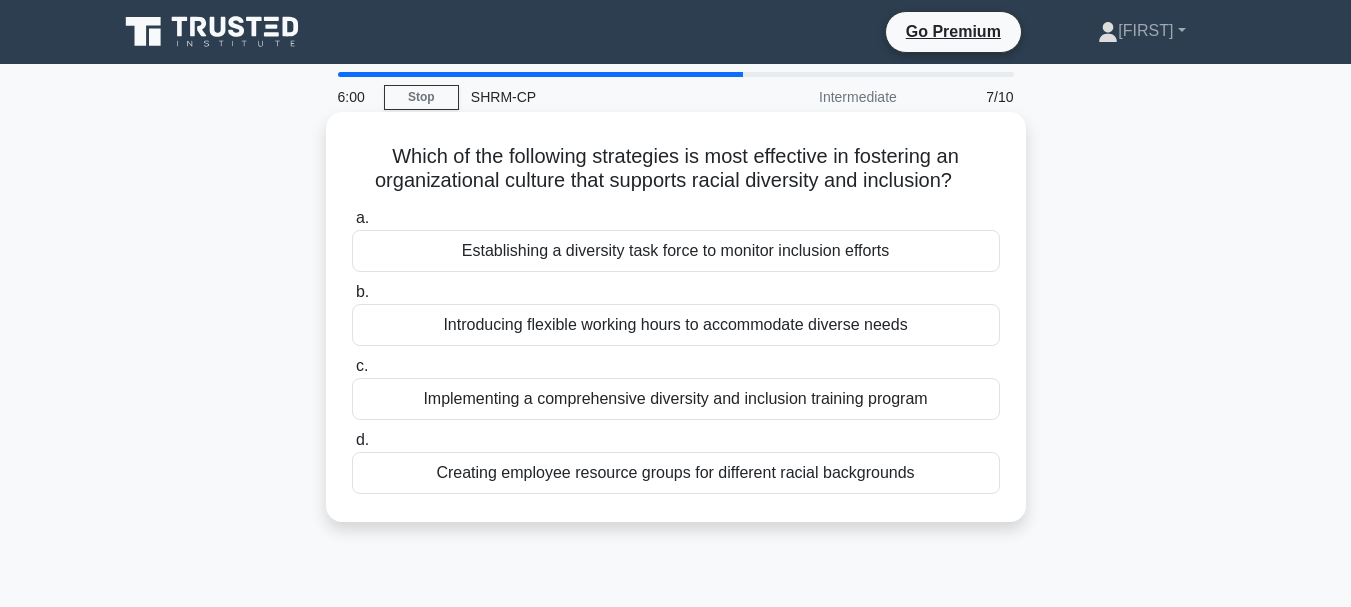 click on "Implementing a comprehensive diversity and inclusion training program" at bounding box center (676, 399) 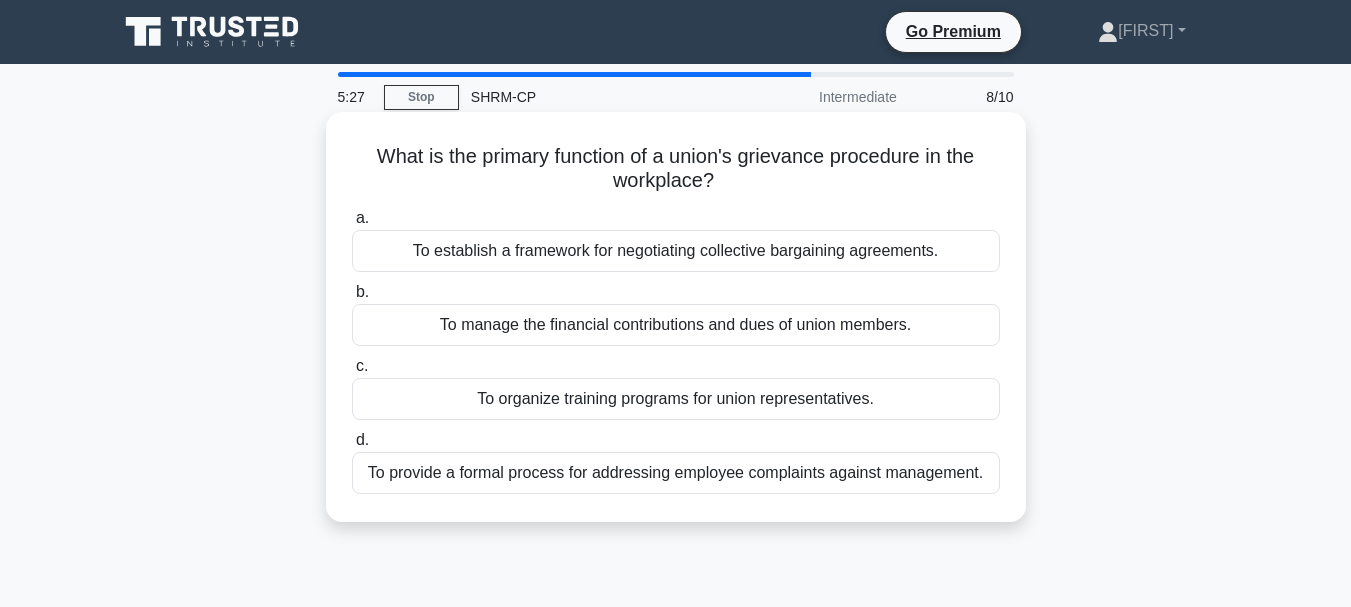 click on "To provide a formal process for addressing employee complaints against management." at bounding box center (676, 473) 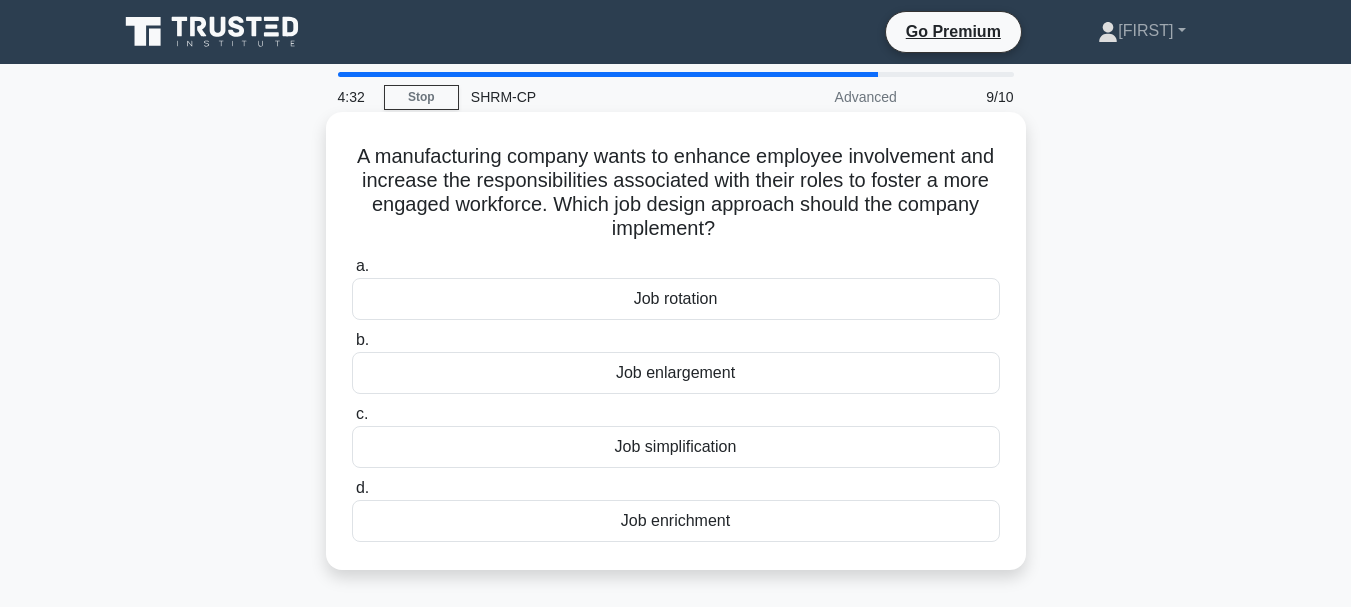 click on "Job enrichment" at bounding box center [676, 521] 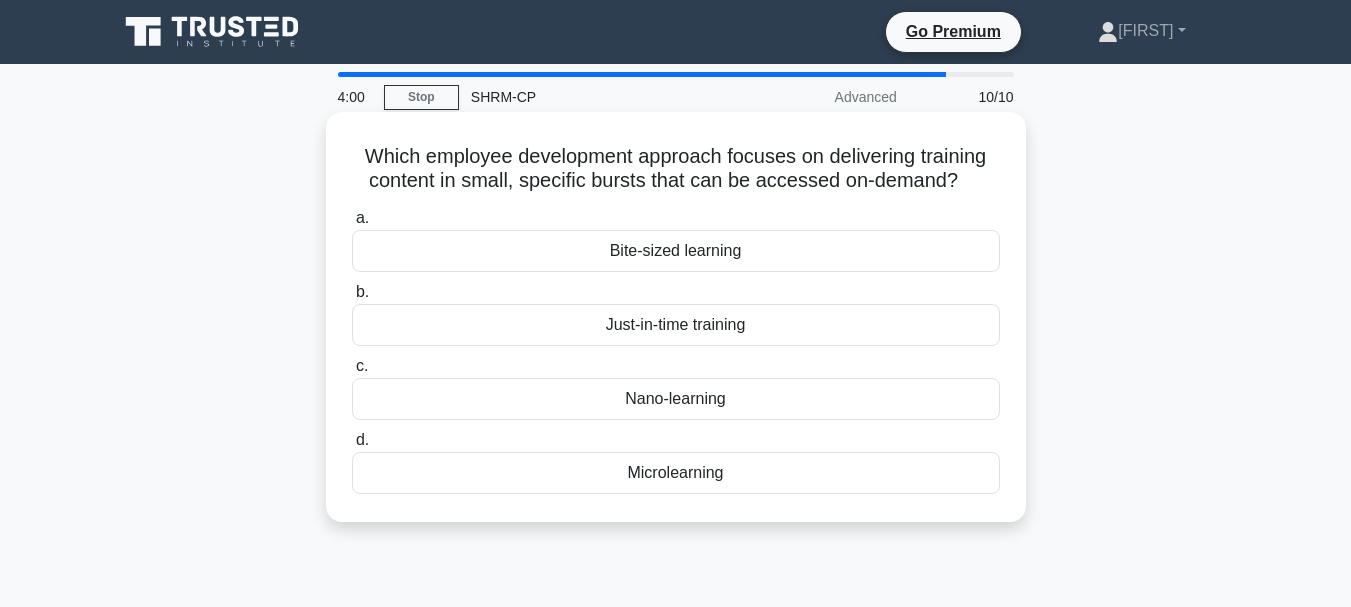 click on "Microlearning" at bounding box center (676, 473) 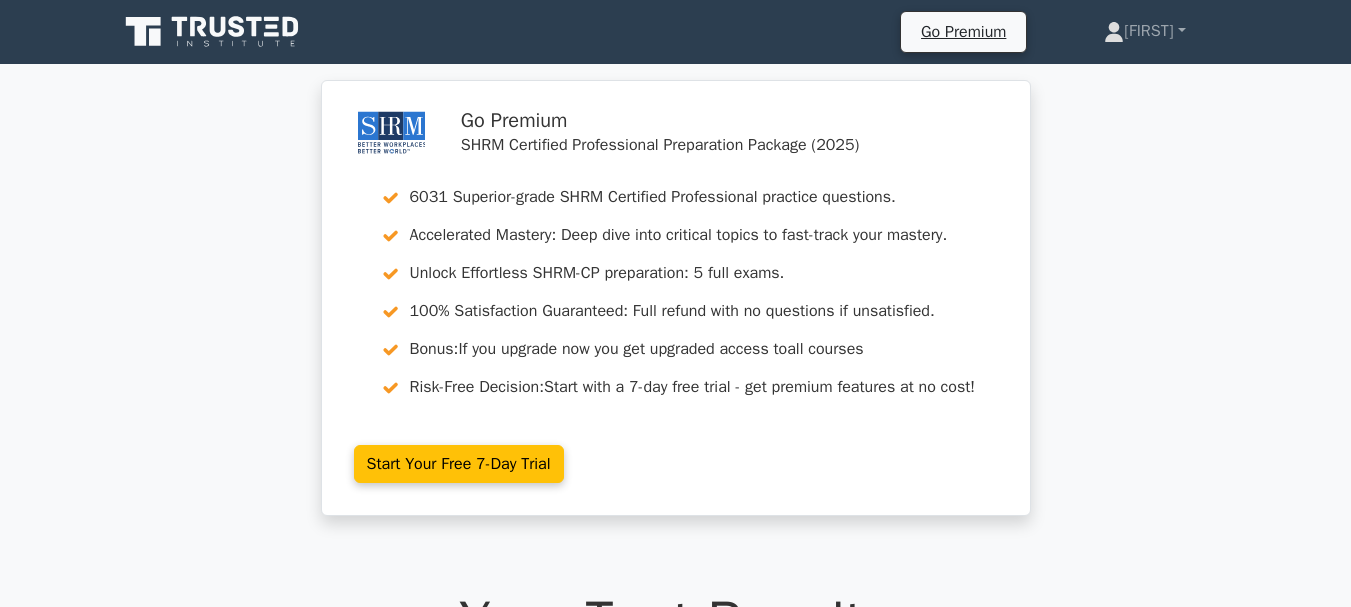 scroll, scrollTop: 0, scrollLeft: 0, axis: both 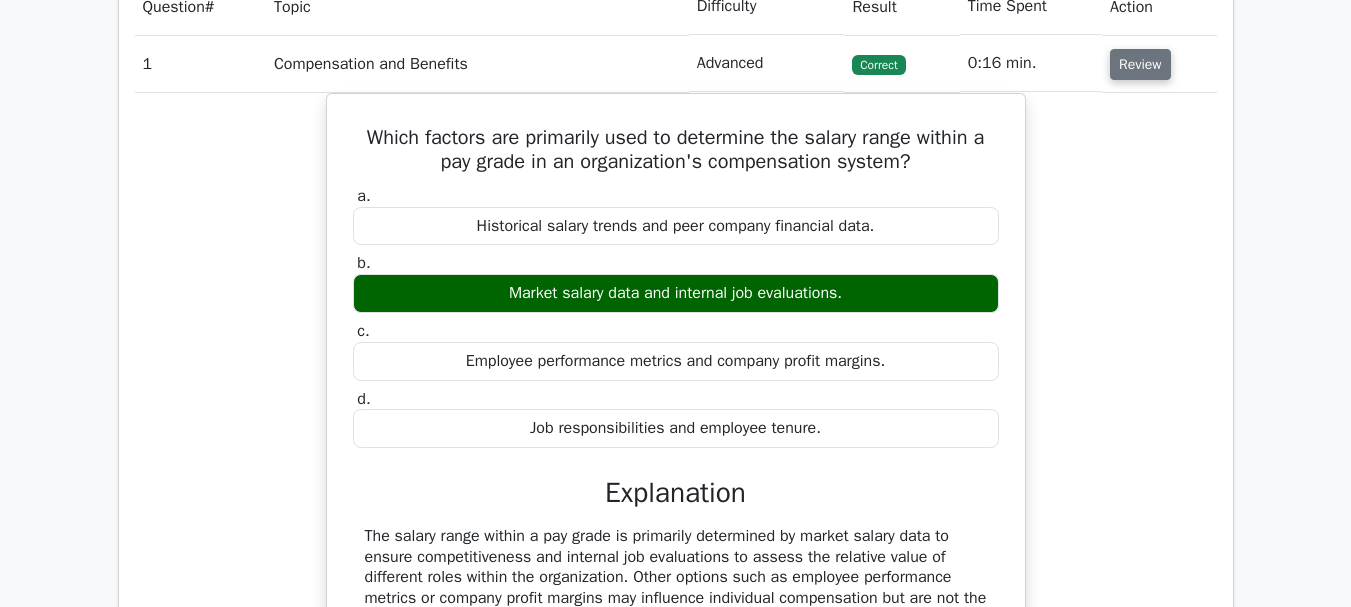click on "Review" at bounding box center [1140, 64] 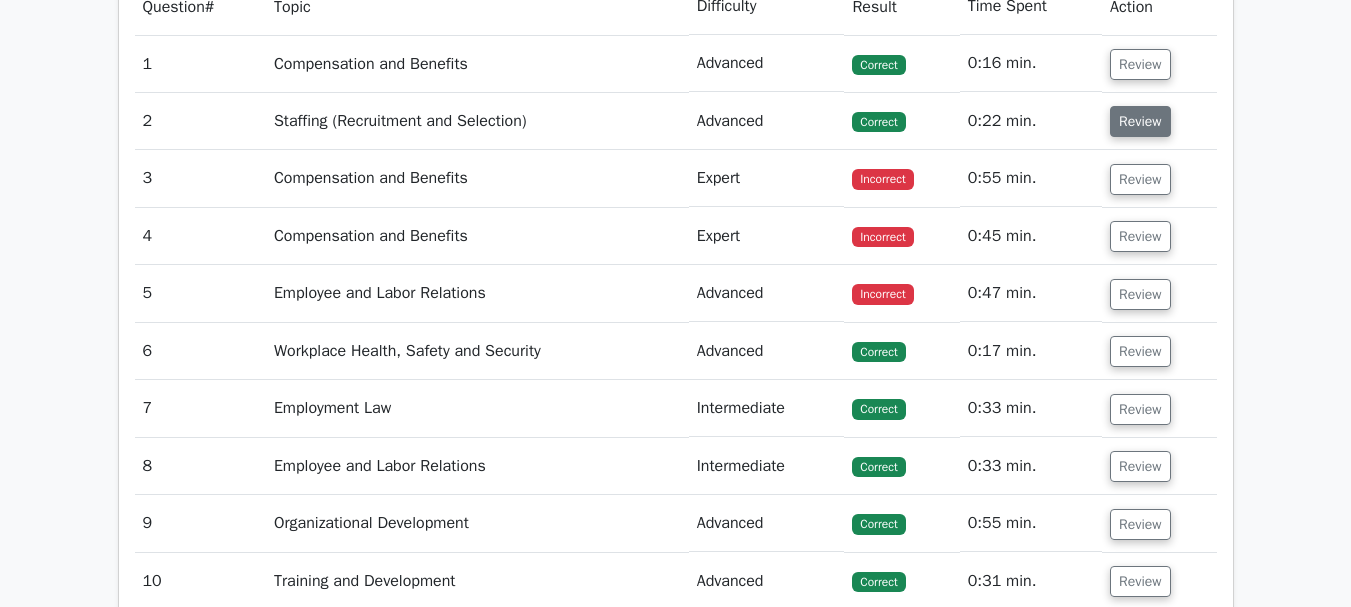 click on "Review" at bounding box center (1140, 121) 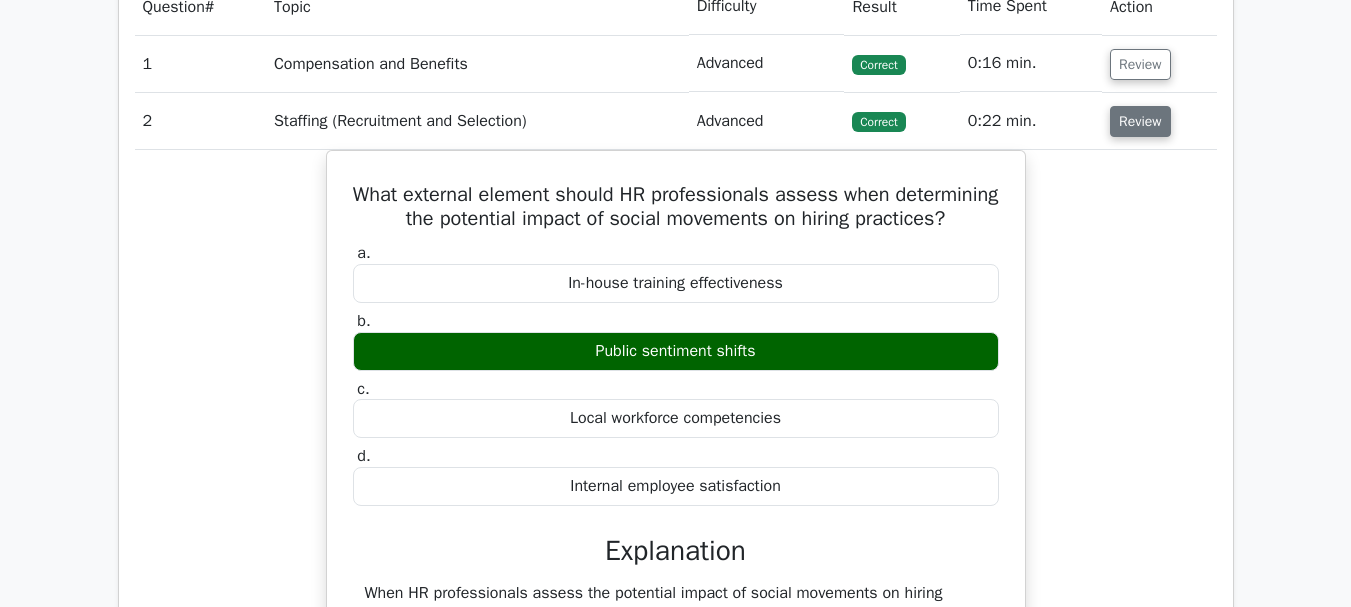 click on "Review" at bounding box center [1140, 121] 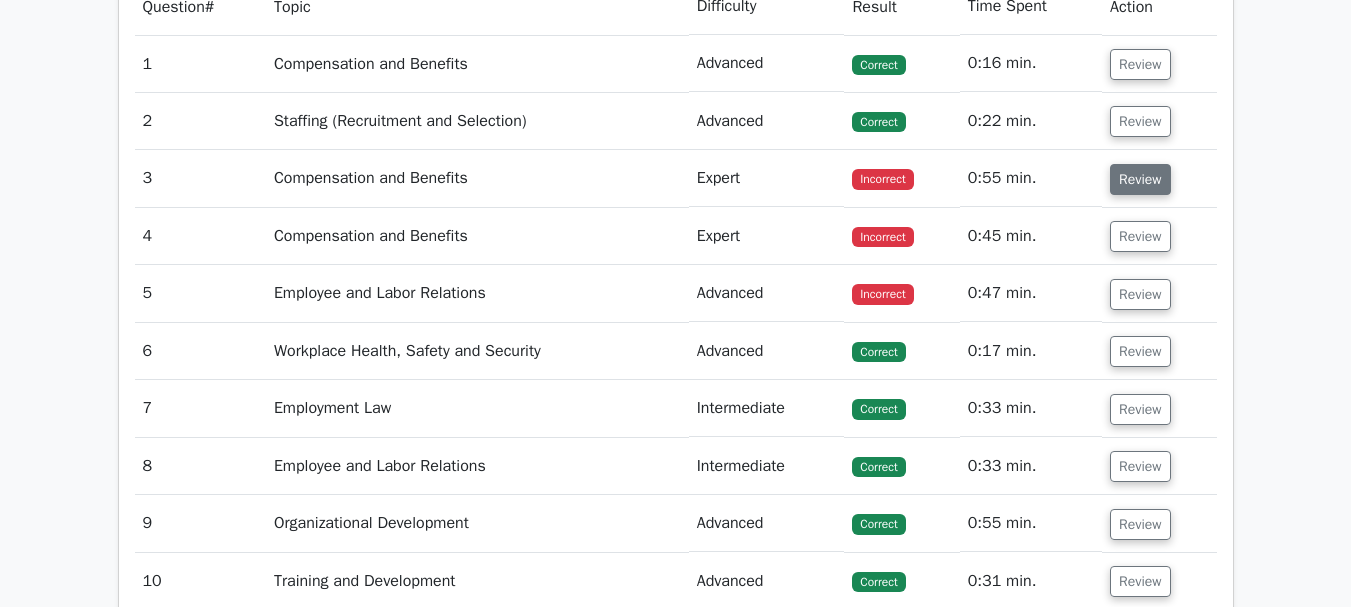 click on "Review" at bounding box center [1140, 179] 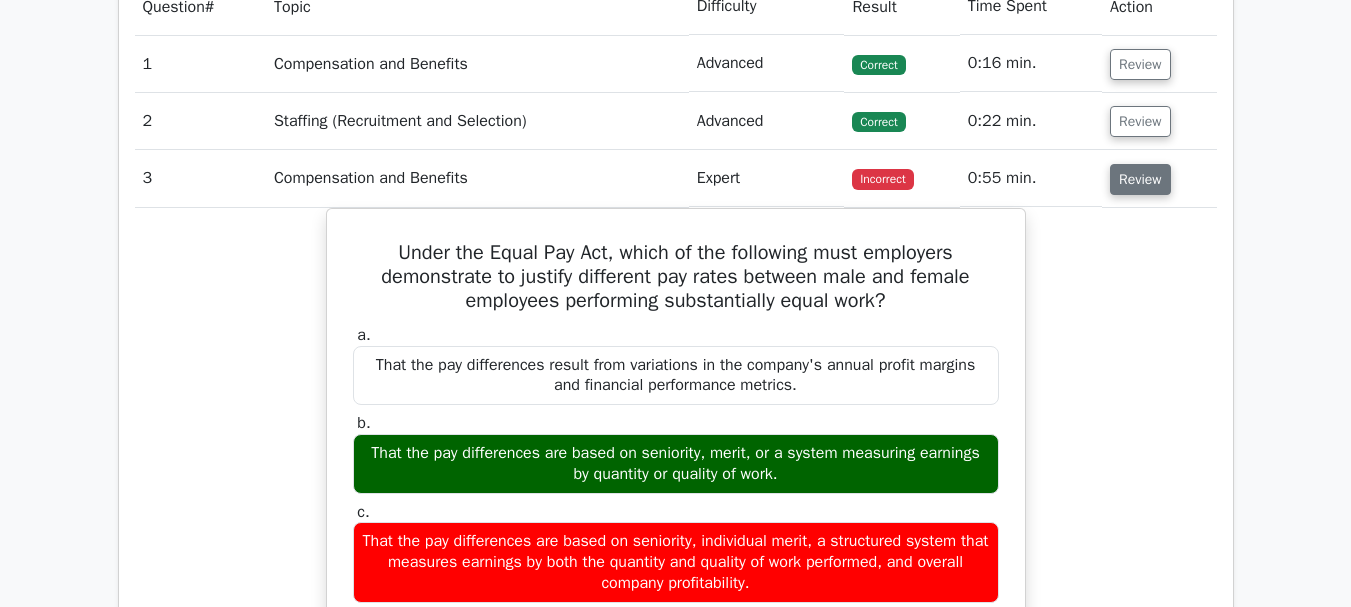 click on "Review" at bounding box center (1140, 179) 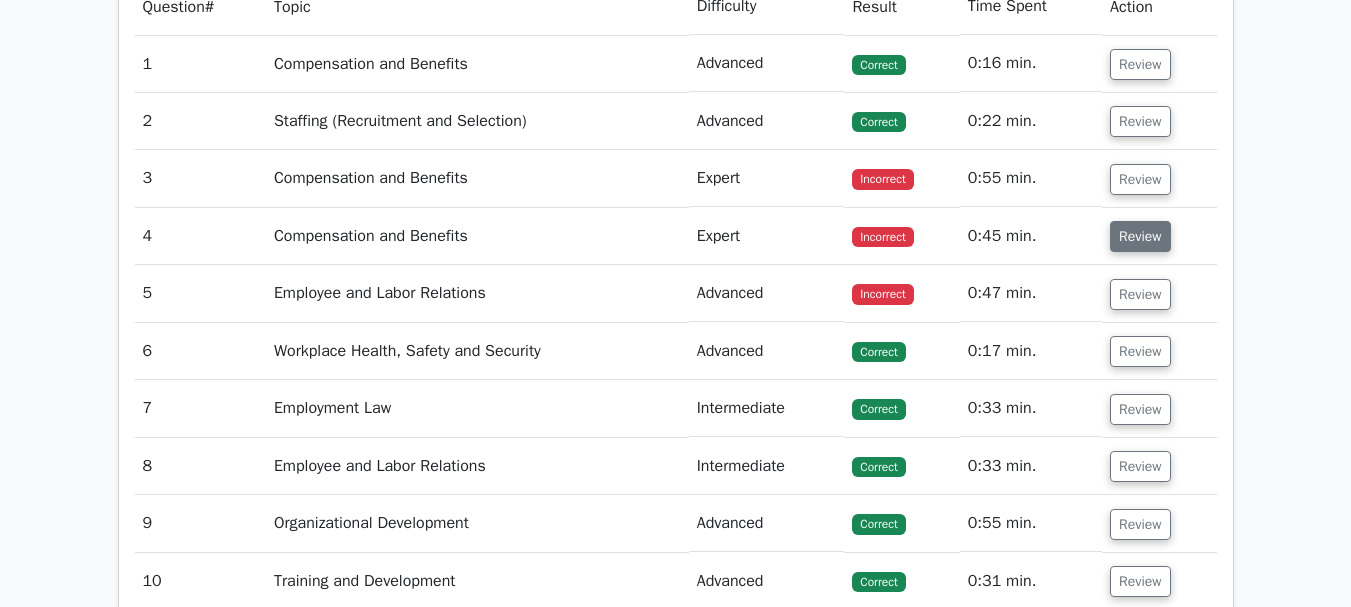 click on "Review" at bounding box center (1140, 236) 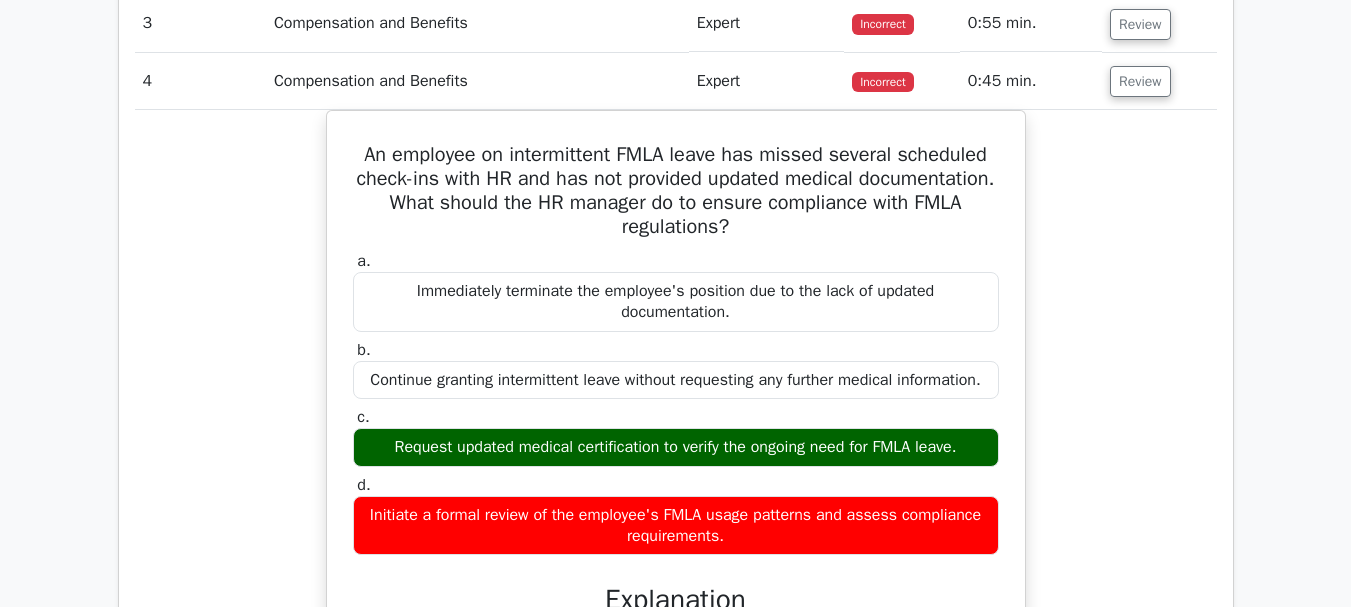 scroll, scrollTop: 1800, scrollLeft: 0, axis: vertical 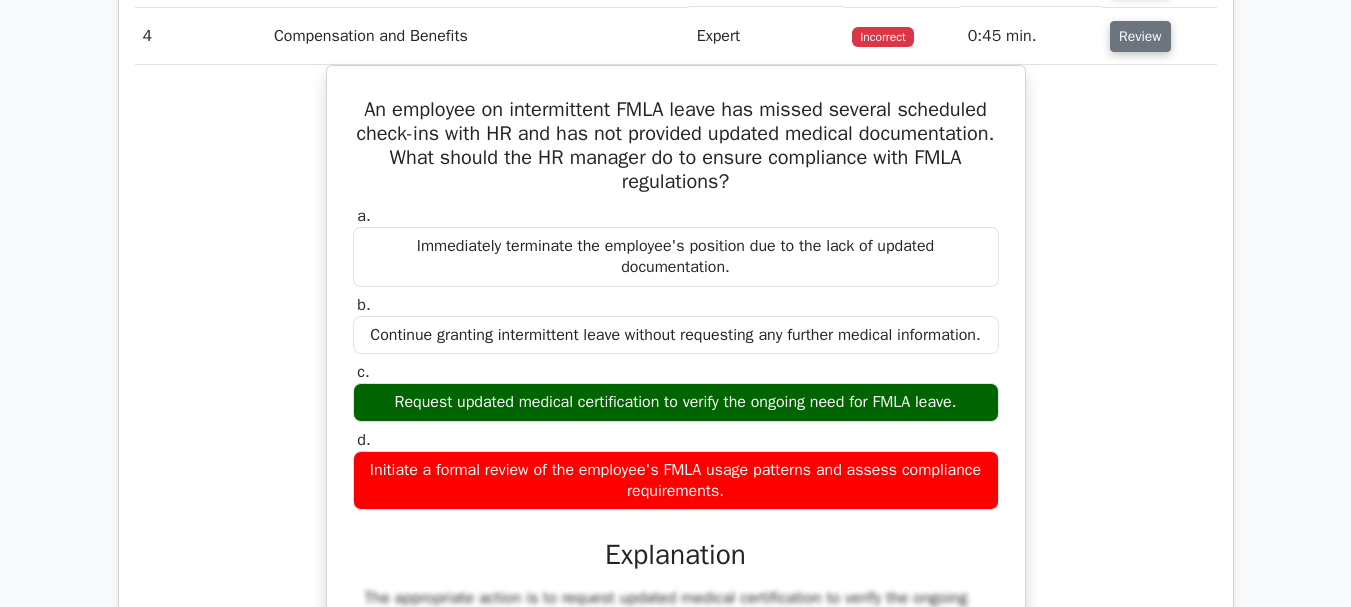 click on "Review" at bounding box center [1140, 36] 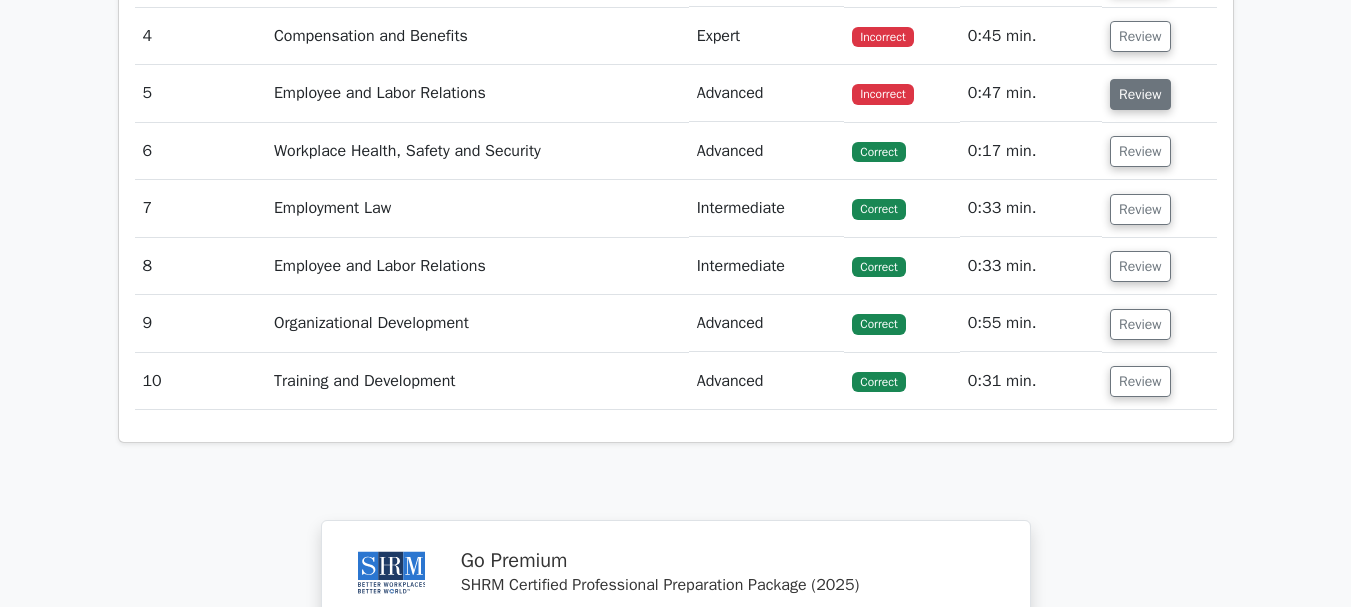 click on "Review" at bounding box center (1140, 94) 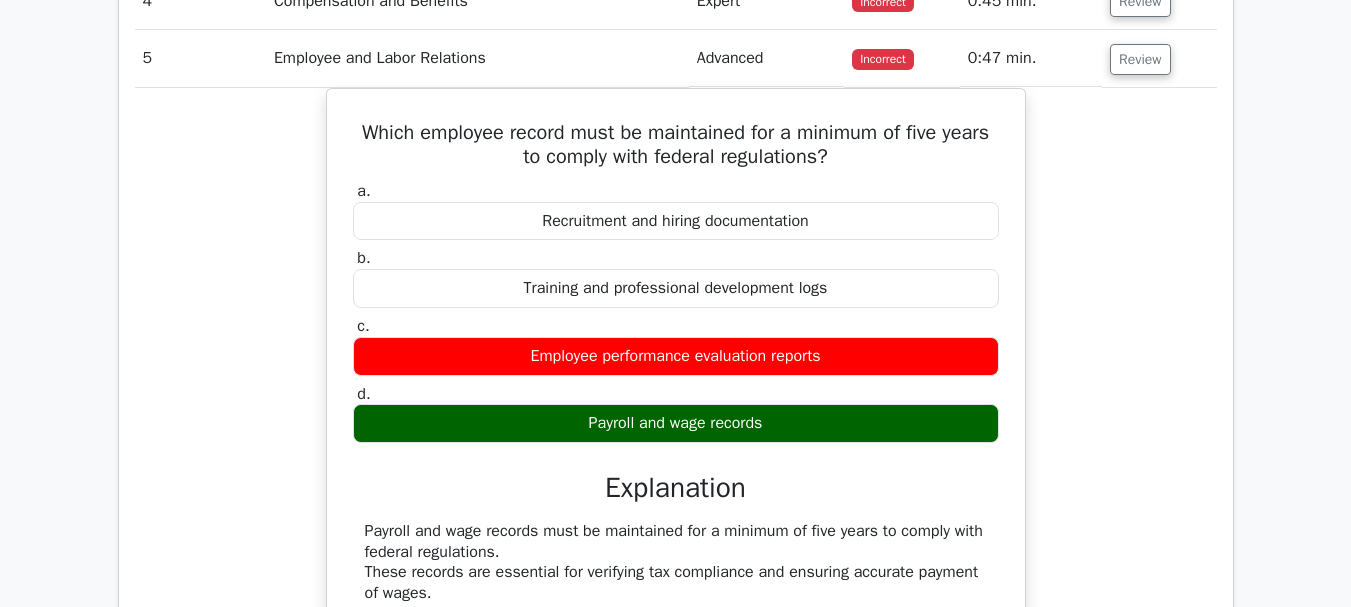 scroll, scrollTop: 1880, scrollLeft: 0, axis: vertical 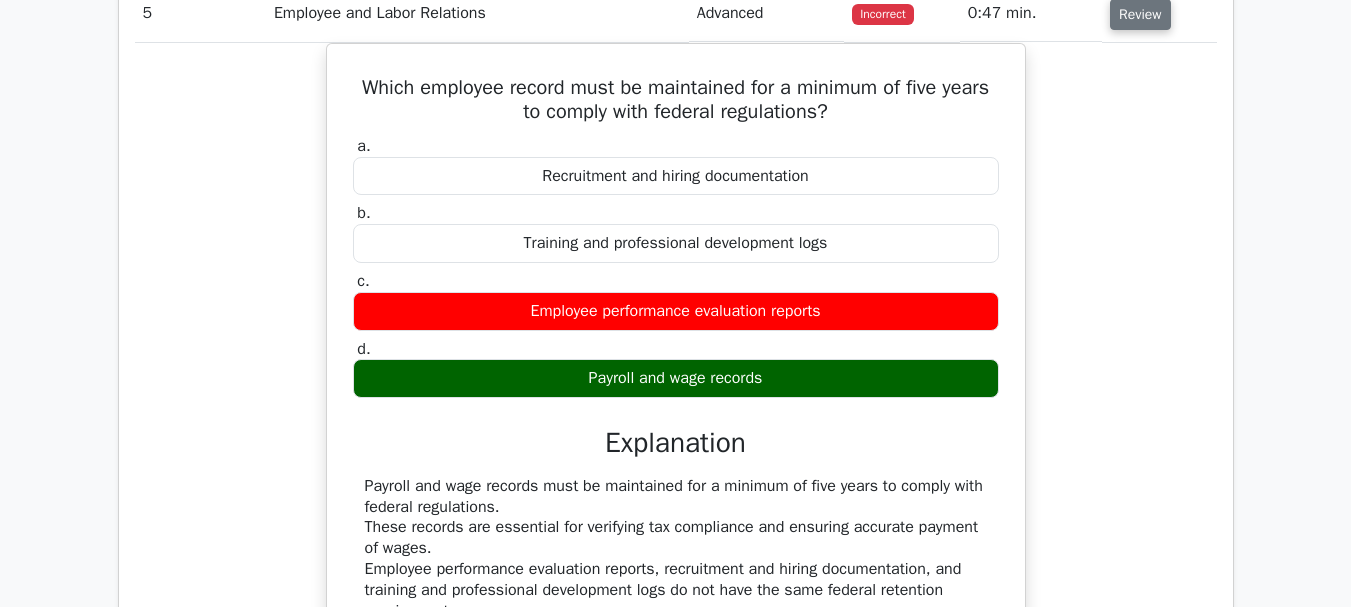 click on "Review" at bounding box center [1140, 14] 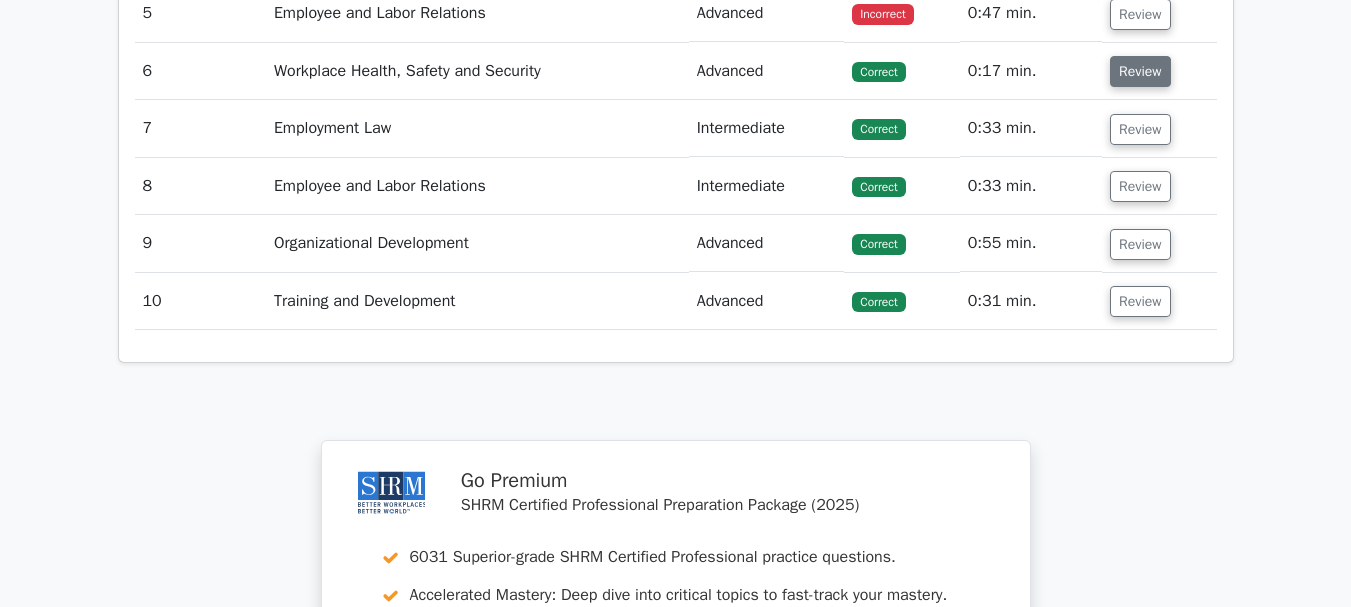 click on "Review" at bounding box center [1140, 71] 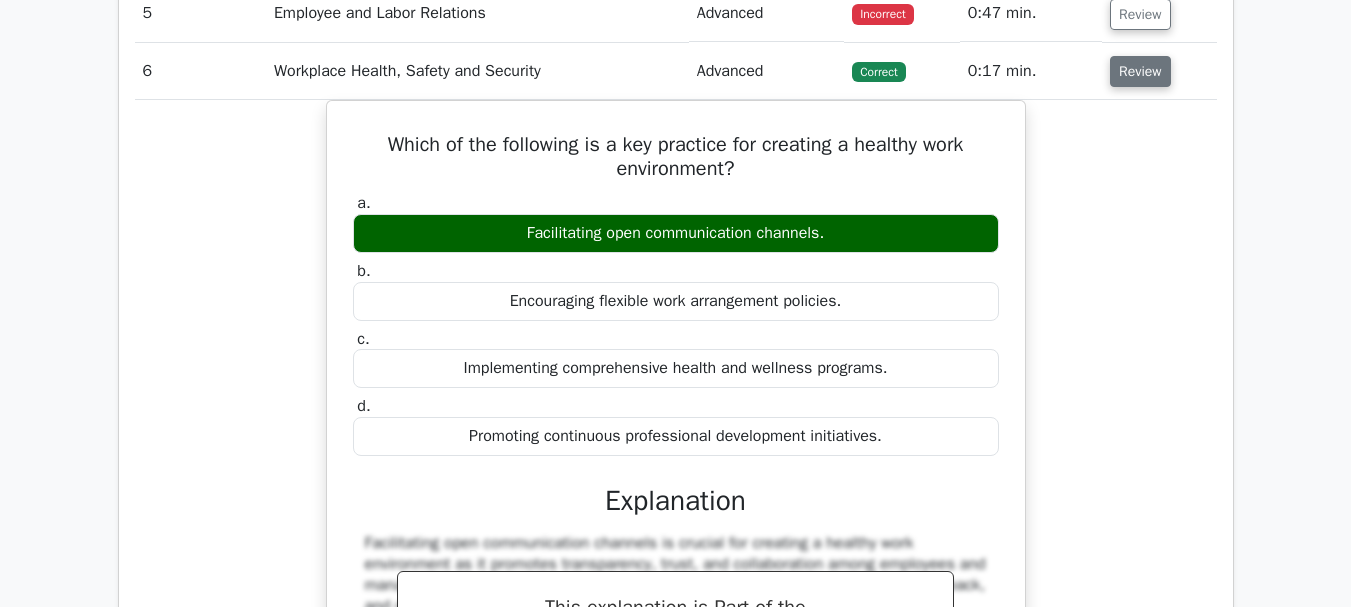 click on "Review" at bounding box center (1140, 71) 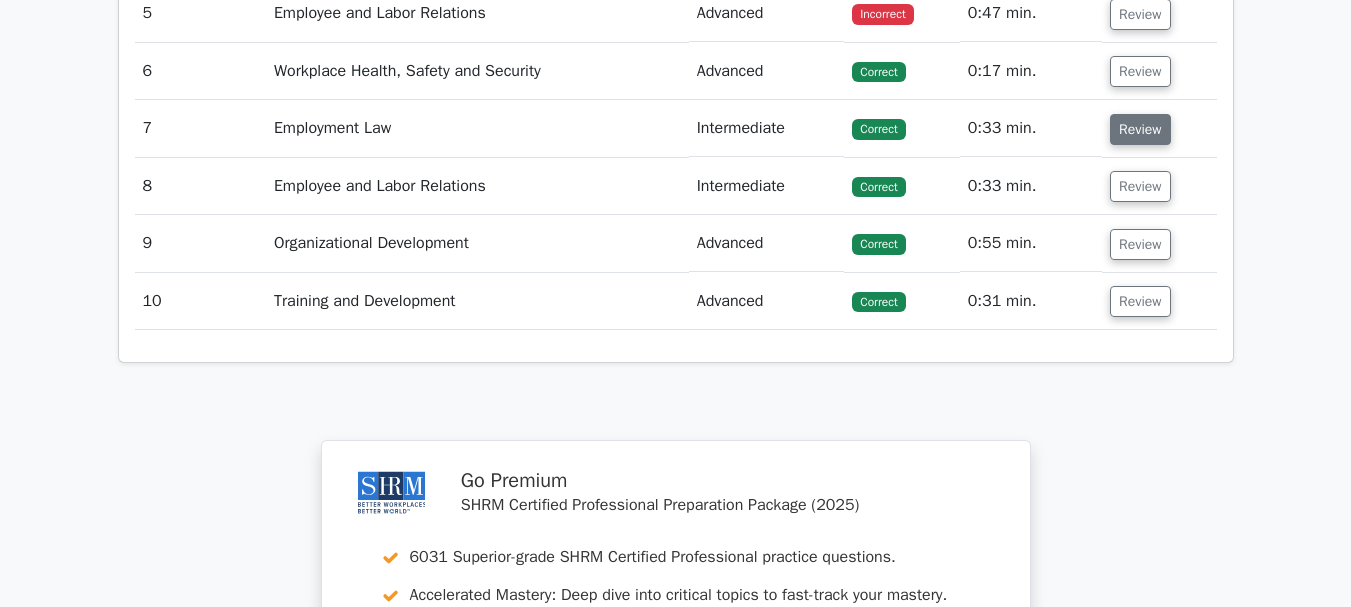 click on "Review" at bounding box center [1140, 129] 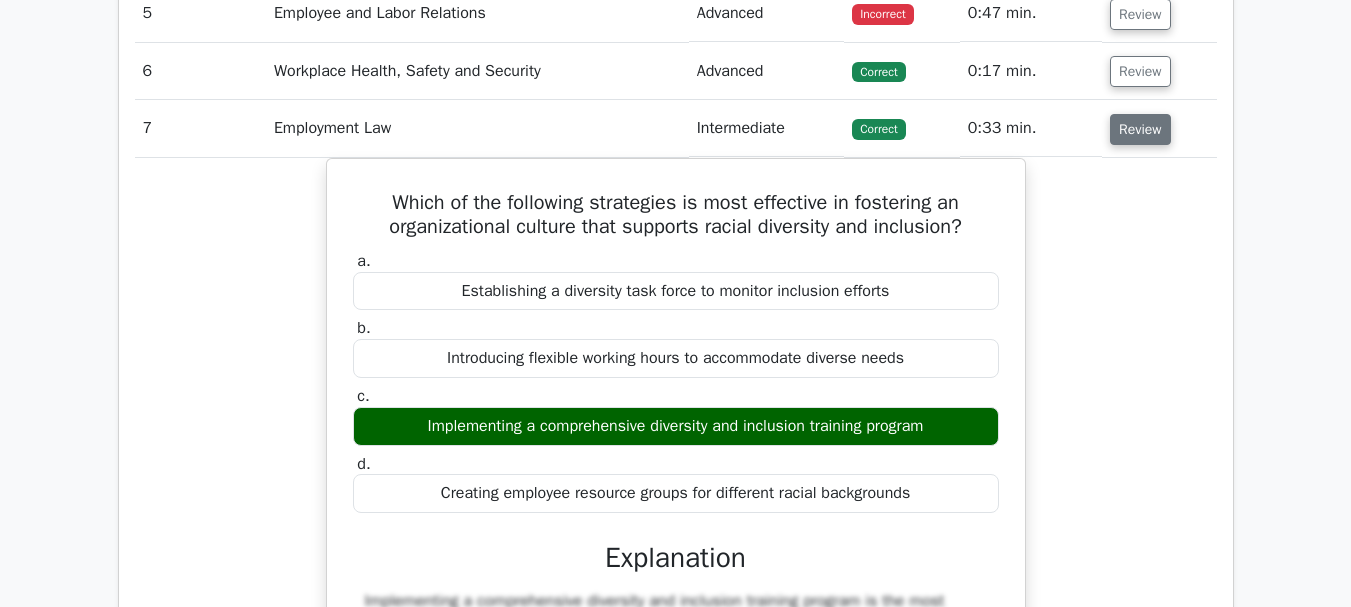 click on "Review" at bounding box center (1140, 129) 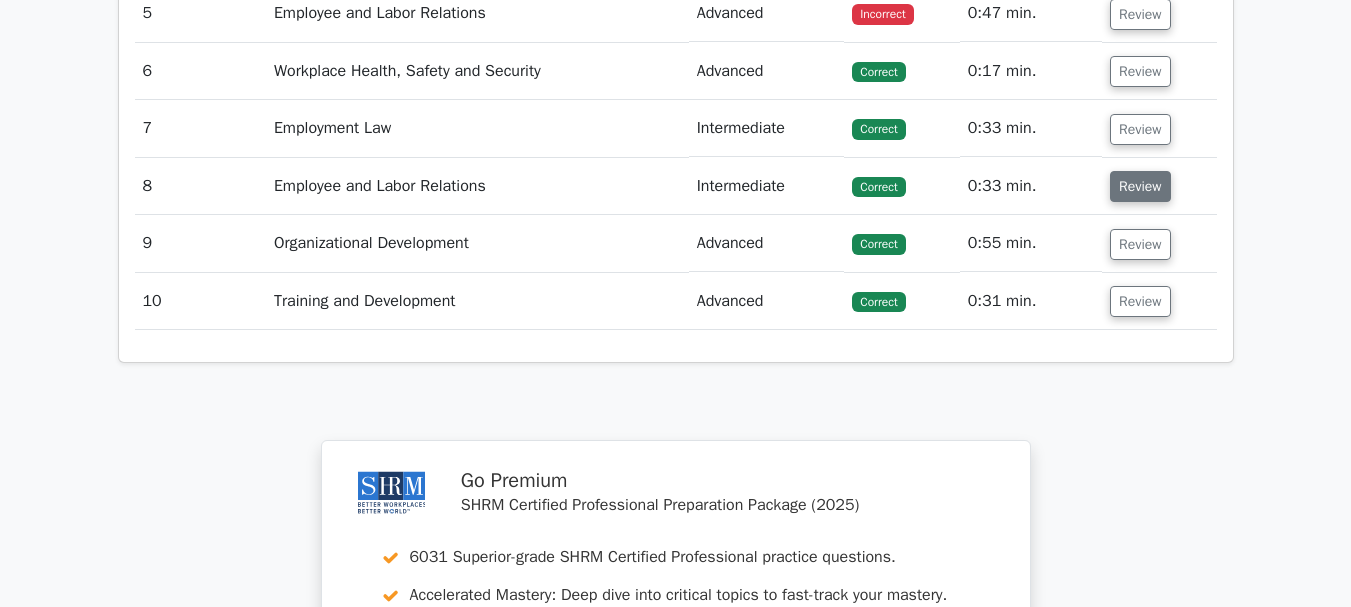 click on "Review" at bounding box center [1140, 186] 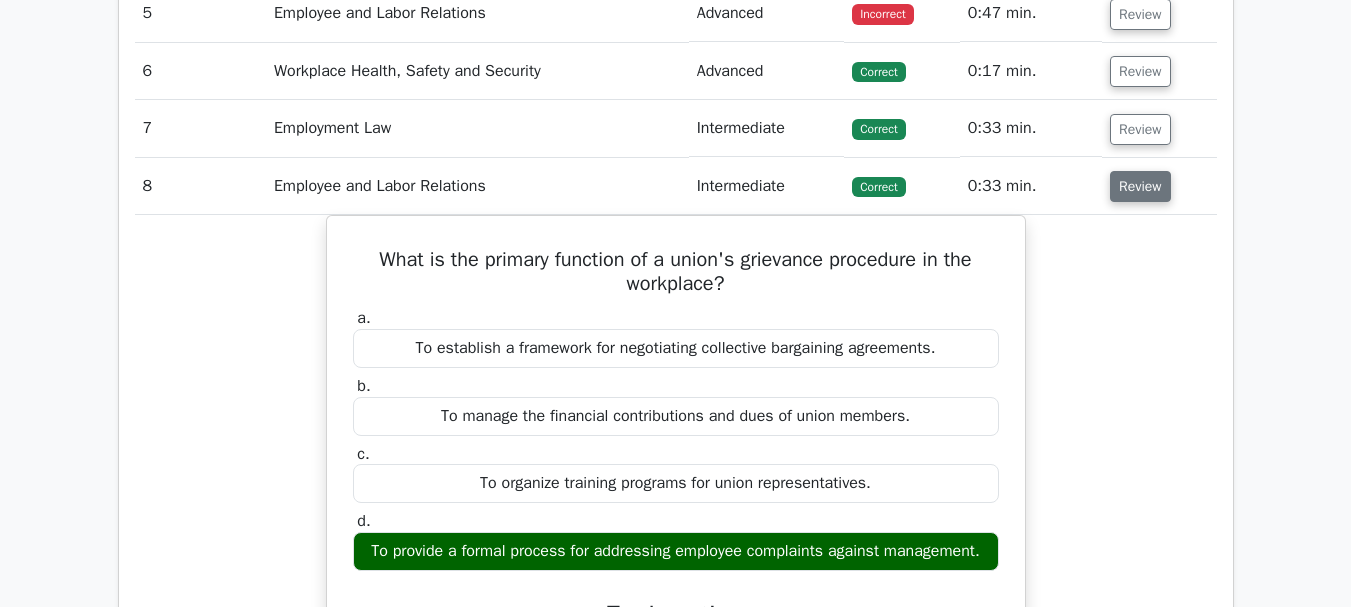 click on "Review" at bounding box center [1140, 186] 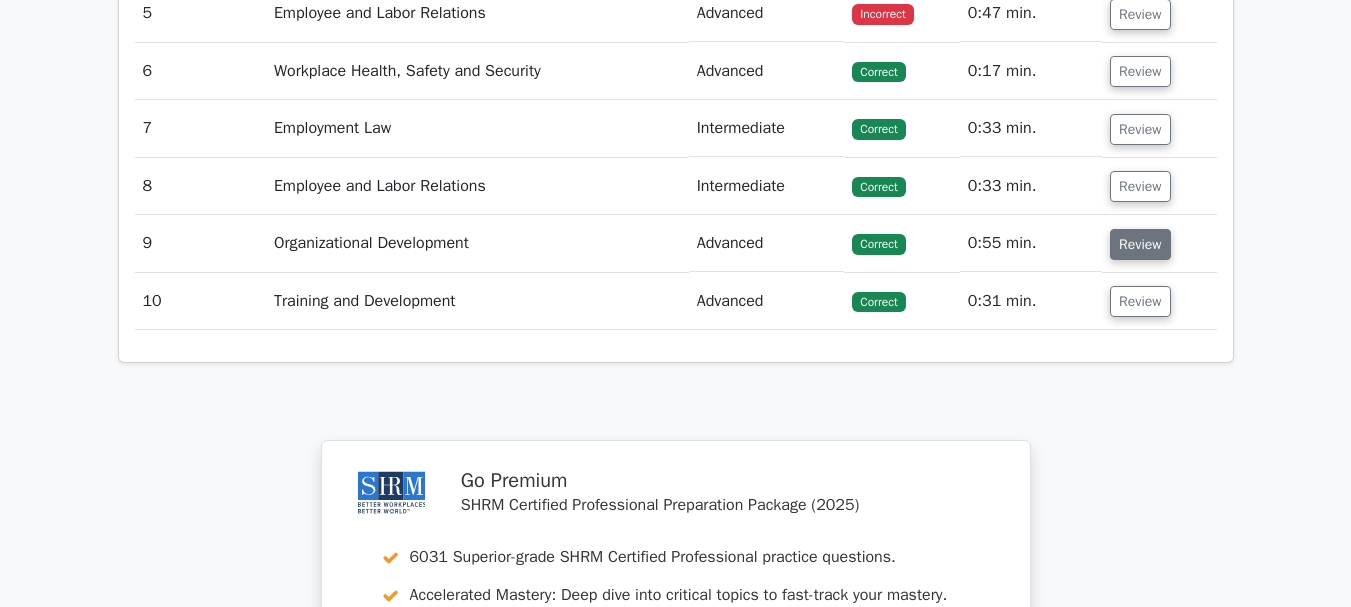 click on "Review" at bounding box center [1140, 244] 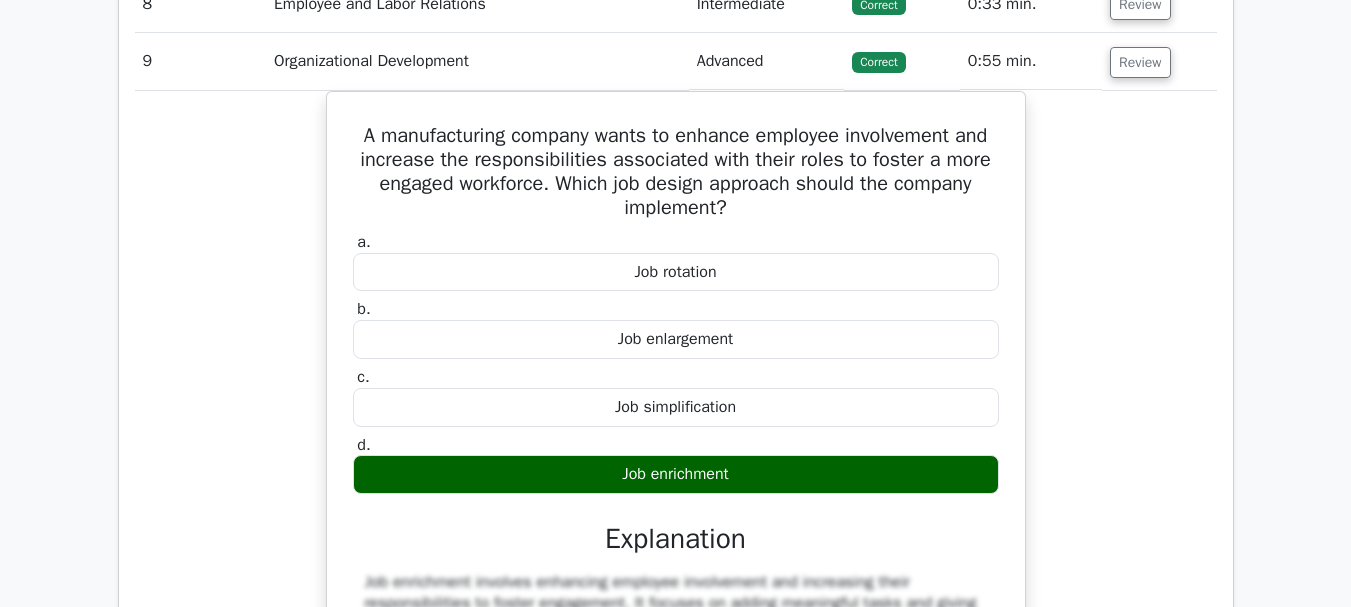 scroll, scrollTop: 2080, scrollLeft: 0, axis: vertical 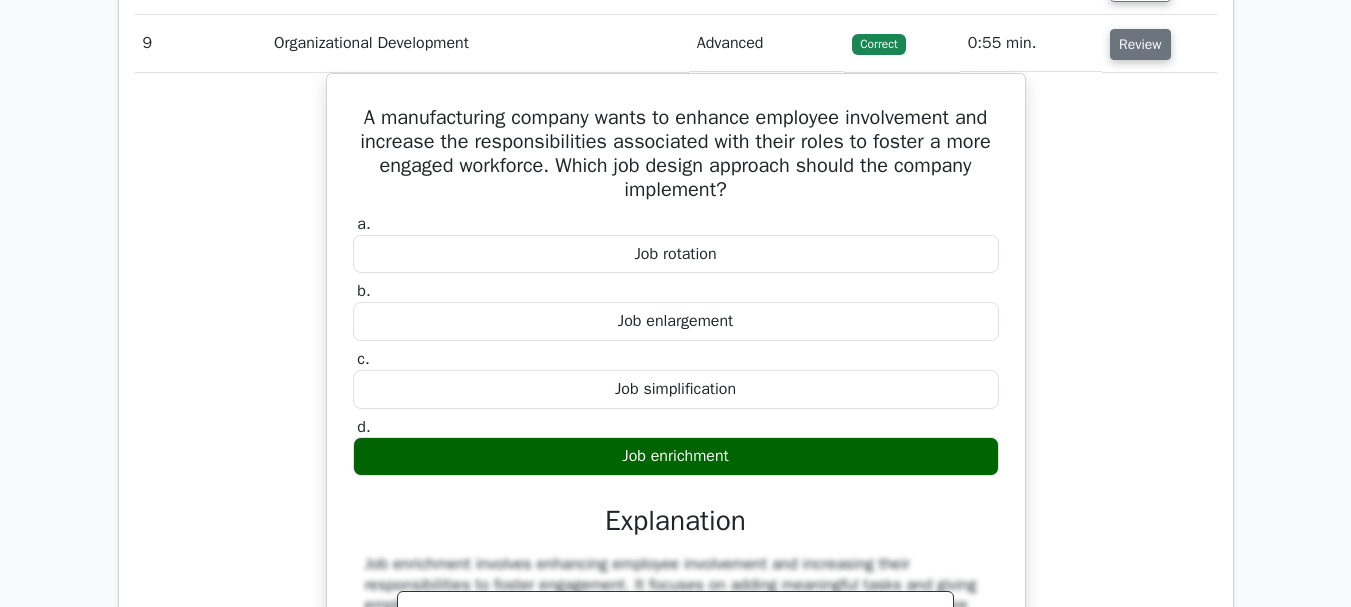 click on "Review" at bounding box center [1140, 44] 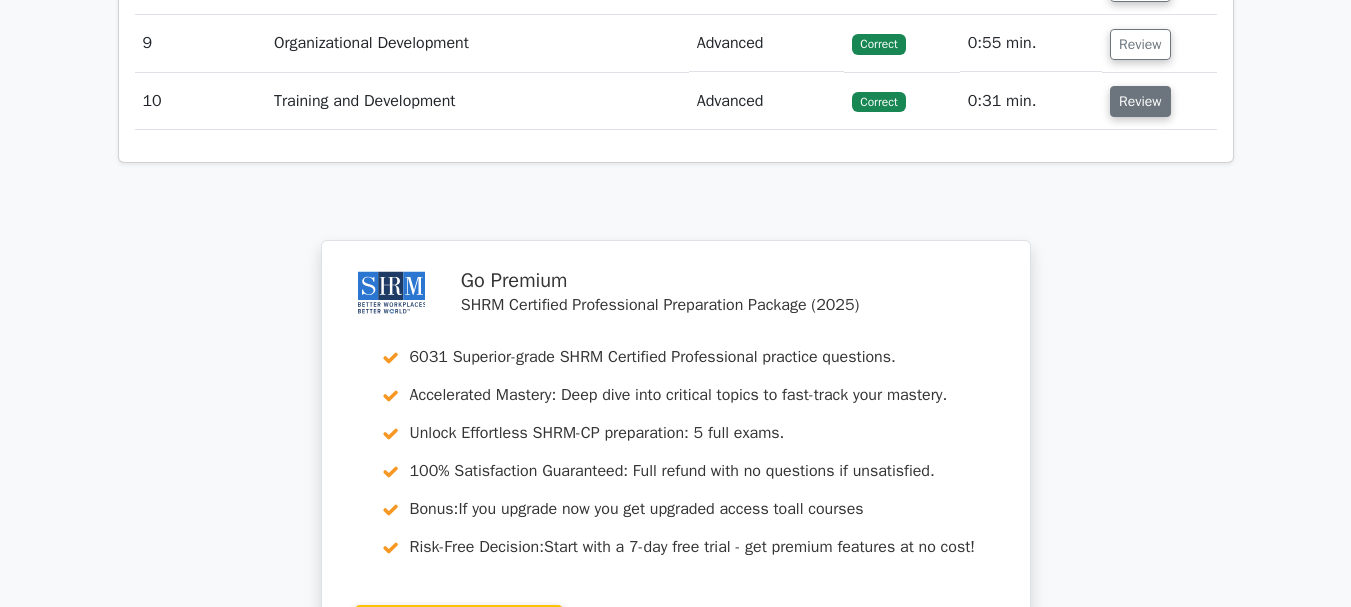 click on "Review" at bounding box center (1140, 101) 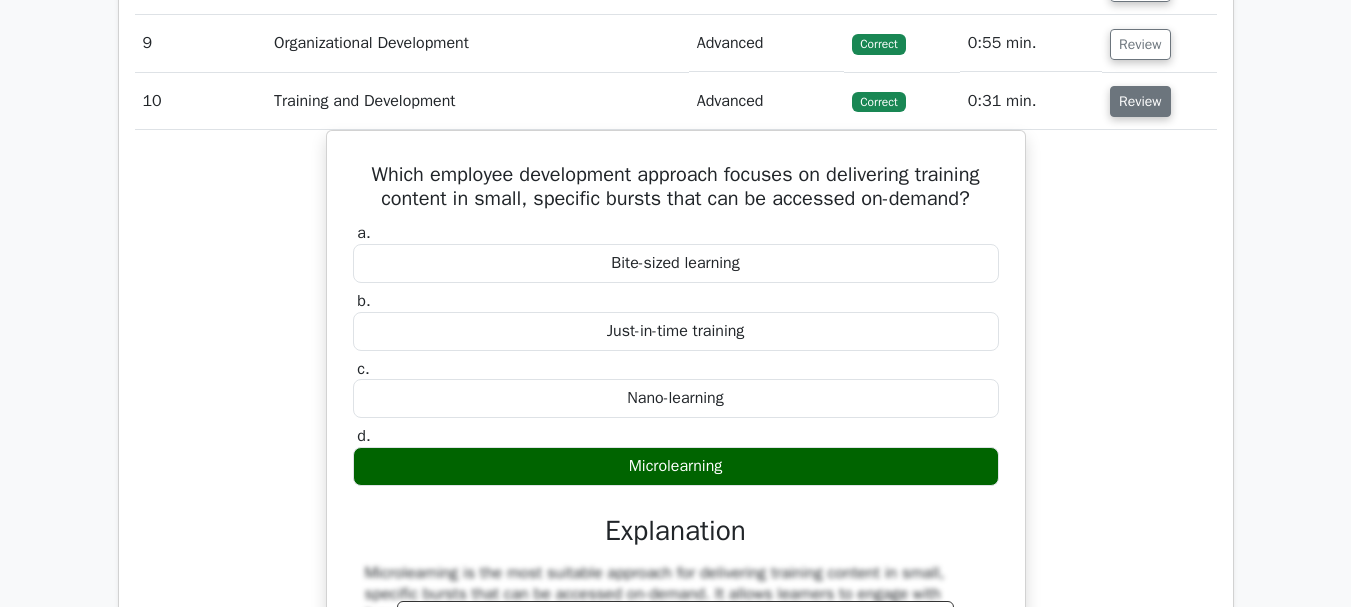 click on "Review" at bounding box center (1140, 101) 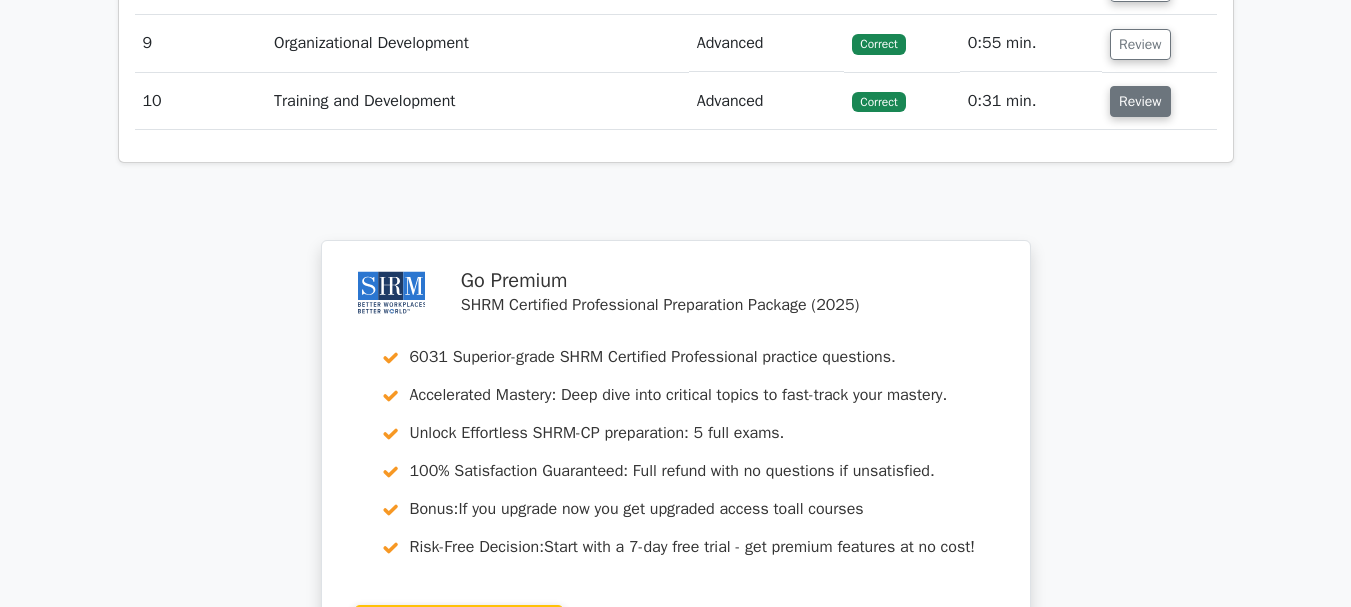 click on "Review" at bounding box center (1140, 101) 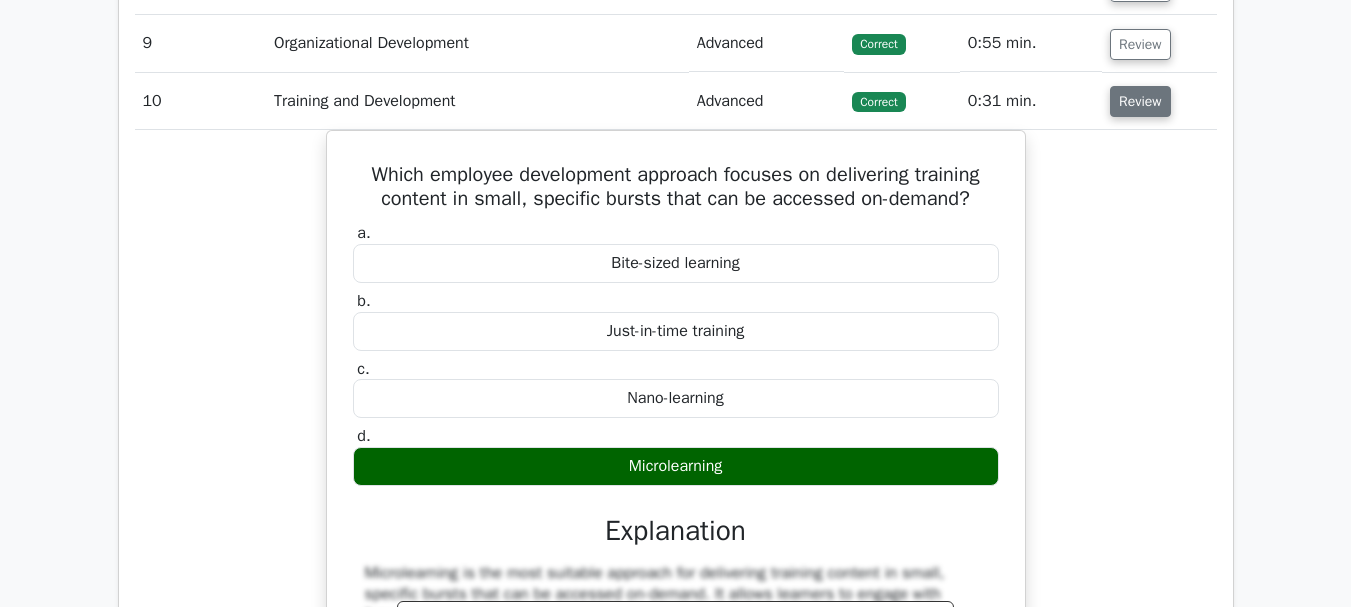 click on "Review" at bounding box center [1140, 101] 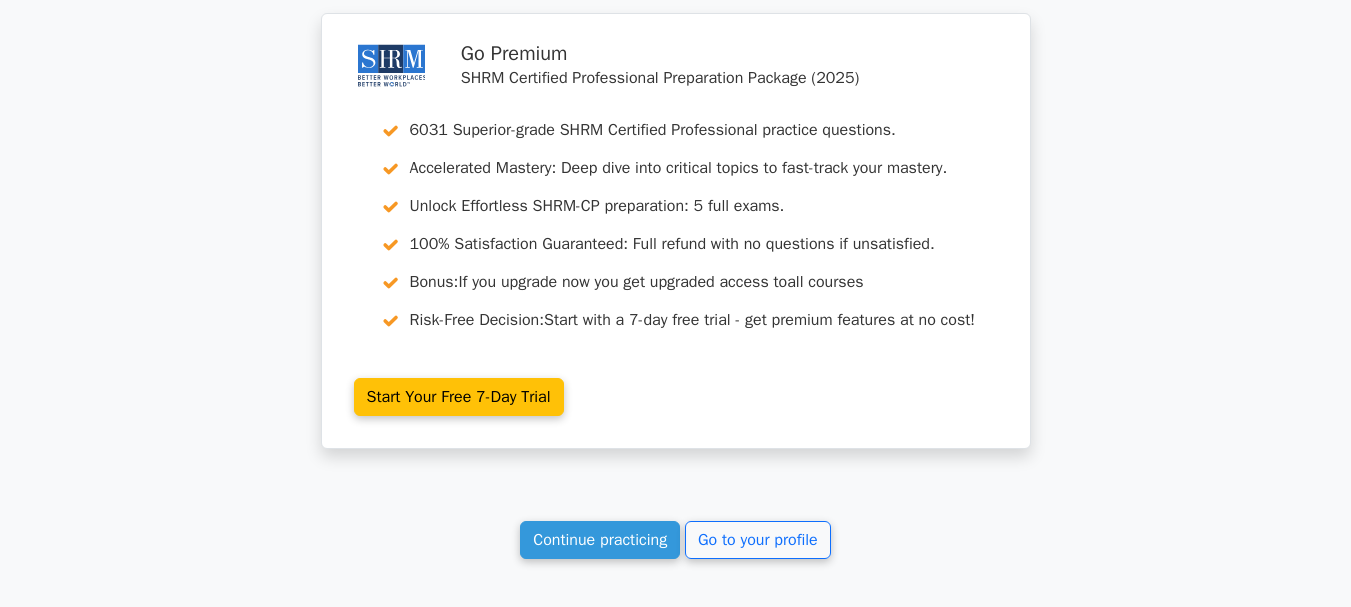 scroll, scrollTop: 2320, scrollLeft: 0, axis: vertical 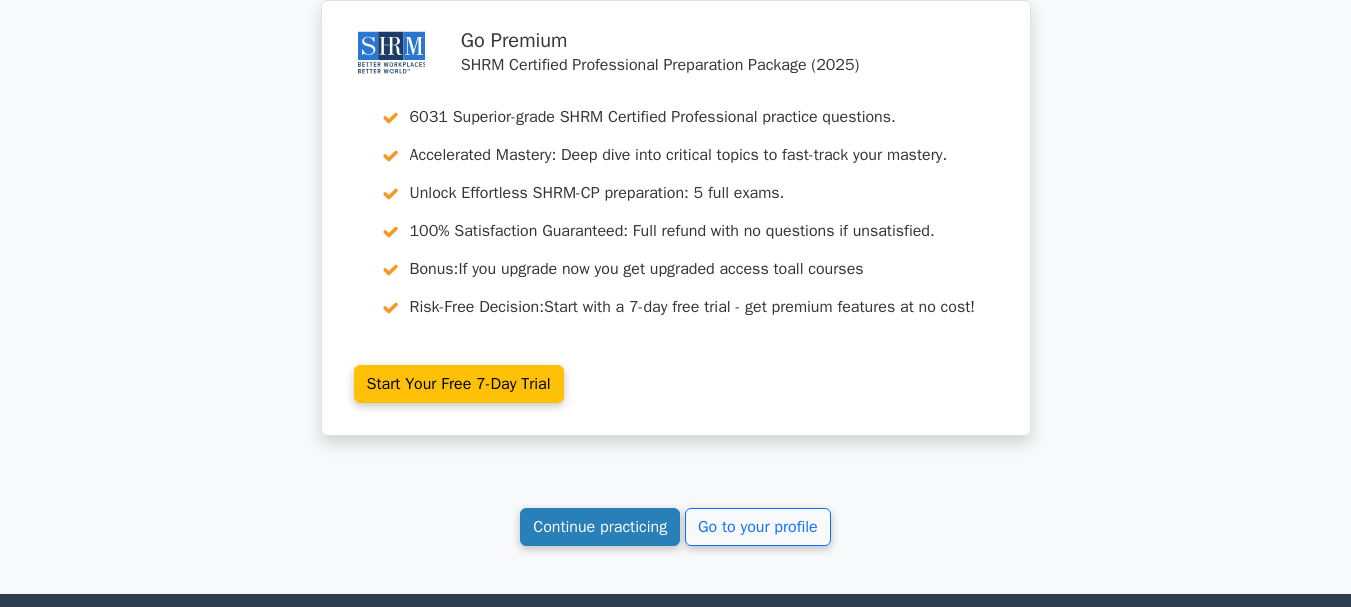 click on "Continue practicing" at bounding box center (600, 527) 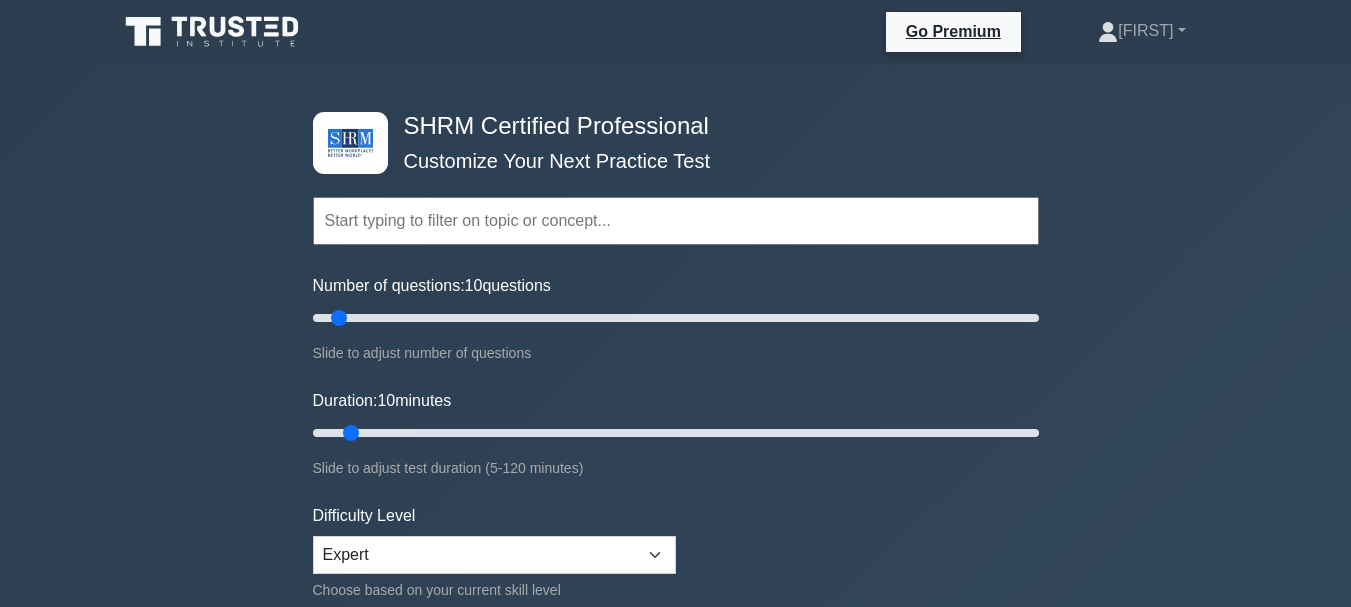 scroll, scrollTop: 0, scrollLeft: 0, axis: both 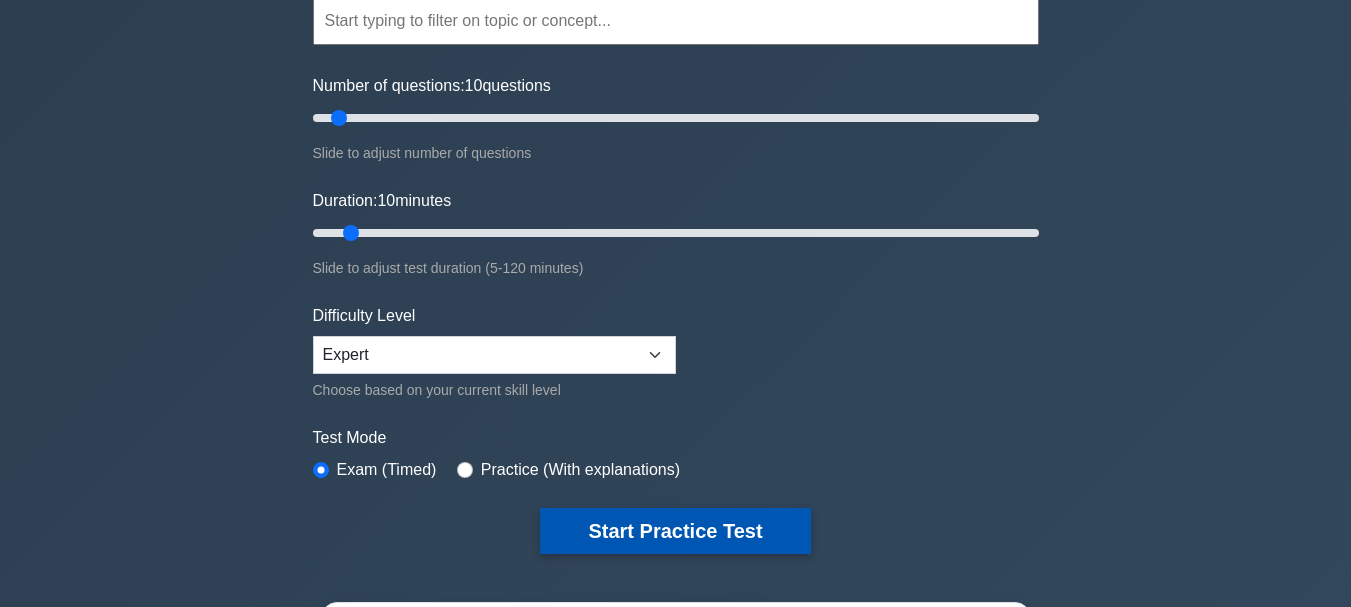 click on "Start Practice Test" at bounding box center [675, 531] 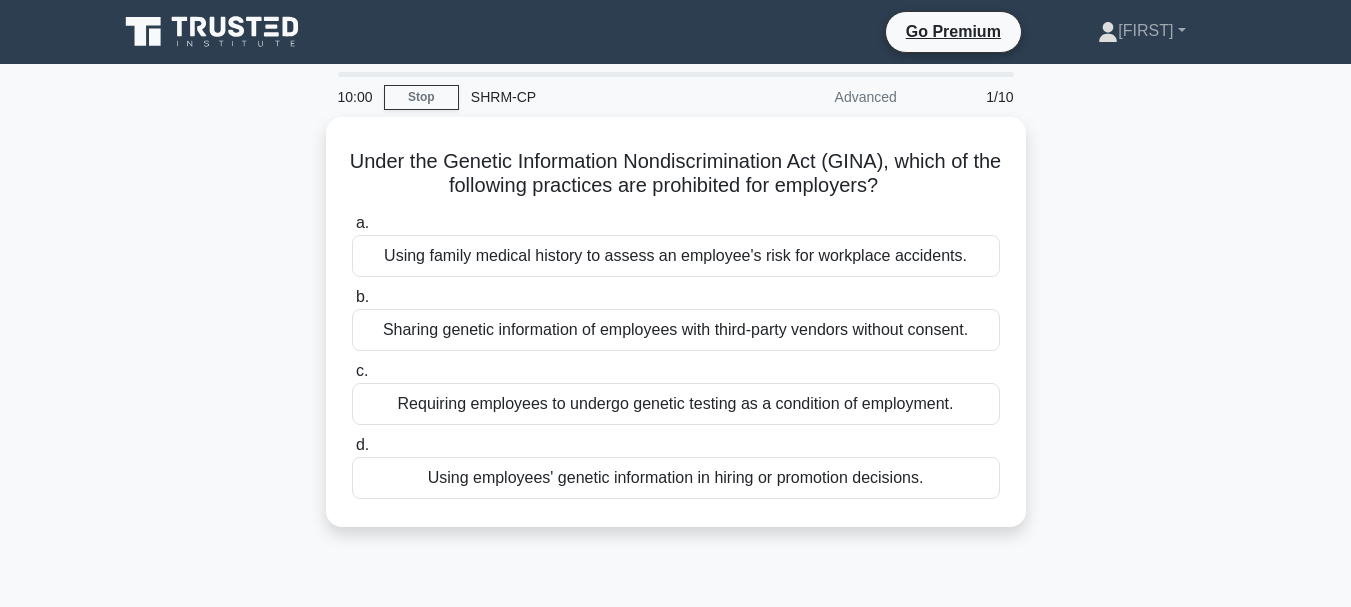 scroll, scrollTop: 0, scrollLeft: 0, axis: both 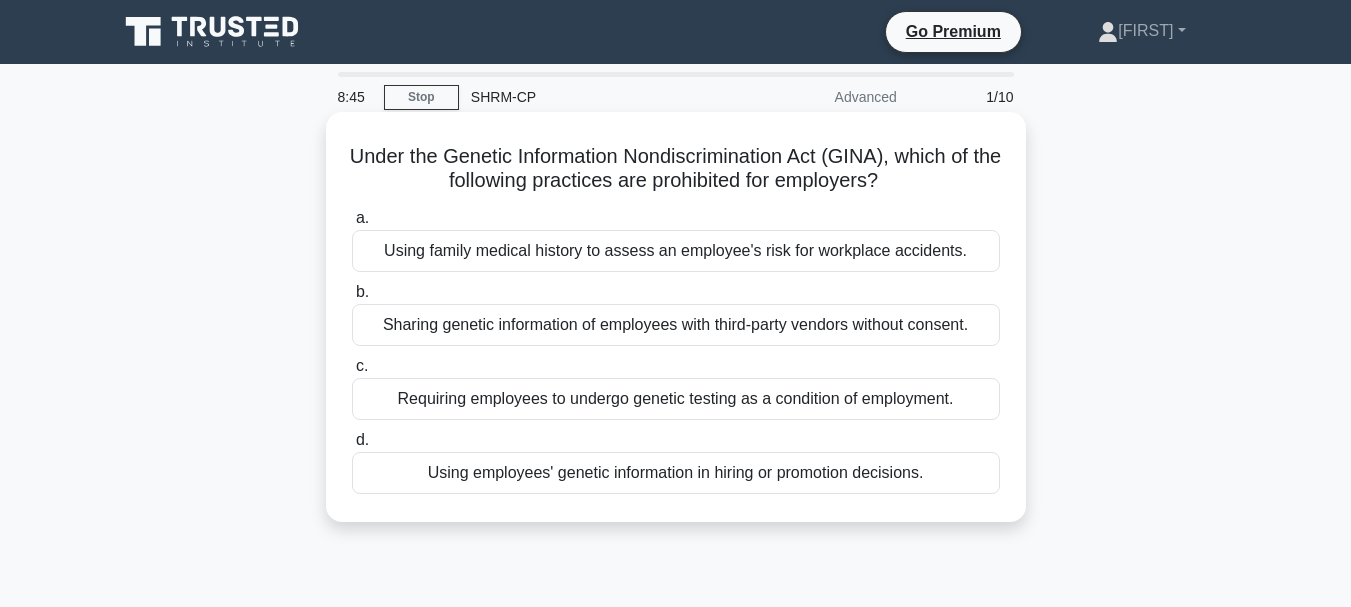 click on "Sharing genetic information of employees with third-party vendors without consent." at bounding box center (676, 325) 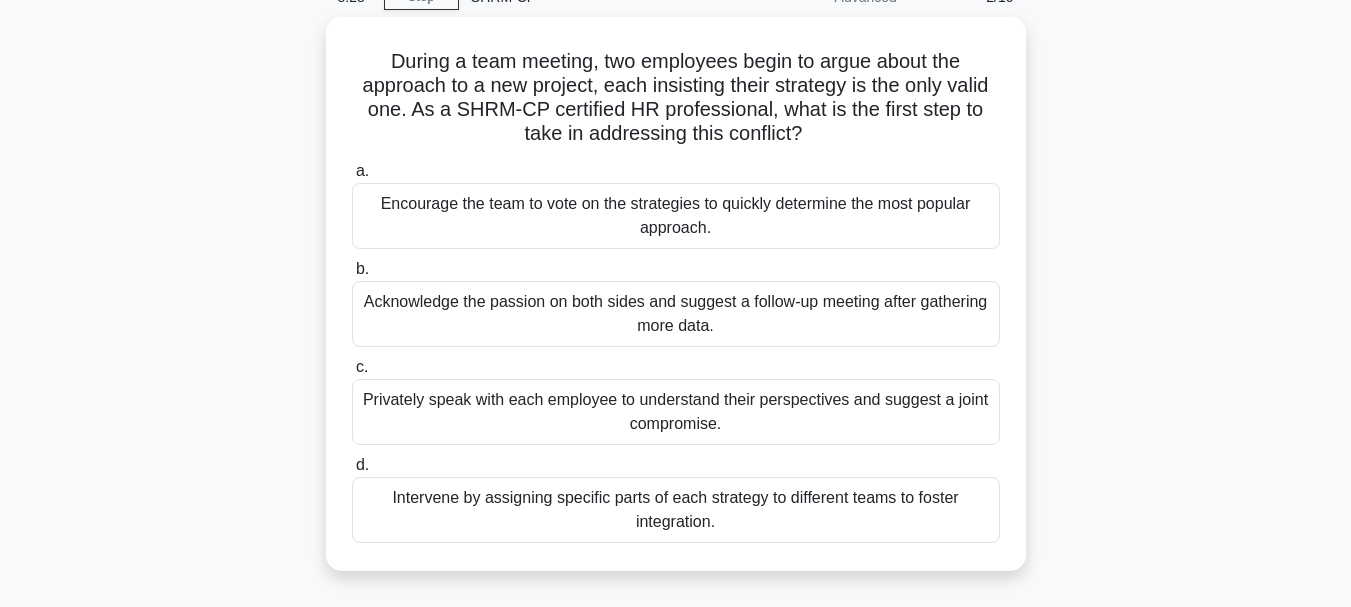 scroll, scrollTop: 120, scrollLeft: 0, axis: vertical 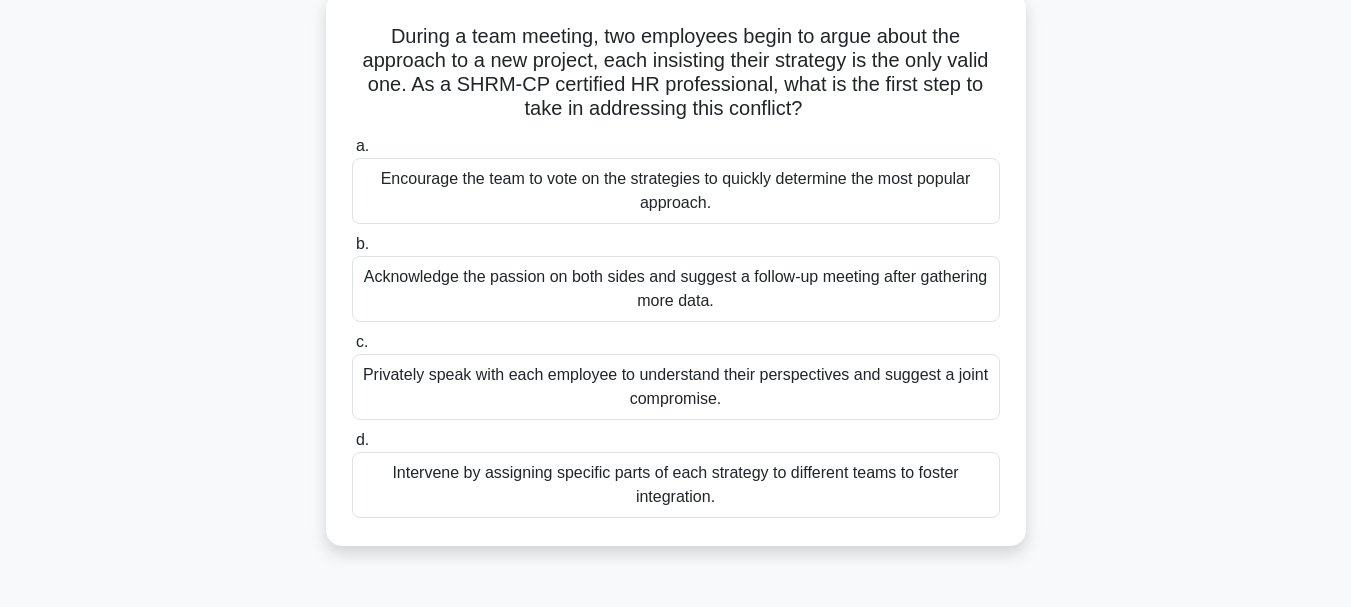 click on "Acknowledge the passion on both sides and suggest a follow-up meeting after gathering more data." at bounding box center (676, 289) 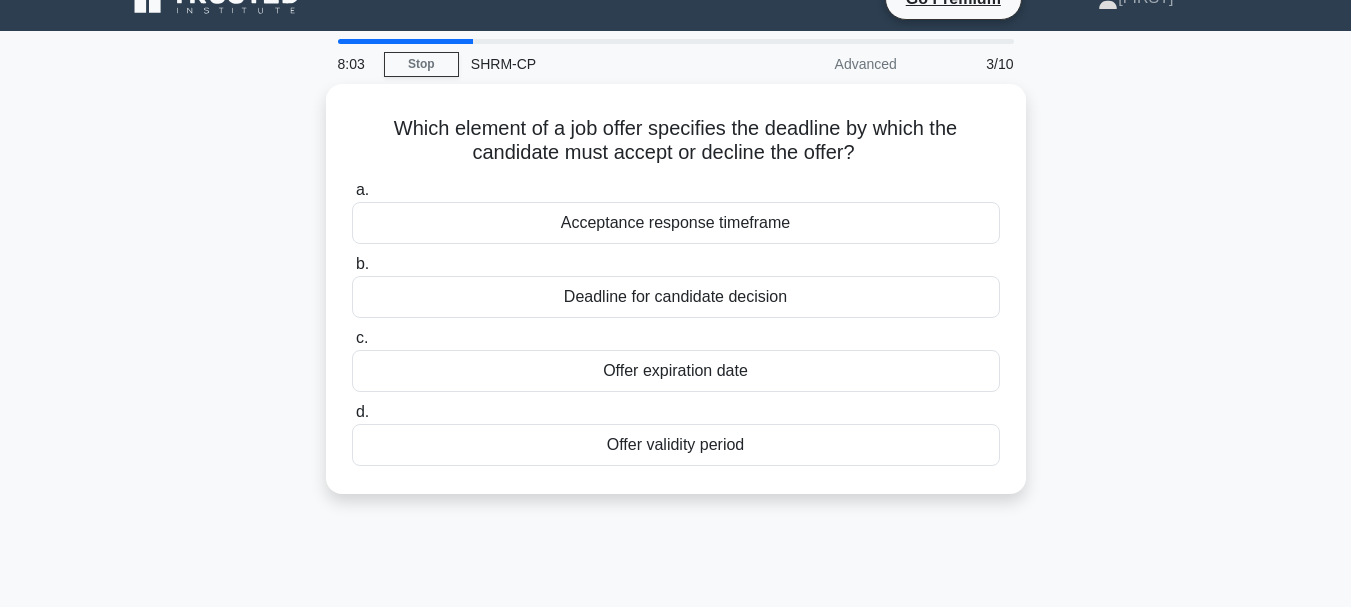scroll, scrollTop: 0, scrollLeft: 0, axis: both 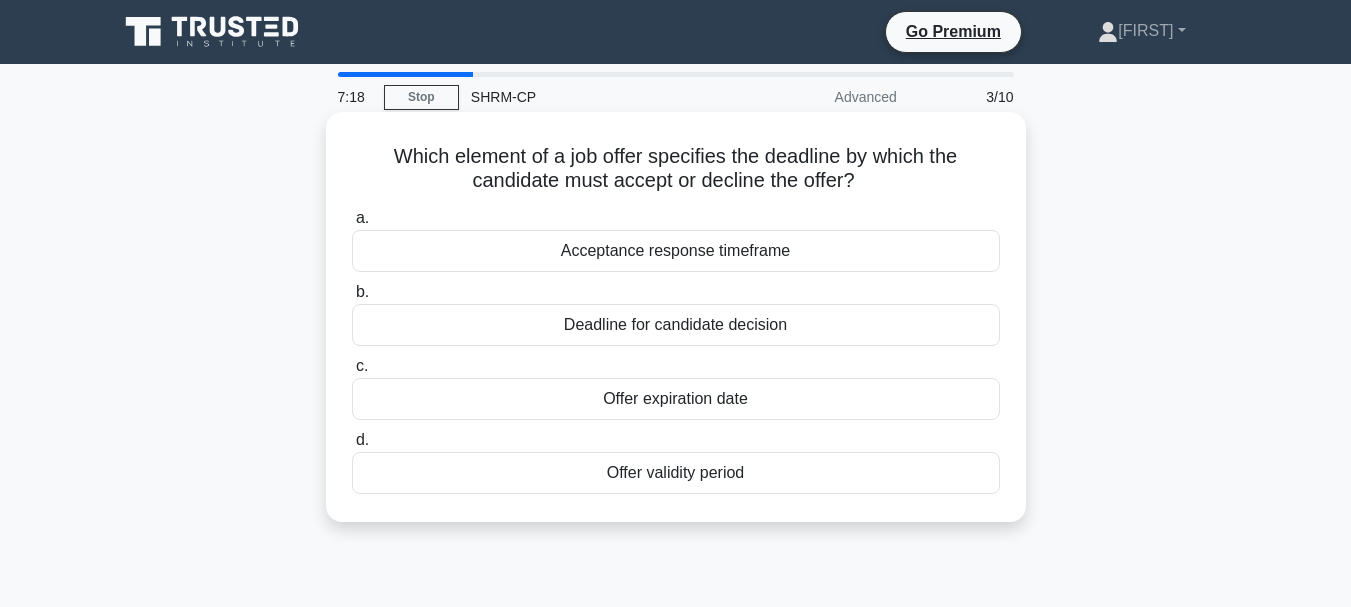 click on "Offer expiration date" at bounding box center (676, 399) 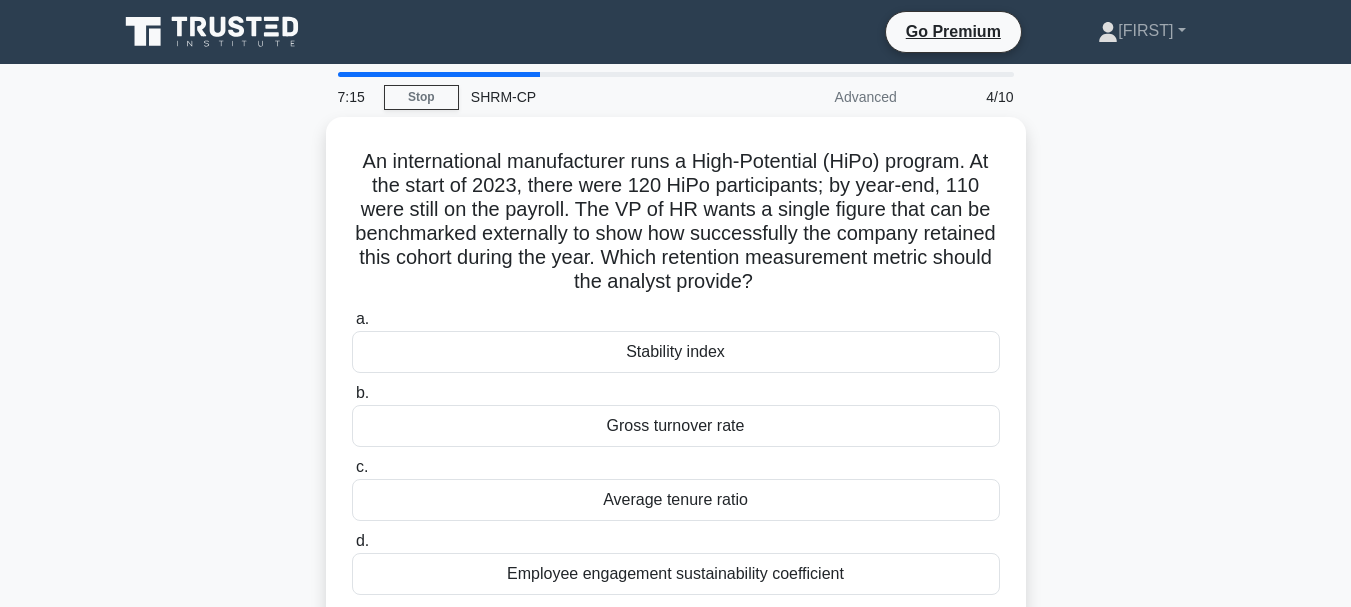 click on "7:15
Stop
SHRM-CP
Advanced
4/10
An international manufacturer runs a High-Potential (HiPo) program. At the start of 2023, there were 120 HiPo participants; by year-end, 110 were still on the payroll. The VP of HR wants a single figure that can be benchmarked externally to show how successfully the company retained this cohort during the year. Which retention measurement metric should the analyst provide?
.spinner_0XTQ{transform-origin:center;animation:spinner_y6GP .75s linear infinite}@keyframes spinner_y6GP{100%{transform:rotate(360deg)}}" at bounding box center (675, 572) 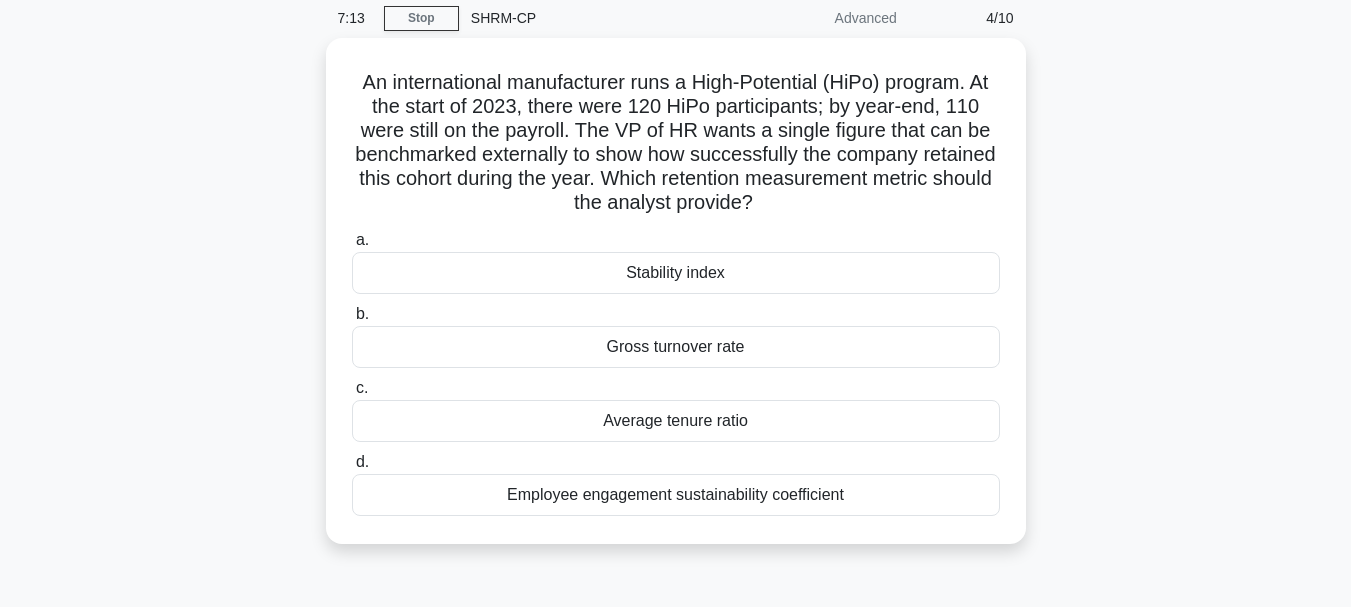 scroll, scrollTop: 80, scrollLeft: 0, axis: vertical 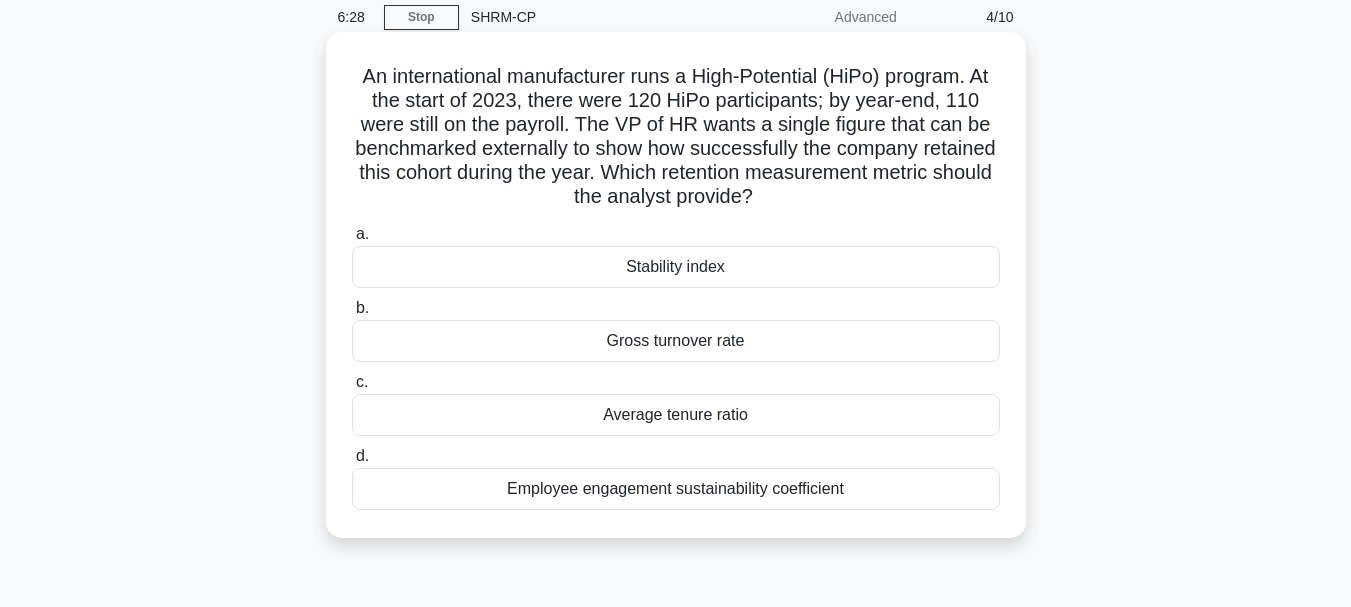 click on "Employee engagement sustainability coefficient" at bounding box center [676, 489] 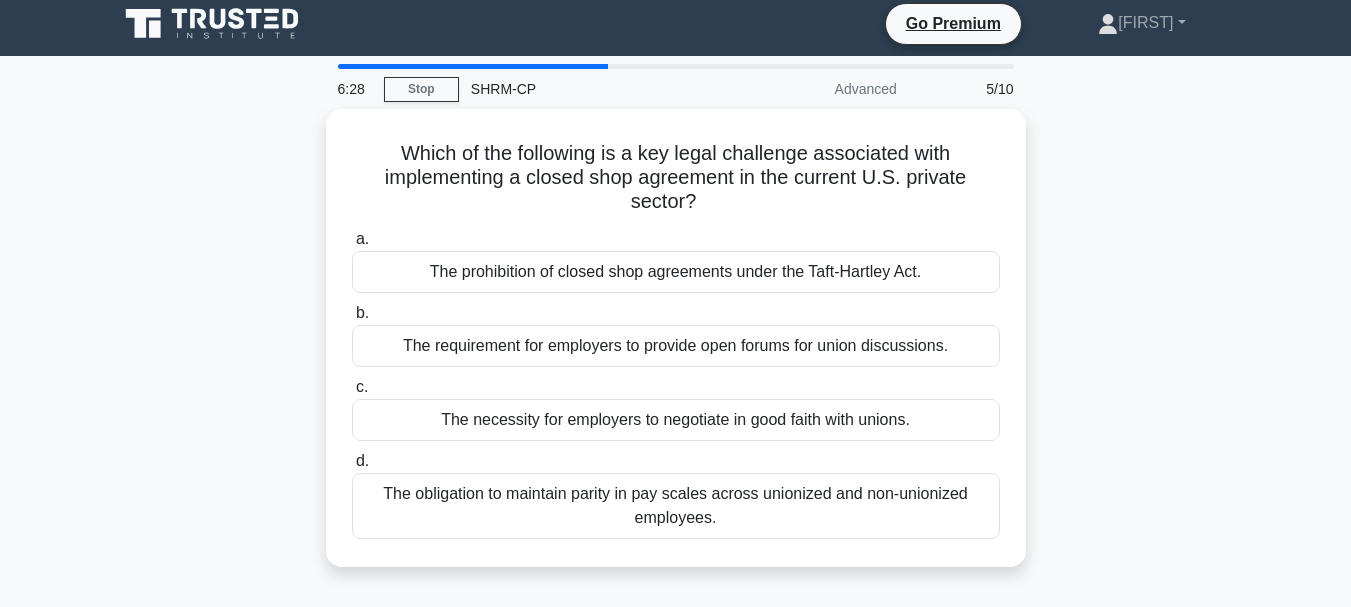 scroll, scrollTop: 0, scrollLeft: 0, axis: both 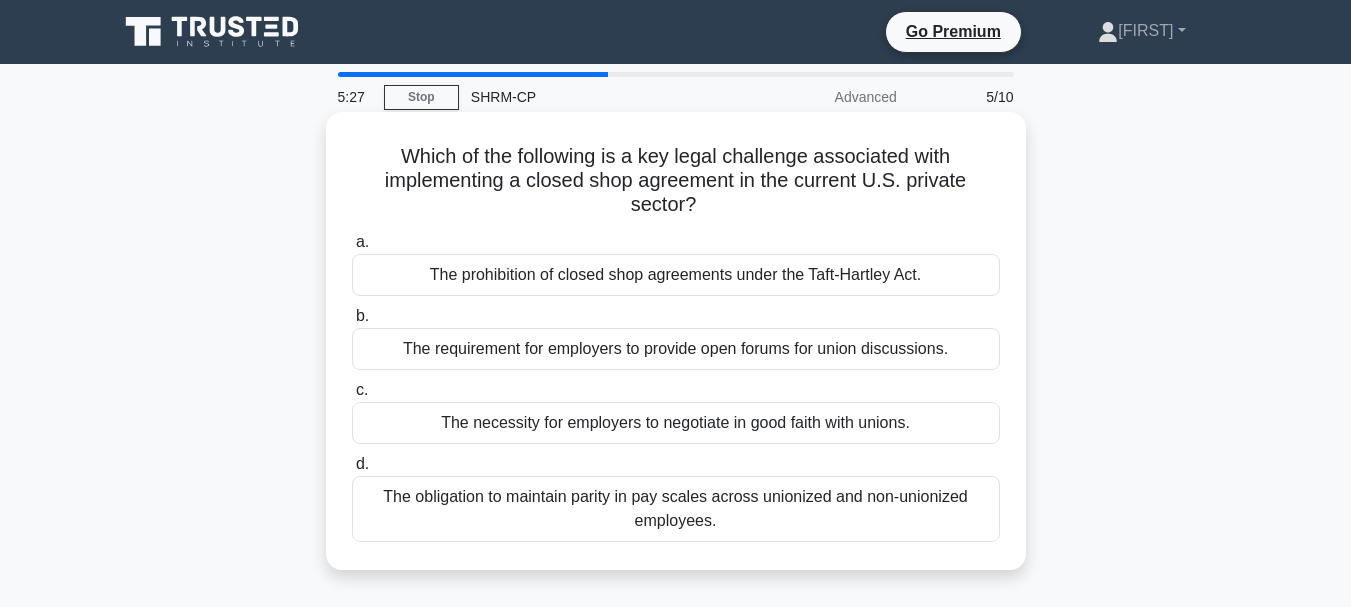 click on "The obligation to maintain parity in pay scales across unionized and non-unionized employees." at bounding box center (676, 509) 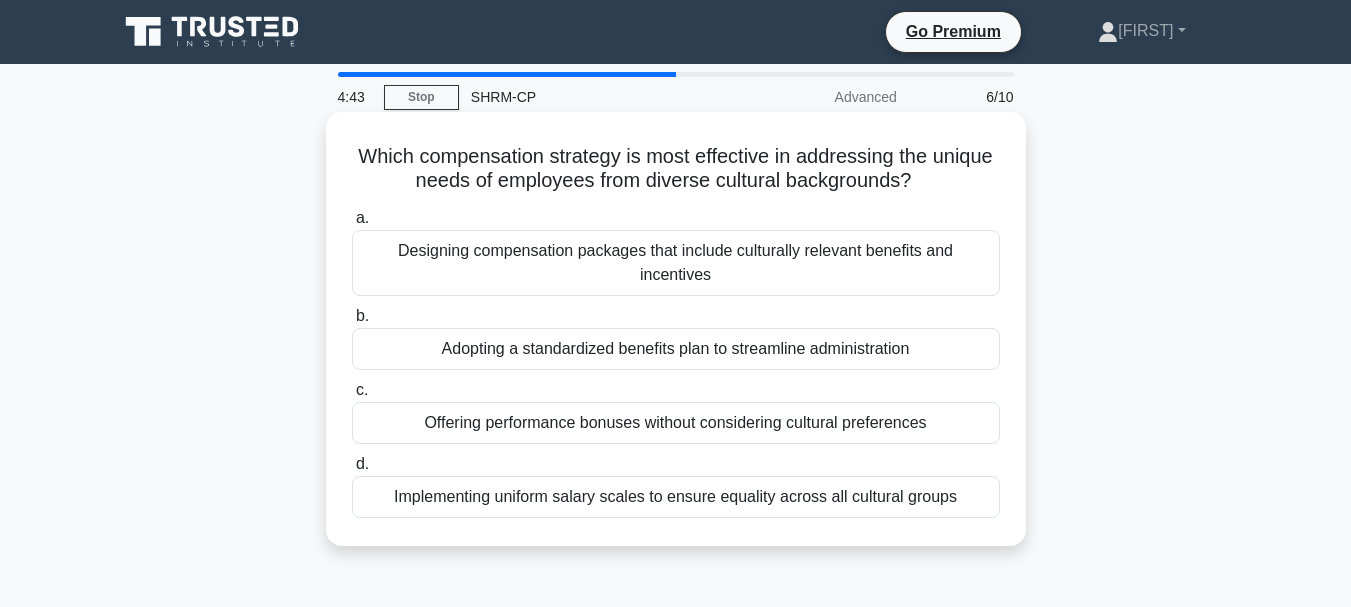 click on "Implementing uniform salary scales to ensure equality across all cultural groups" at bounding box center (676, 497) 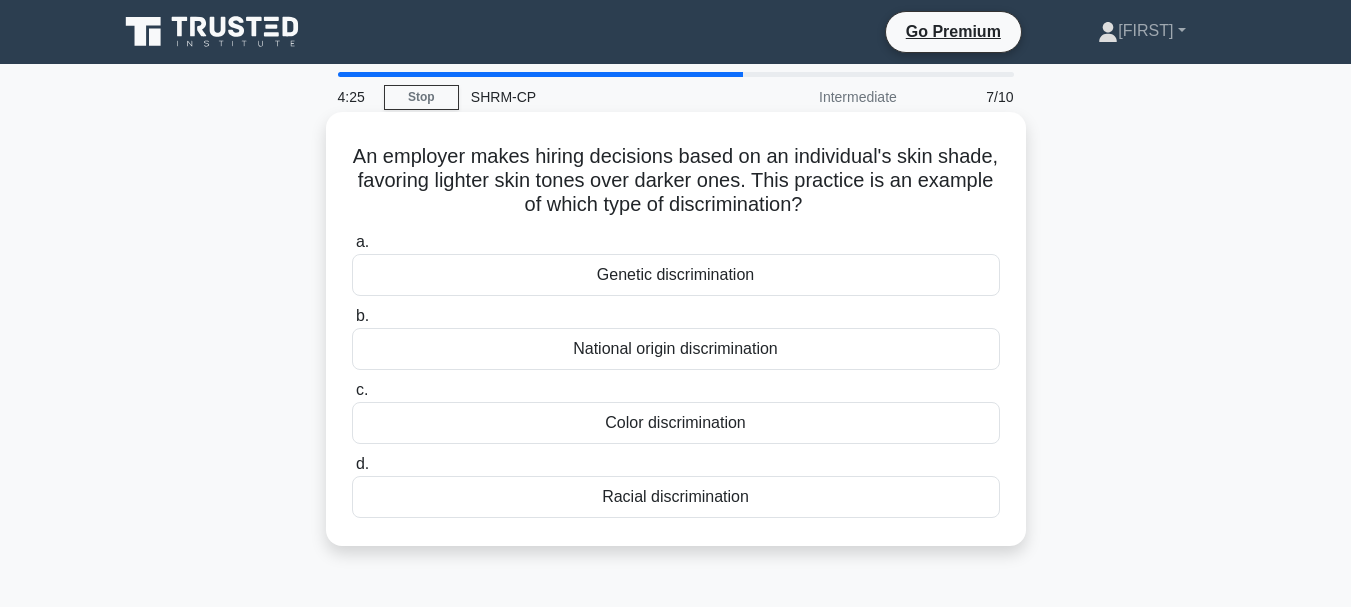 click on "Color discrimination" at bounding box center [676, 423] 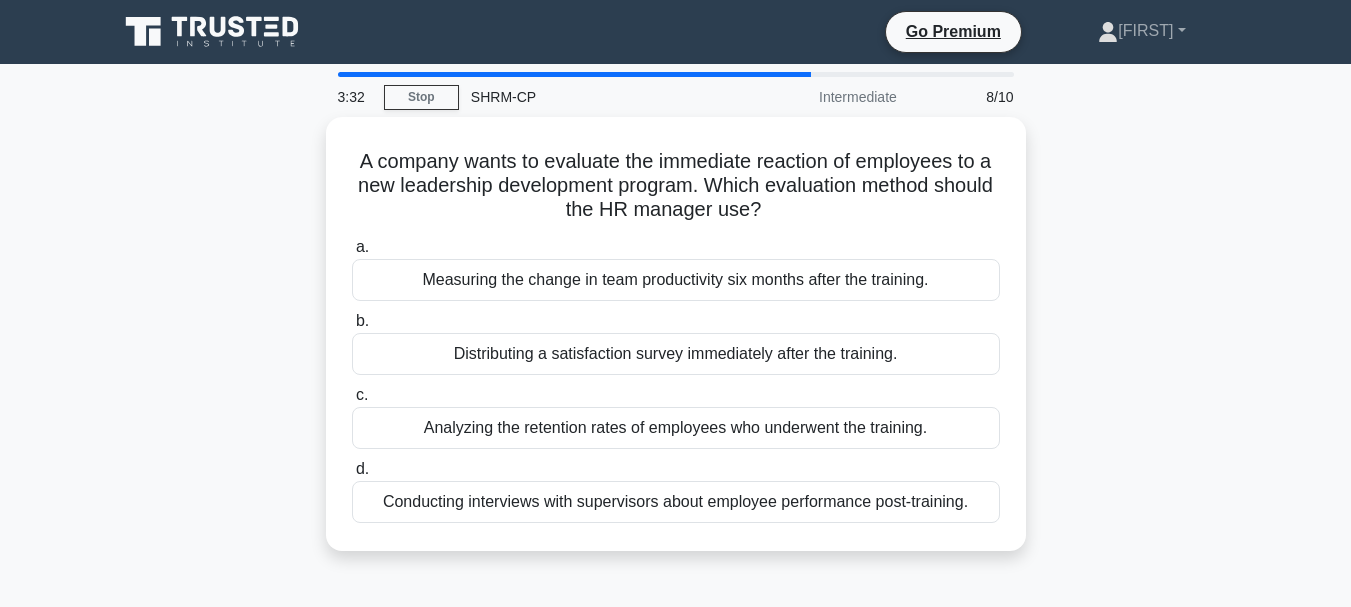 click on "Analyzing the retention rates of employees who underwent the training." at bounding box center (676, 428) 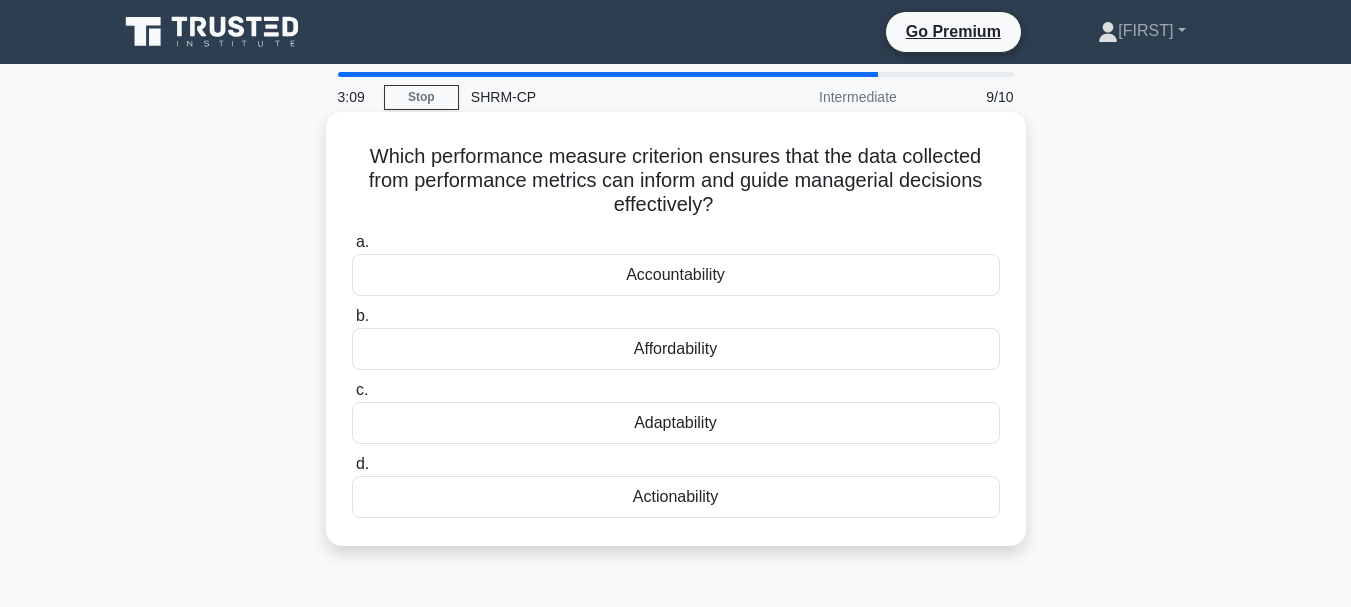click on "Adaptability" at bounding box center [676, 423] 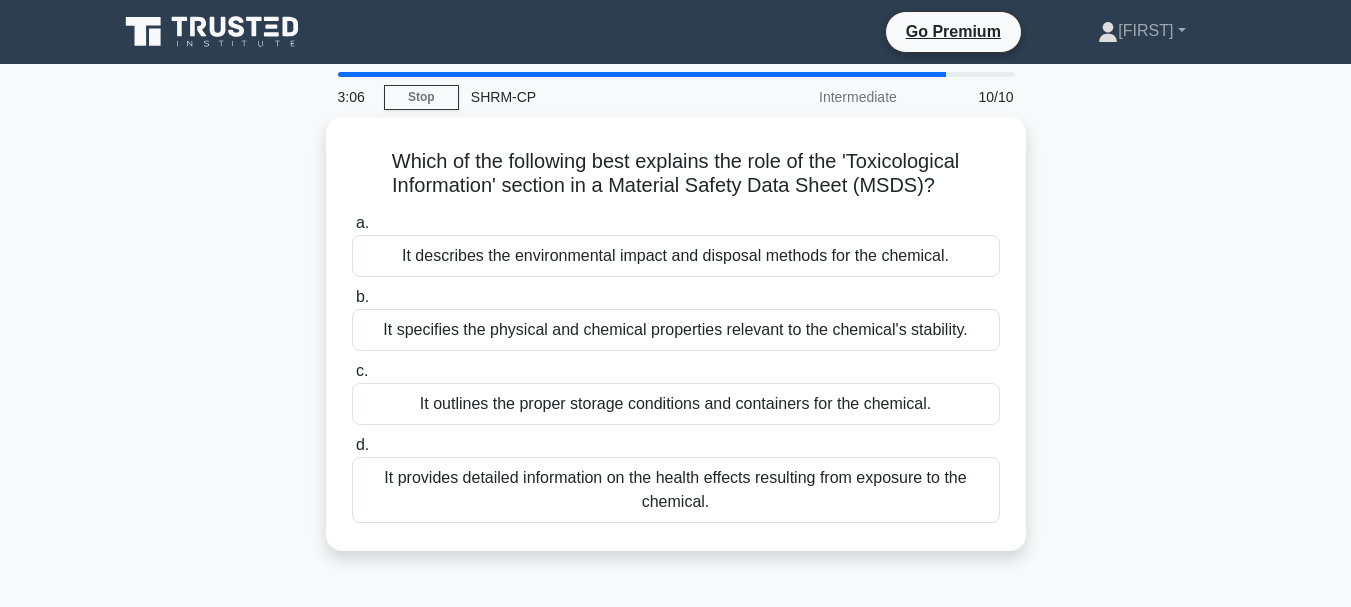 click on "Which of the following best explains the role of the 'Toxicological Information' section in a Material Safety Data Sheet (MSDS)?
.spinner_0XTQ{transform-origin:center;animation:spinner_y6GP .75s linear infinite}@keyframes spinner_y6GP{100%{transform:rotate(360deg)}}
a.
It describes the environmental impact and disposal methods for the chemical.
b. c. d." at bounding box center [676, 346] 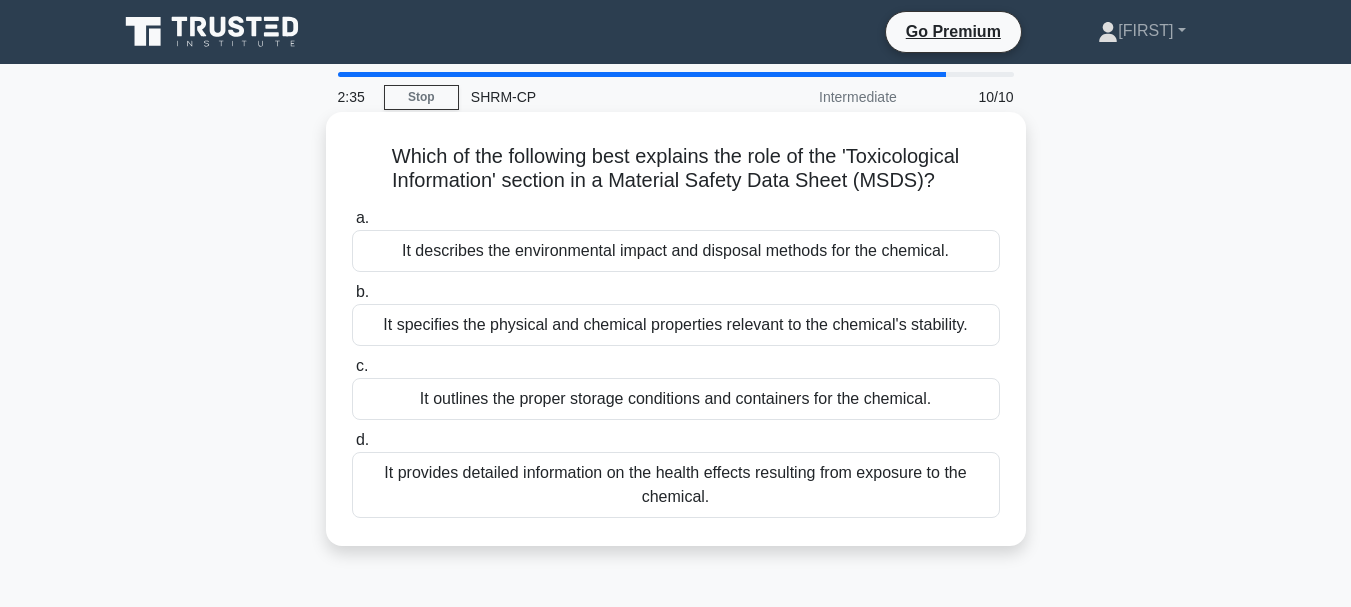 click on "It describes the environmental impact and disposal methods for the chemical." at bounding box center [676, 251] 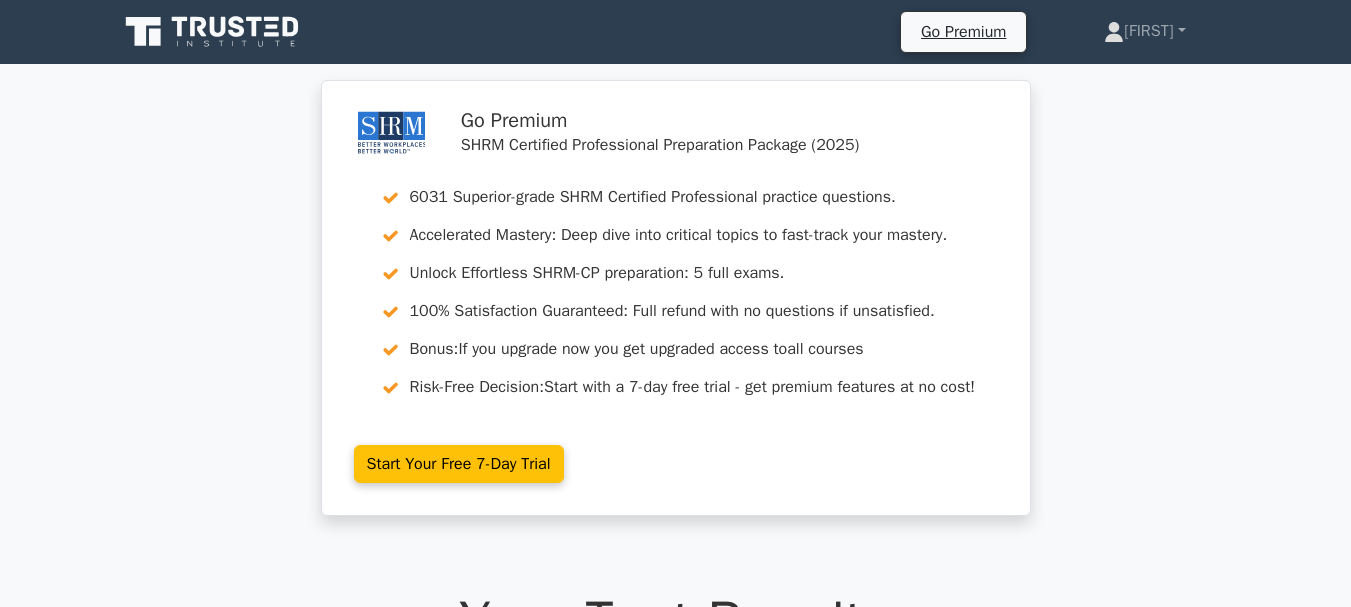 scroll, scrollTop: 0, scrollLeft: 0, axis: both 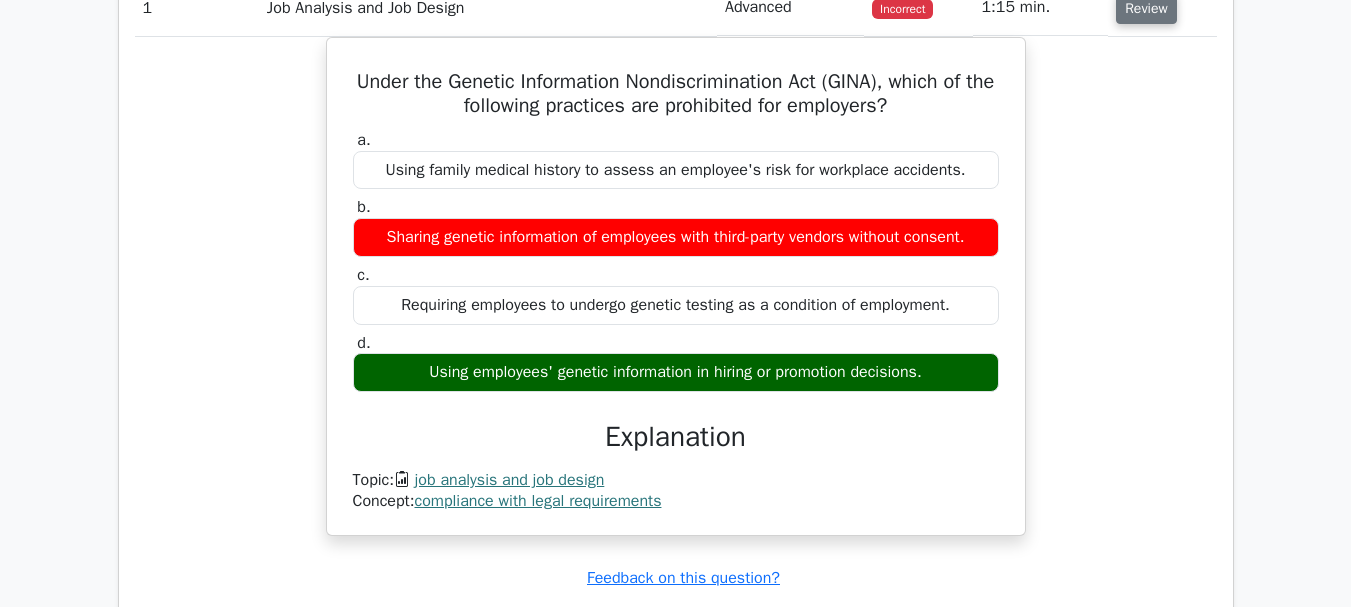 click on "Review" at bounding box center [1146, 8] 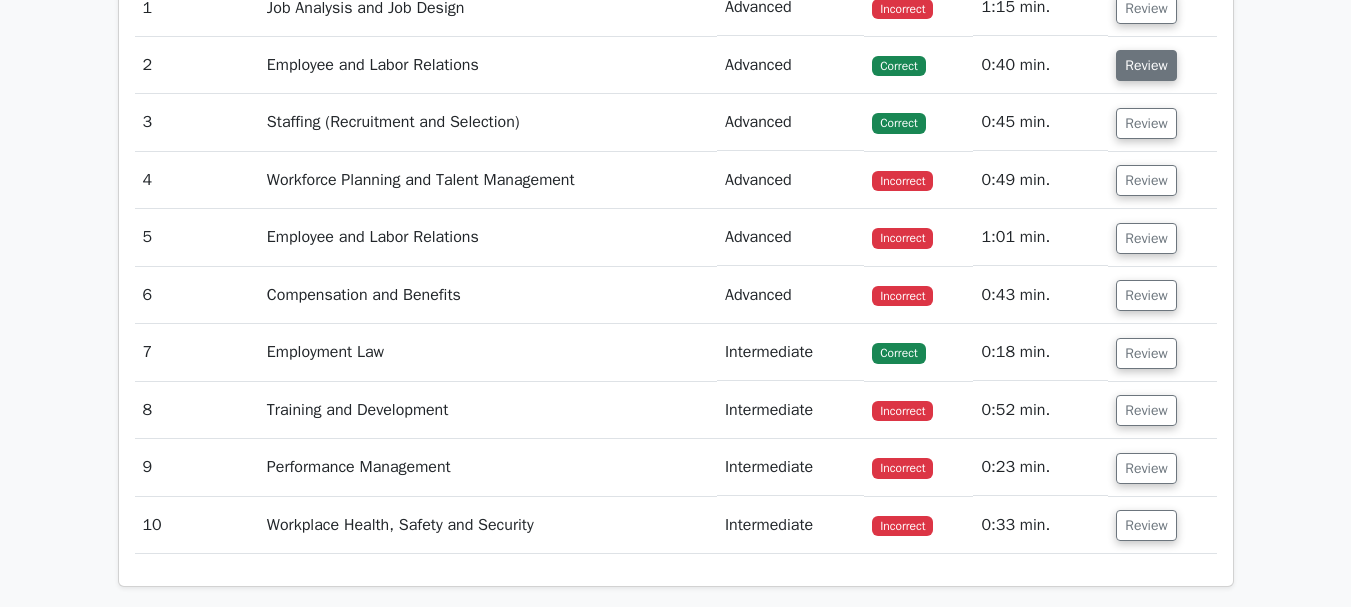 click on "Review" at bounding box center (1146, 65) 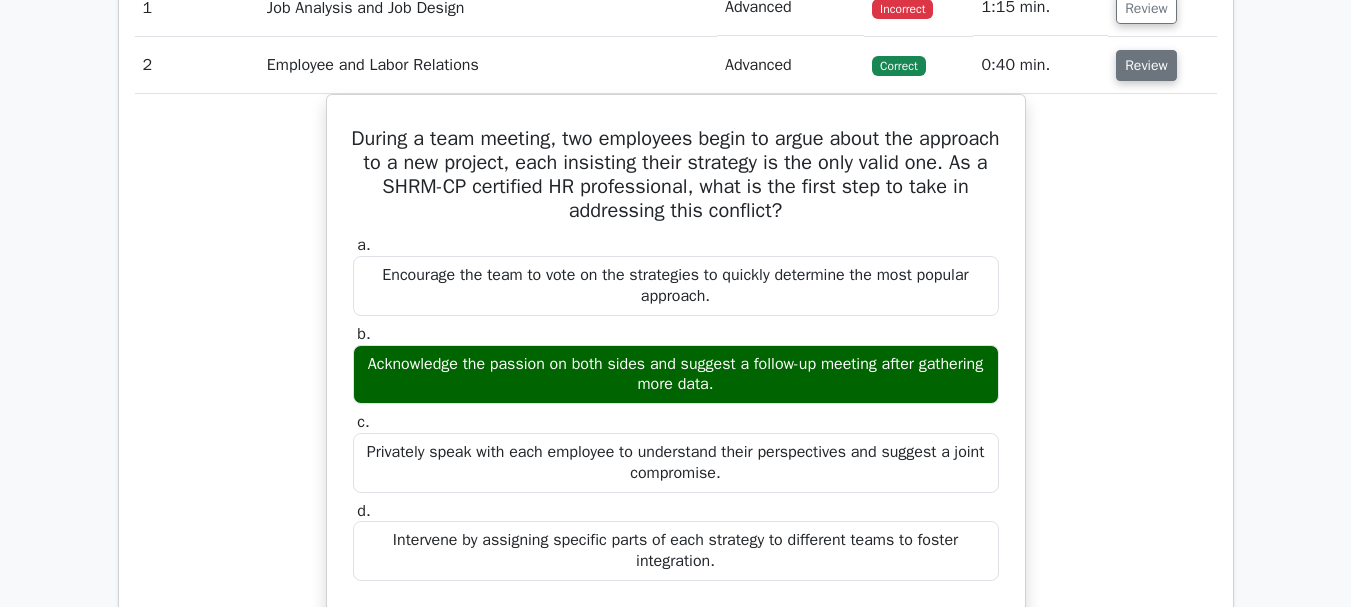 click on "Review" at bounding box center [1146, 65] 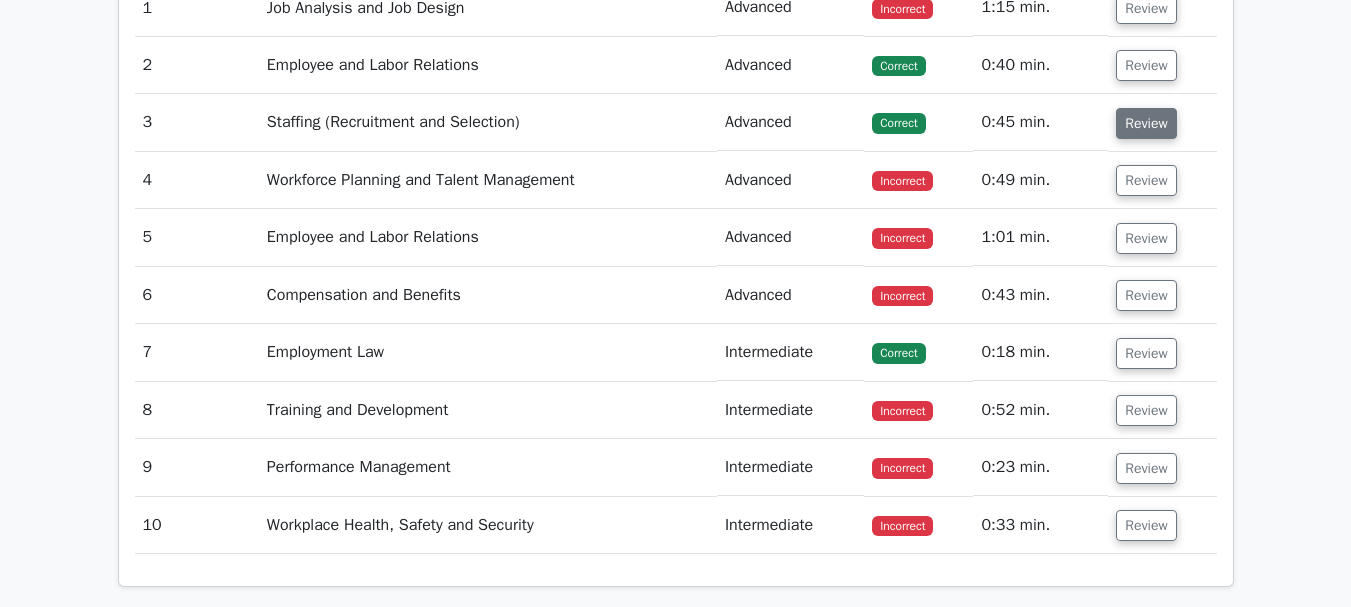 click on "Review" at bounding box center (1146, 123) 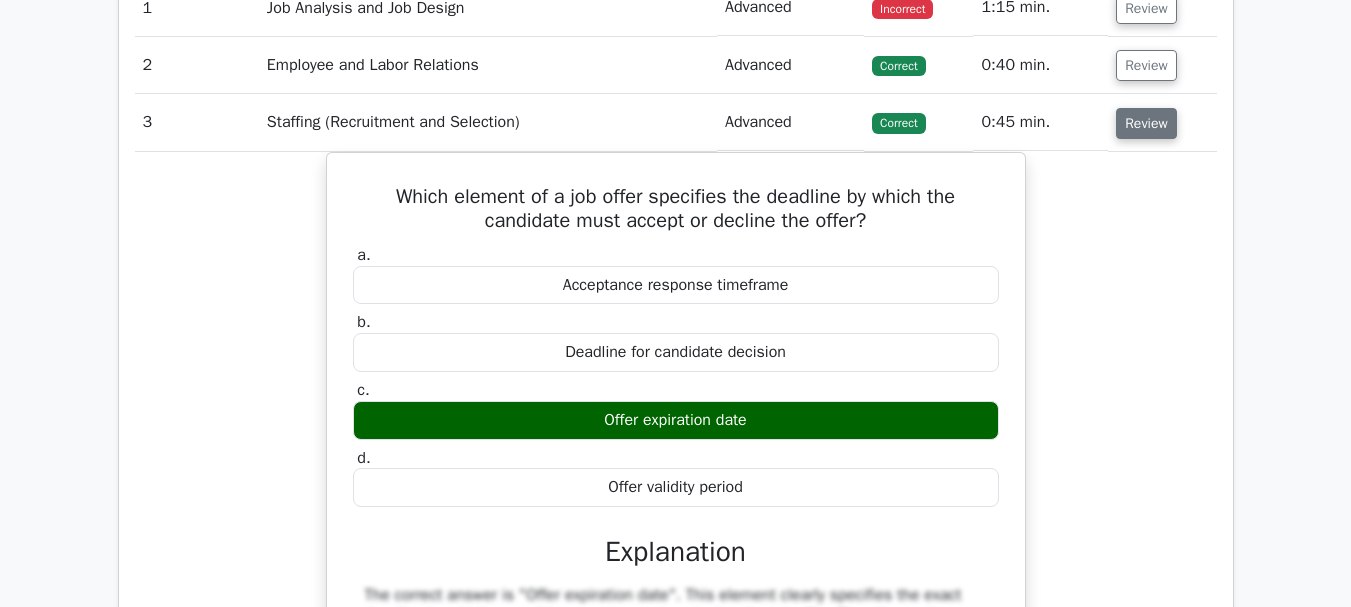 click on "Review" at bounding box center [1146, 123] 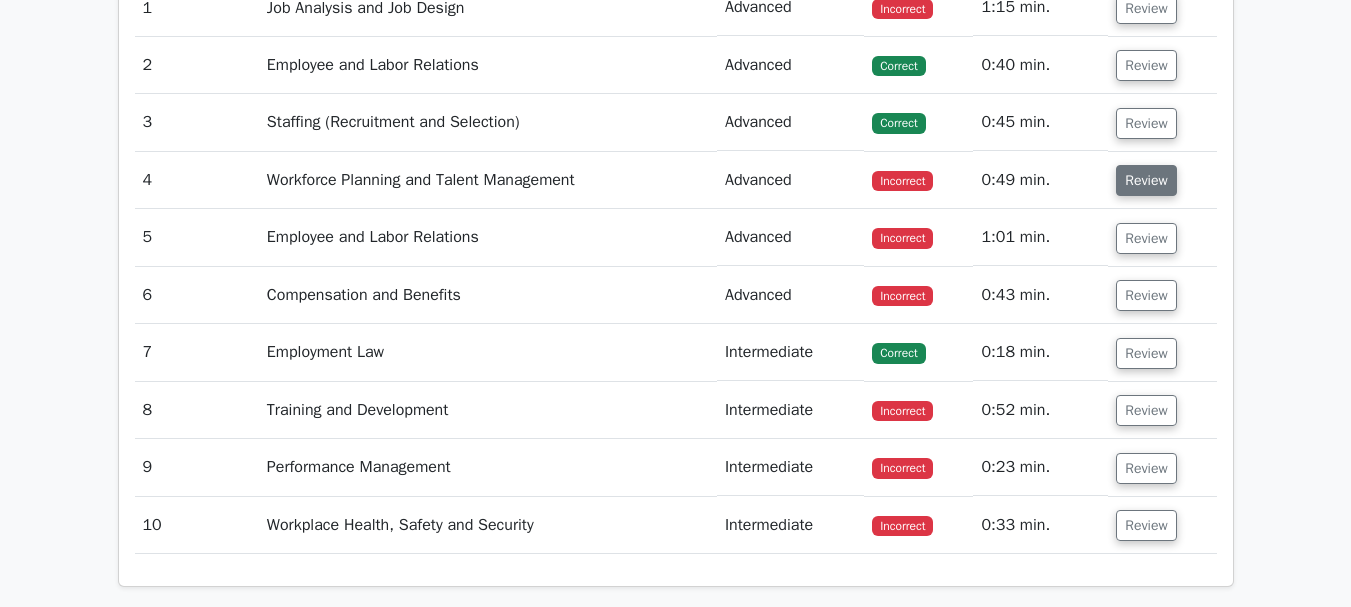 click on "Review" at bounding box center [1146, 180] 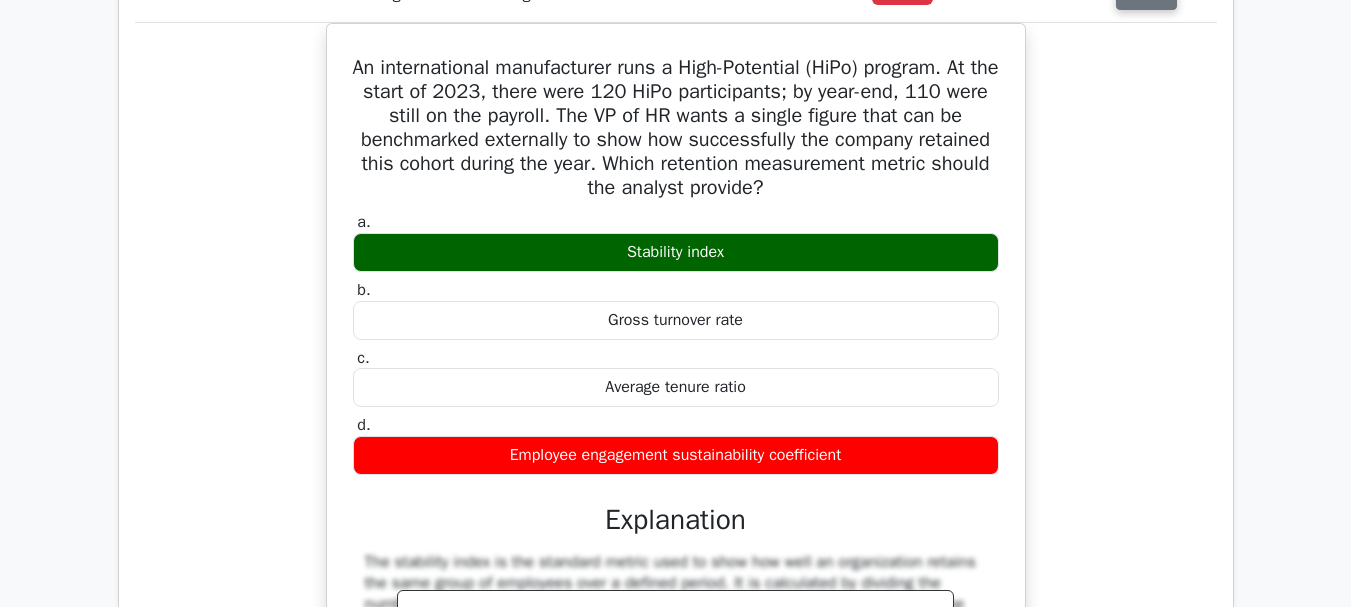 scroll, scrollTop: 1949, scrollLeft: 0, axis: vertical 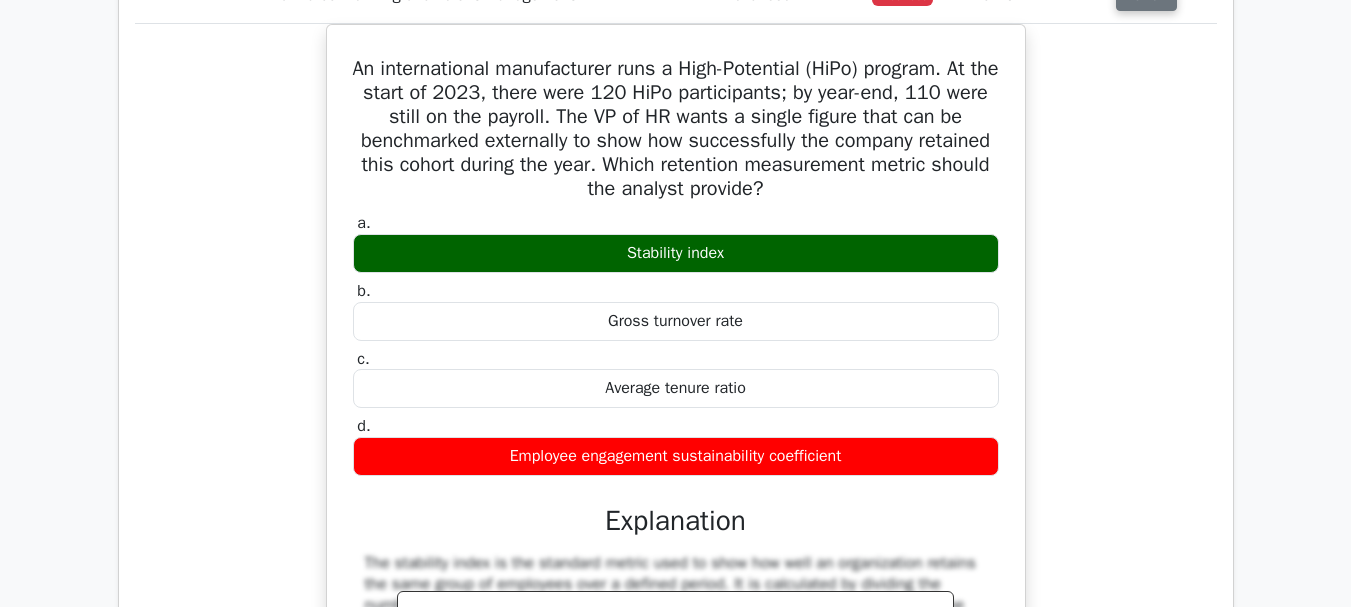 click on "Review" at bounding box center [1146, -5] 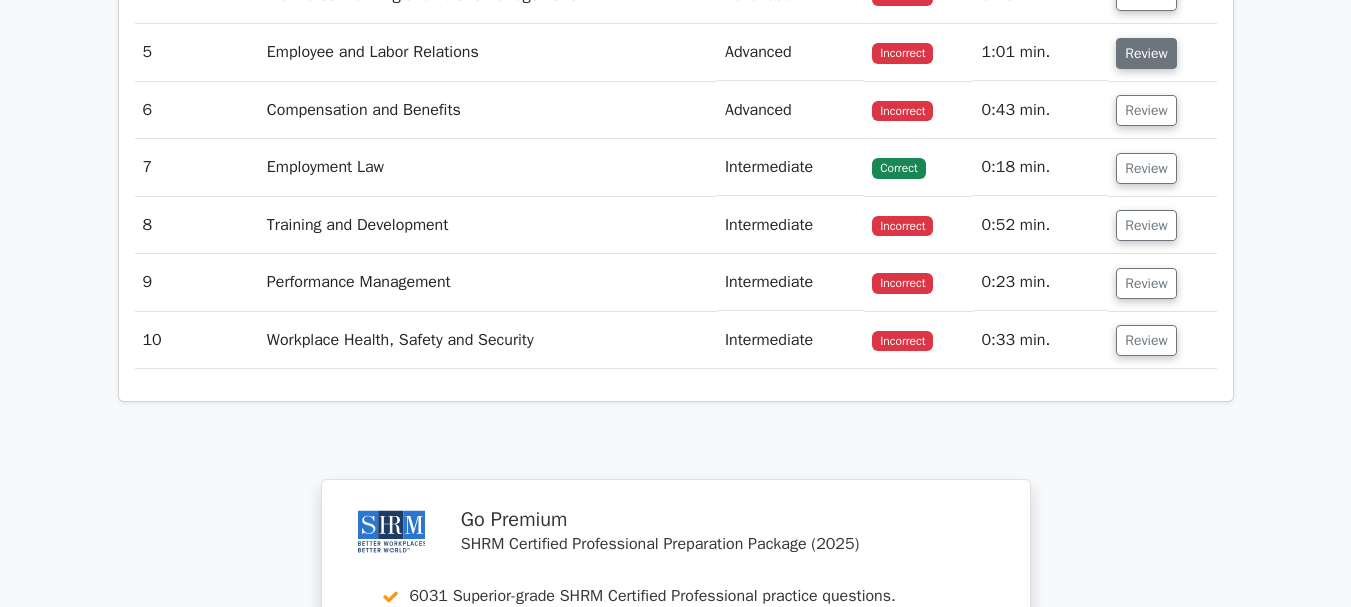 click on "Review" at bounding box center (1146, 53) 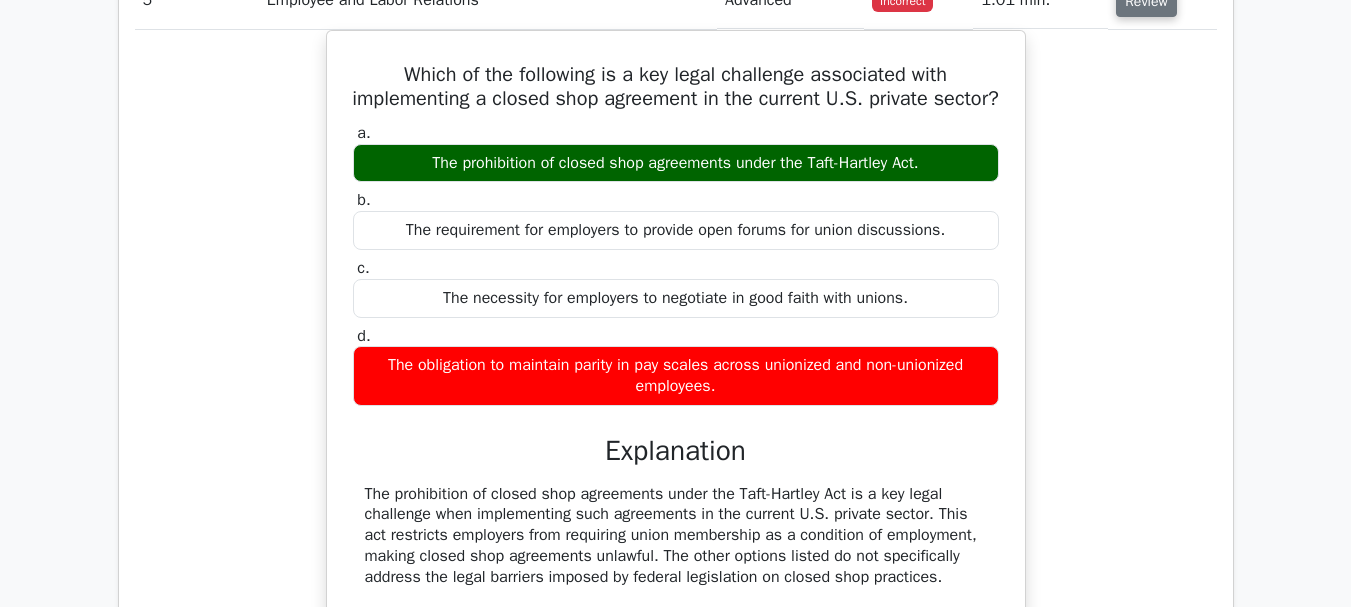 scroll, scrollTop: 1996, scrollLeft: 0, axis: vertical 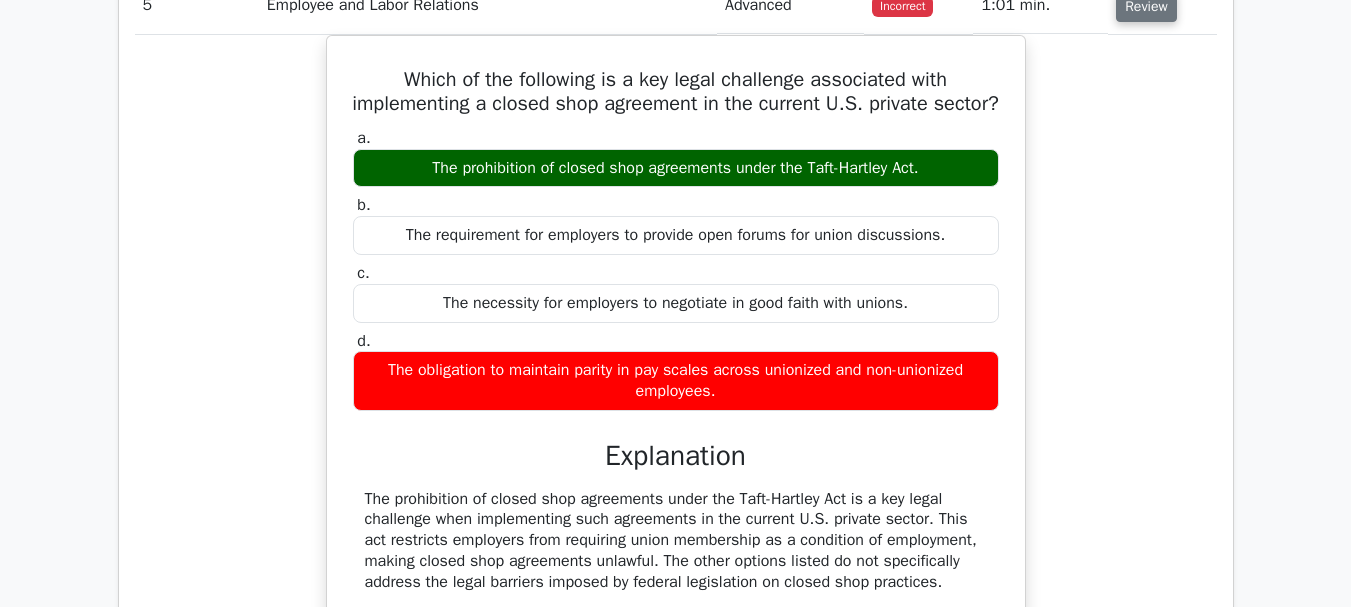 click on "Review" at bounding box center (1146, 6) 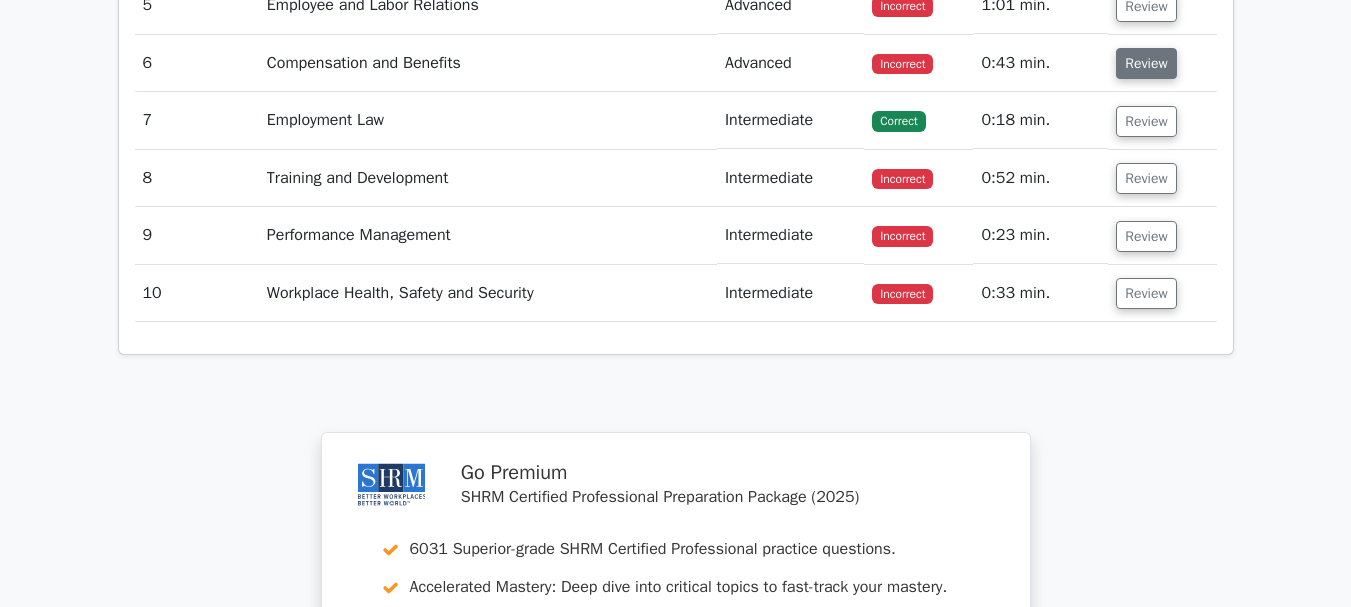 click on "Review" at bounding box center (1146, 63) 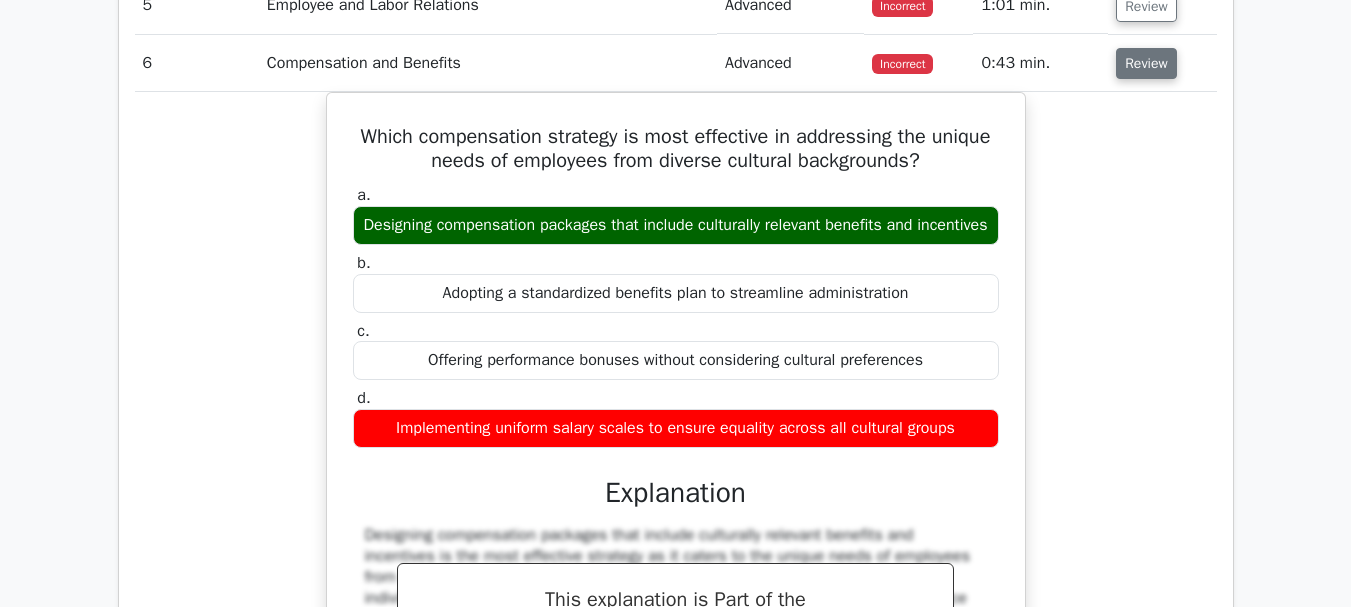 click on "Review" at bounding box center (1146, 63) 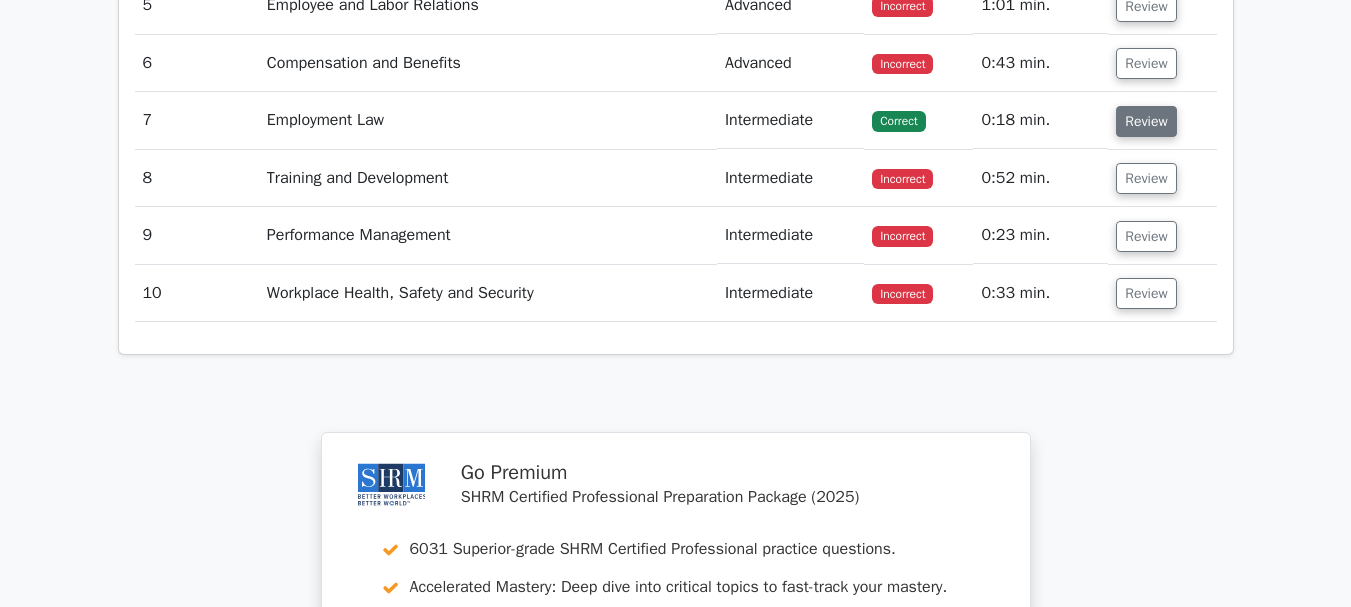 click on "Review" at bounding box center [1146, 121] 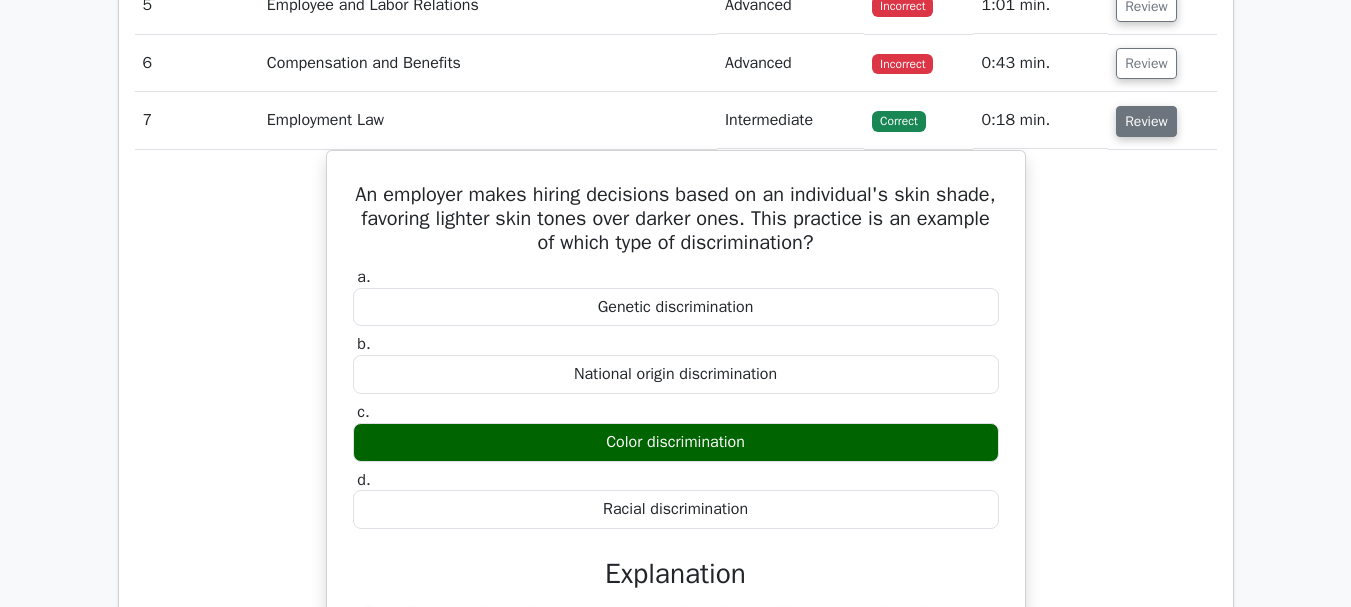 click on "Review" at bounding box center [1146, 121] 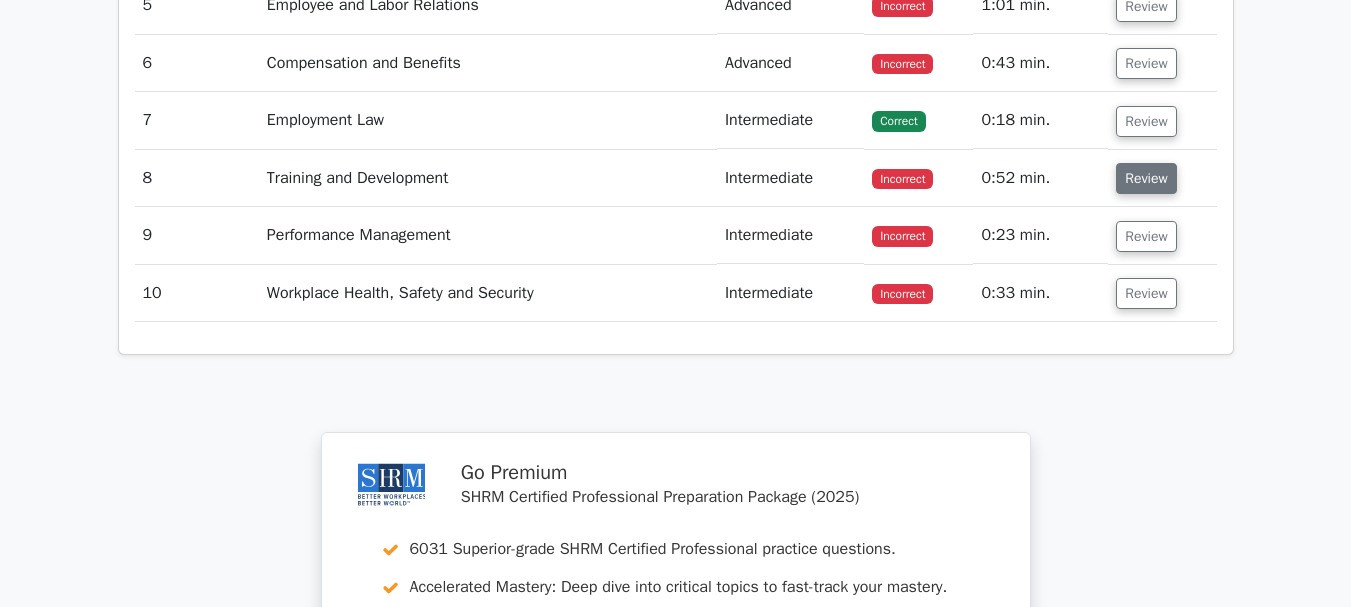click on "Review" at bounding box center [1146, 178] 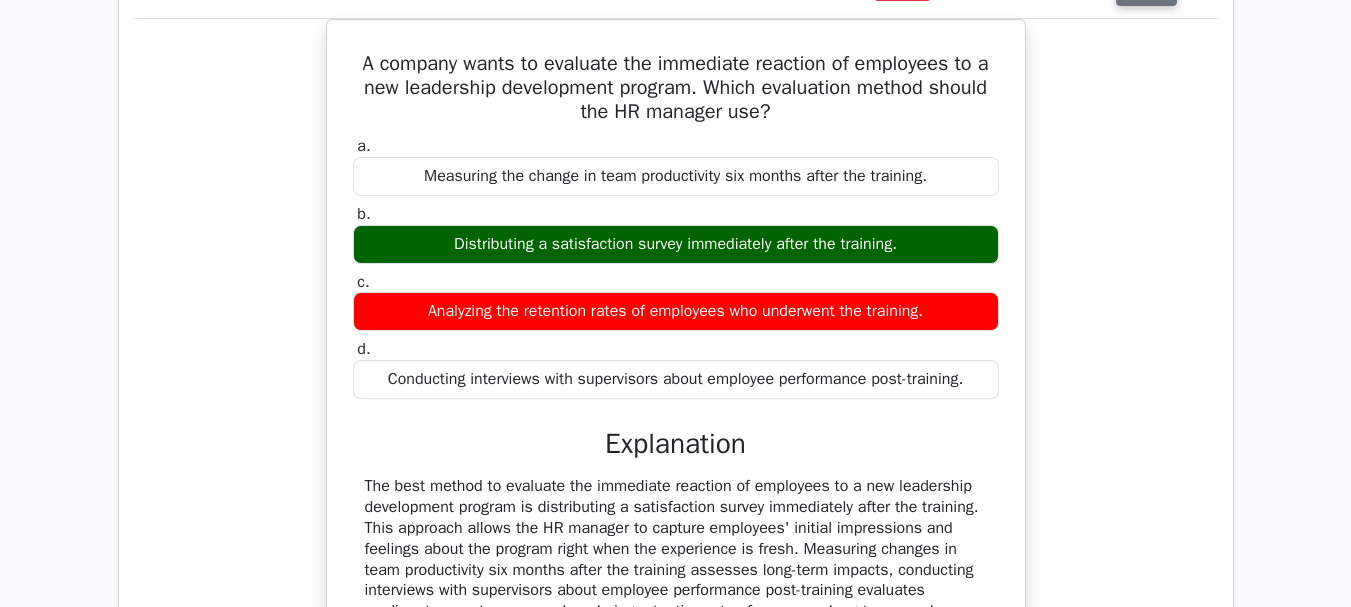 scroll, scrollTop: 2185, scrollLeft: 0, axis: vertical 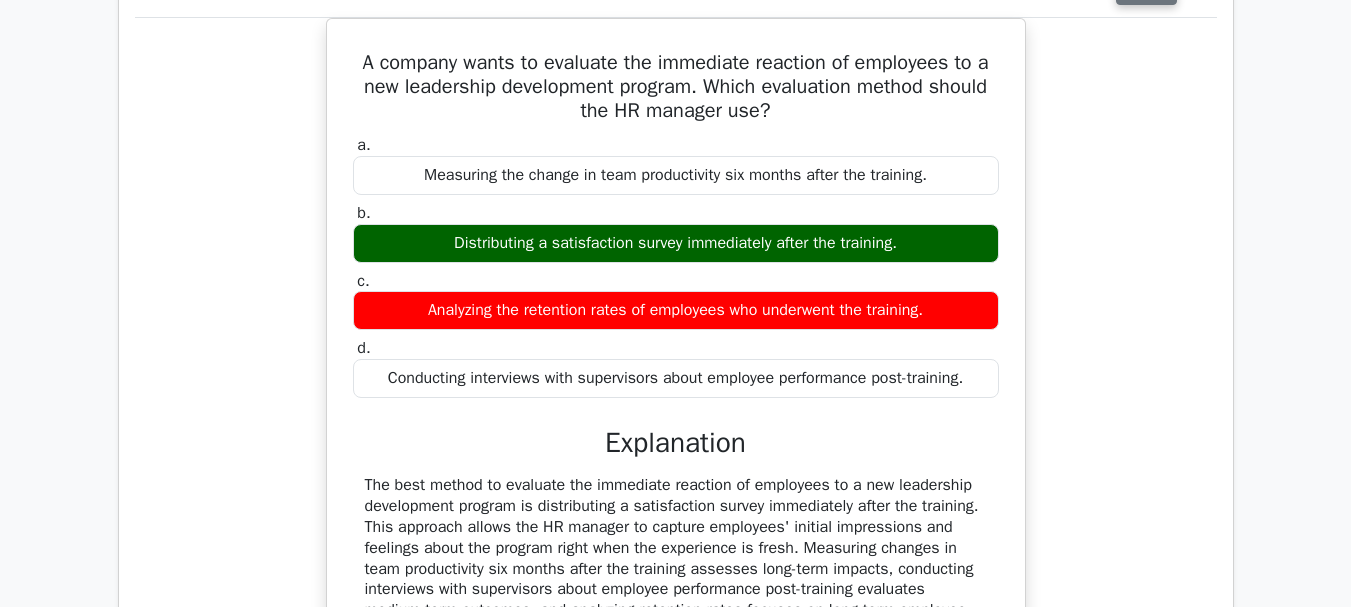 click on "Review" at bounding box center [1146, -11] 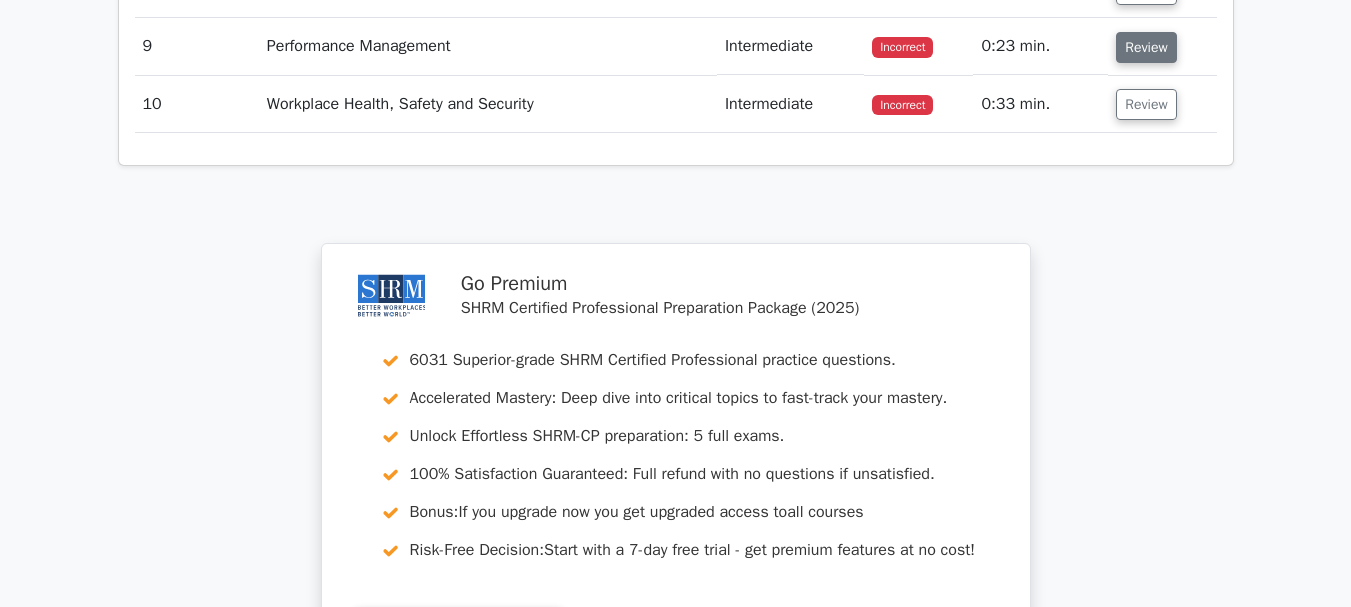 click on "Review" at bounding box center [1146, 47] 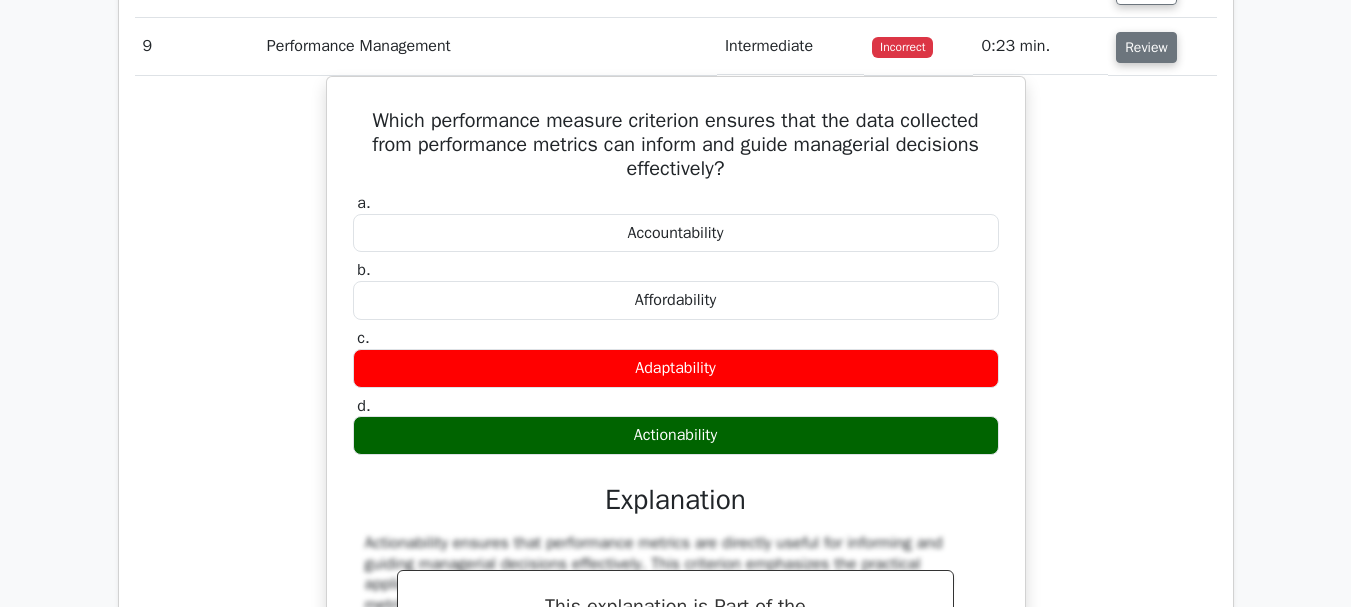 click on "Review" at bounding box center (1146, 47) 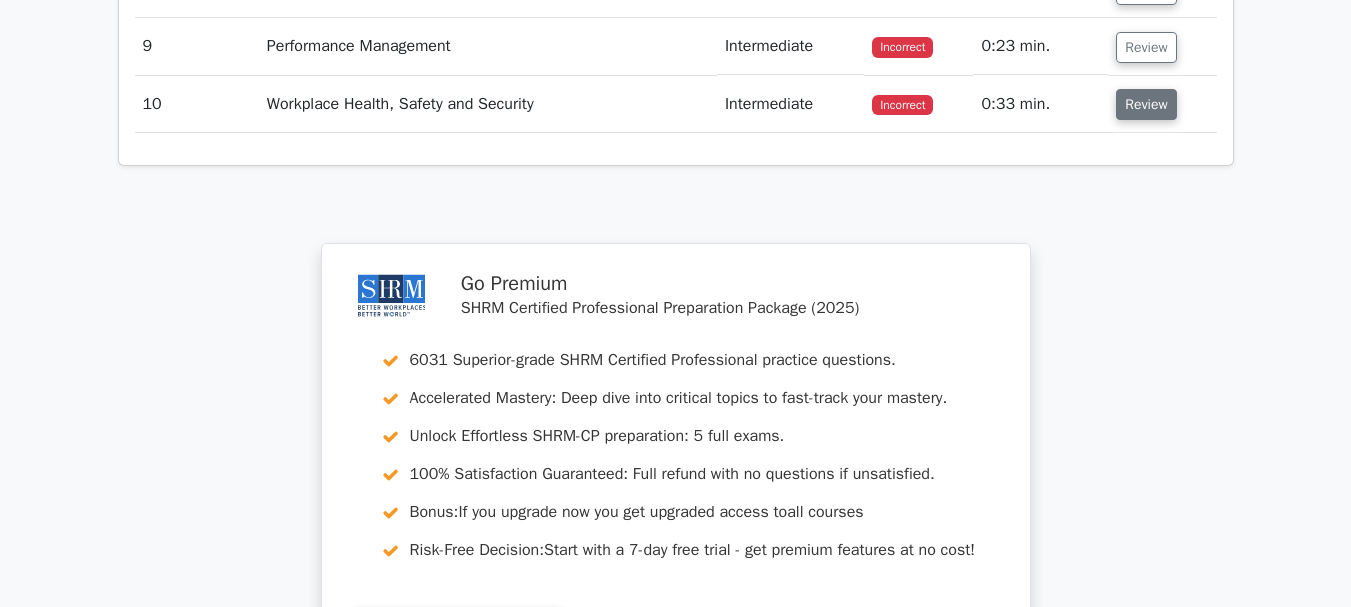 click on "Review" at bounding box center (1146, 104) 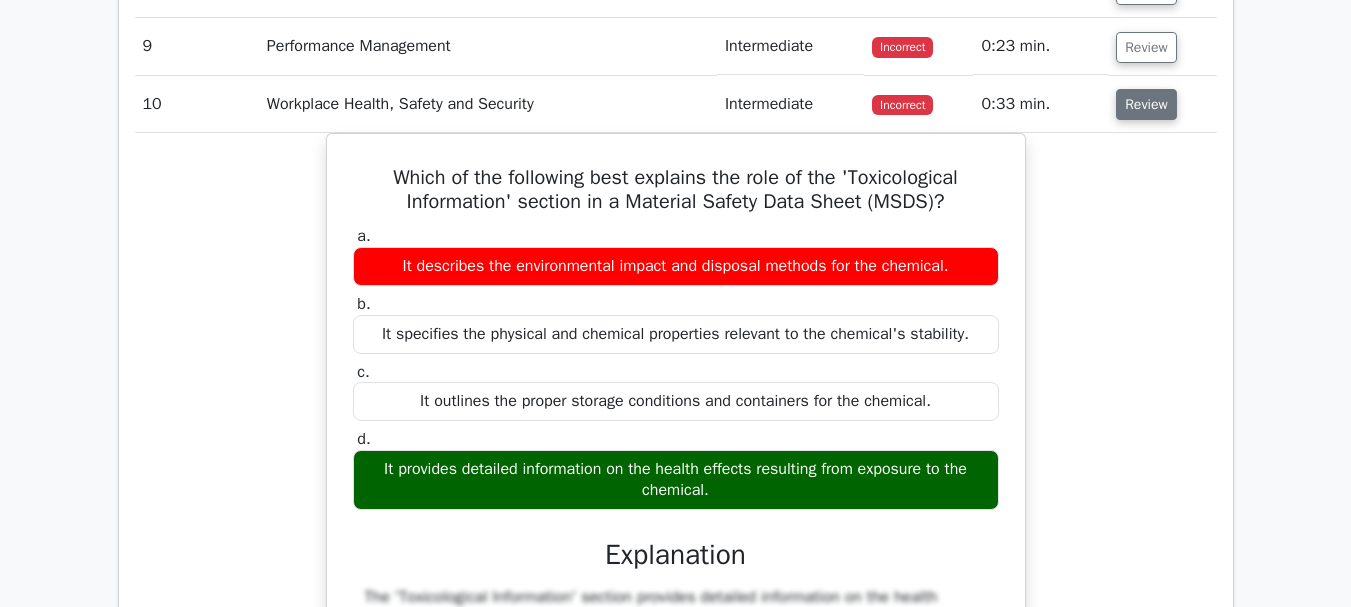 click on "Review" at bounding box center (1146, 104) 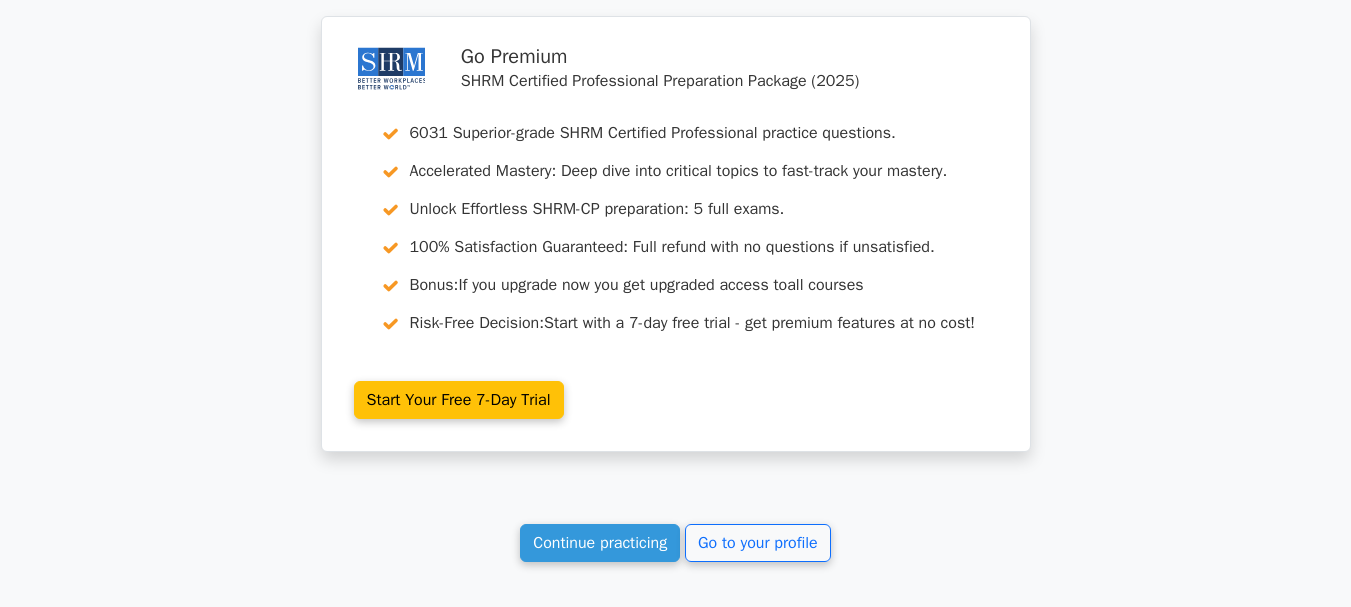 scroll, scrollTop: 2415, scrollLeft: 0, axis: vertical 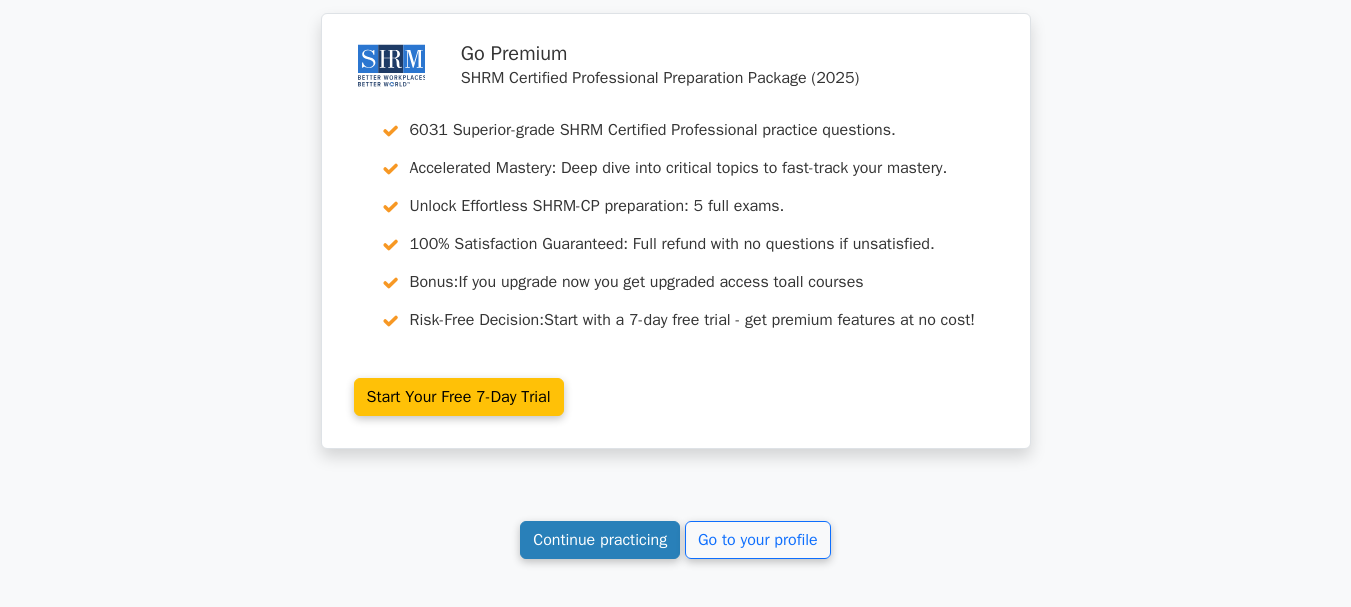 click on "Continue practicing" at bounding box center [600, 540] 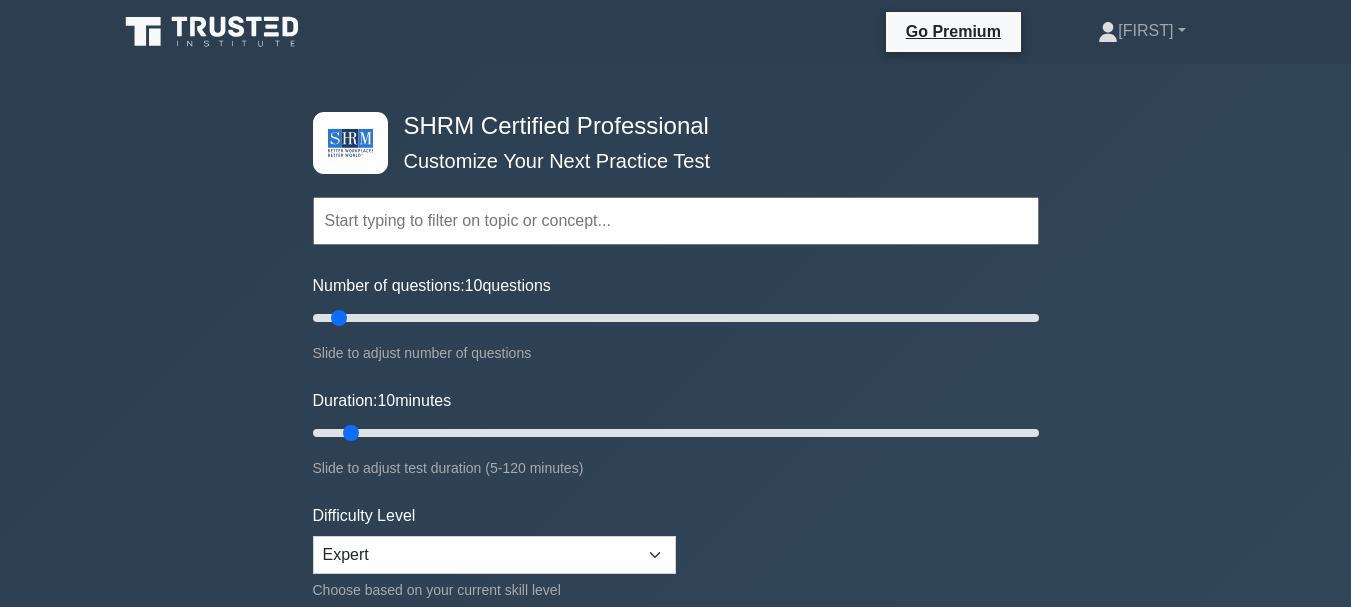 scroll, scrollTop: 0, scrollLeft: 0, axis: both 